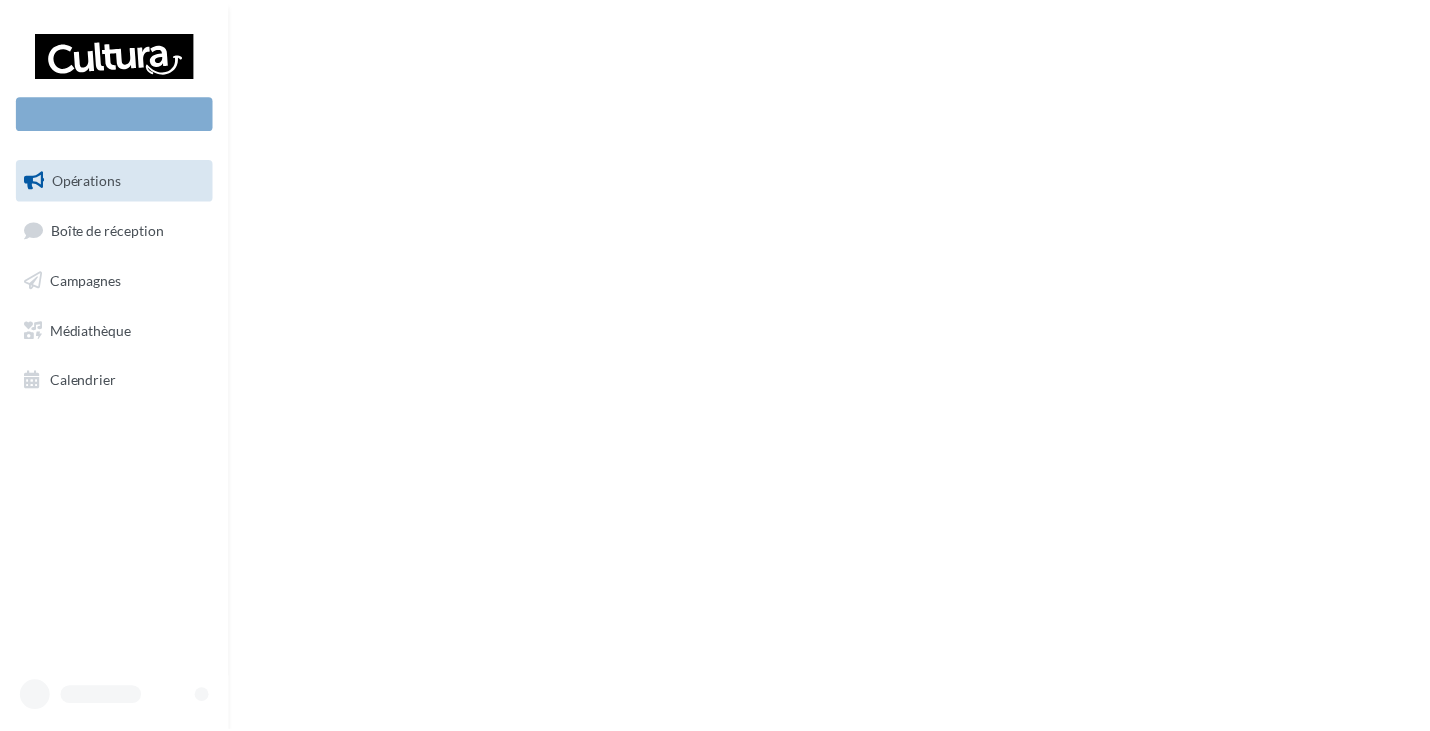 scroll, scrollTop: 0, scrollLeft: 0, axis: both 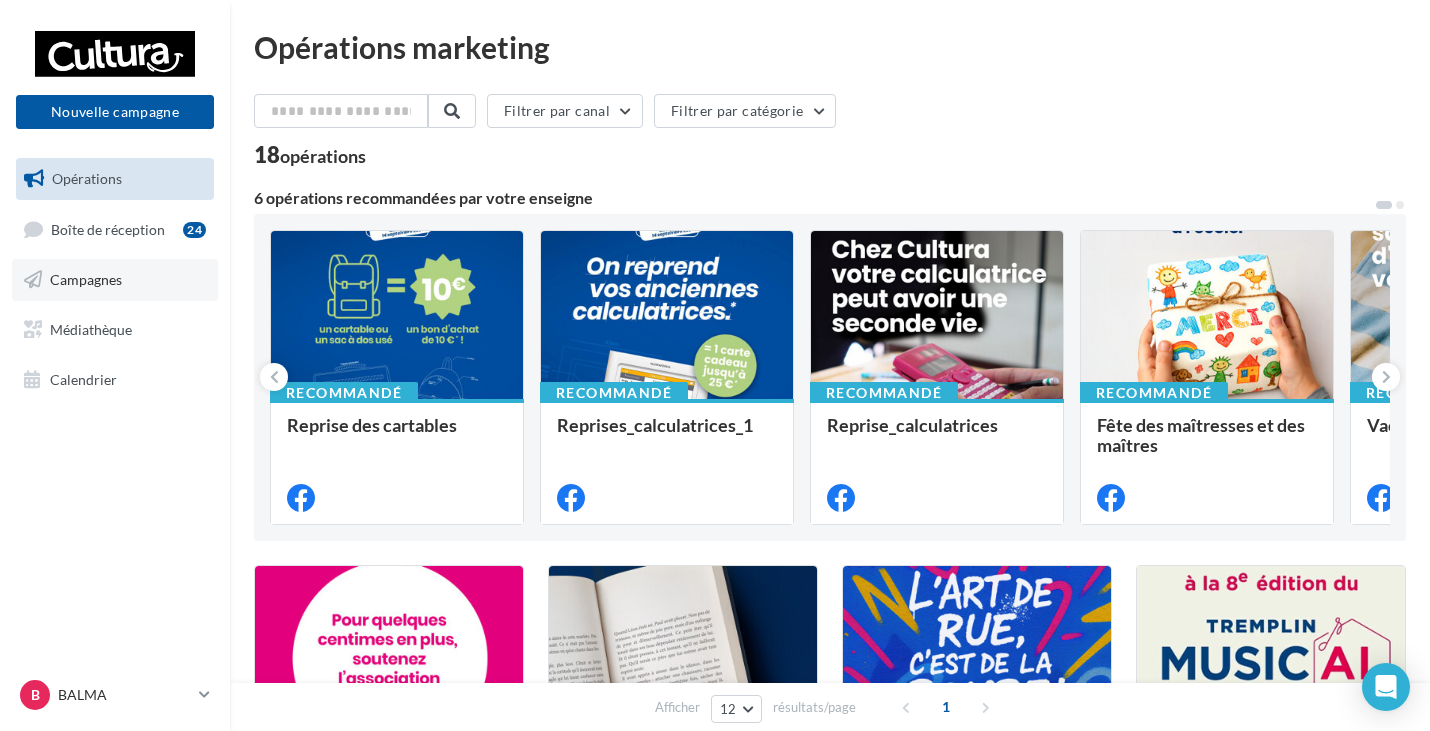 click on "Campagnes" at bounding box center [86, 279] 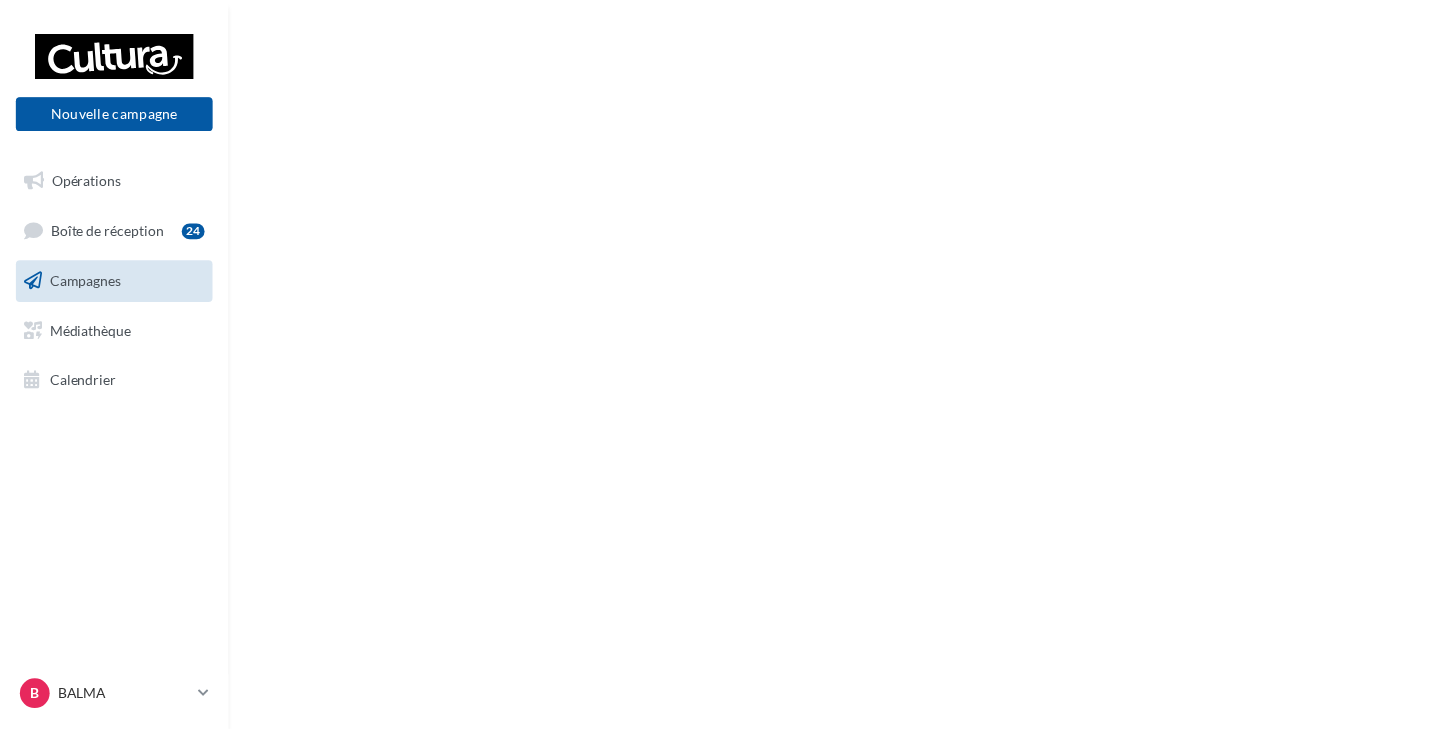 scroll, scrollTop: 0, scrollLeft: 0, axis: both 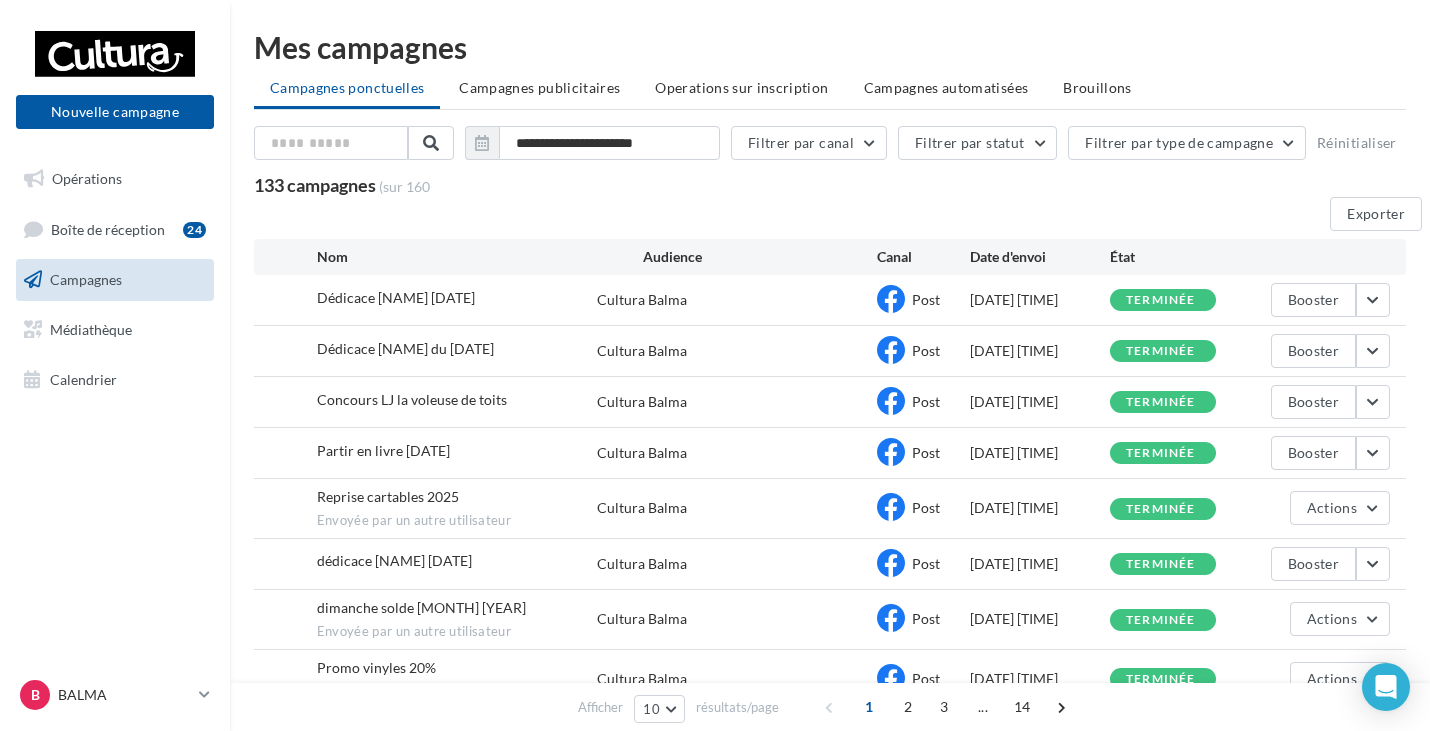 click on "Concours LJ  la voleuse de toits" at bounding box center [412, 399] 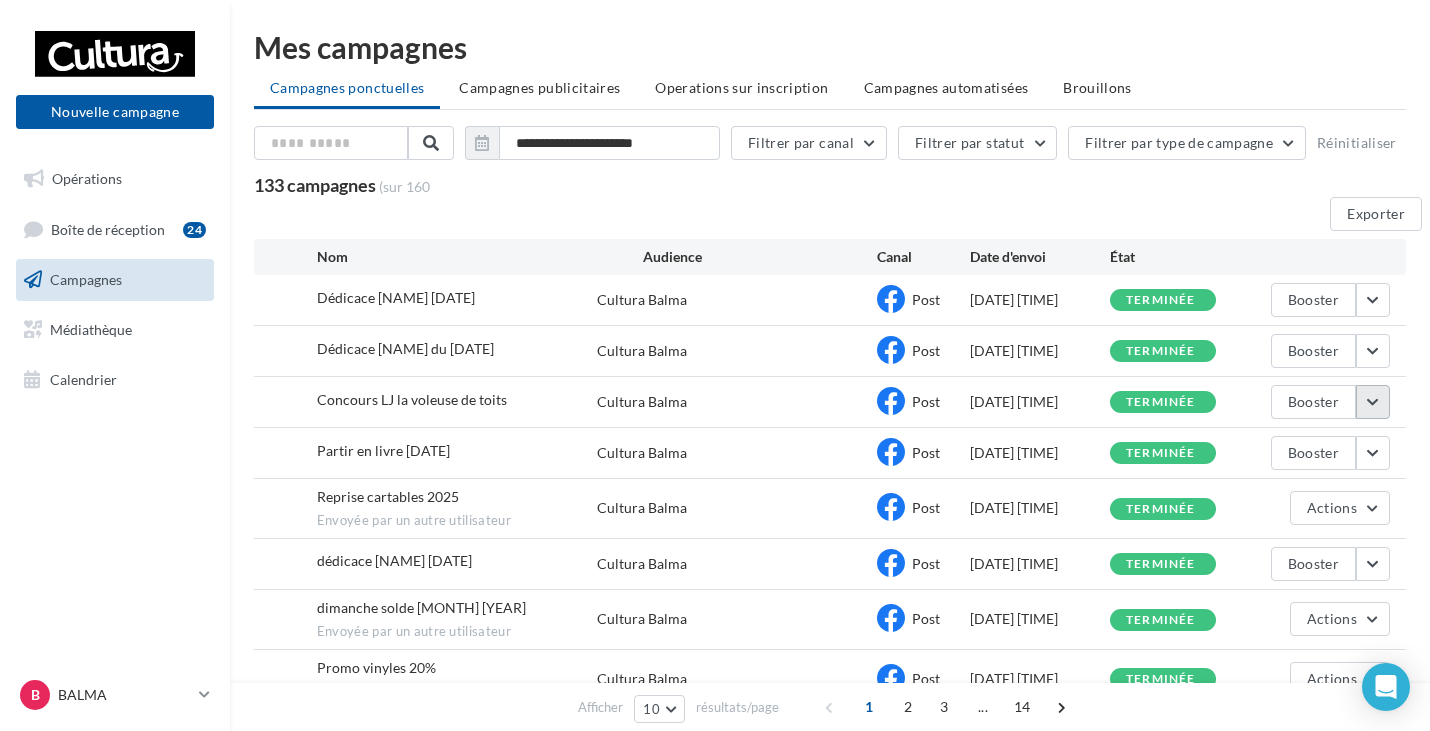click at bounding box center (1373, 300) 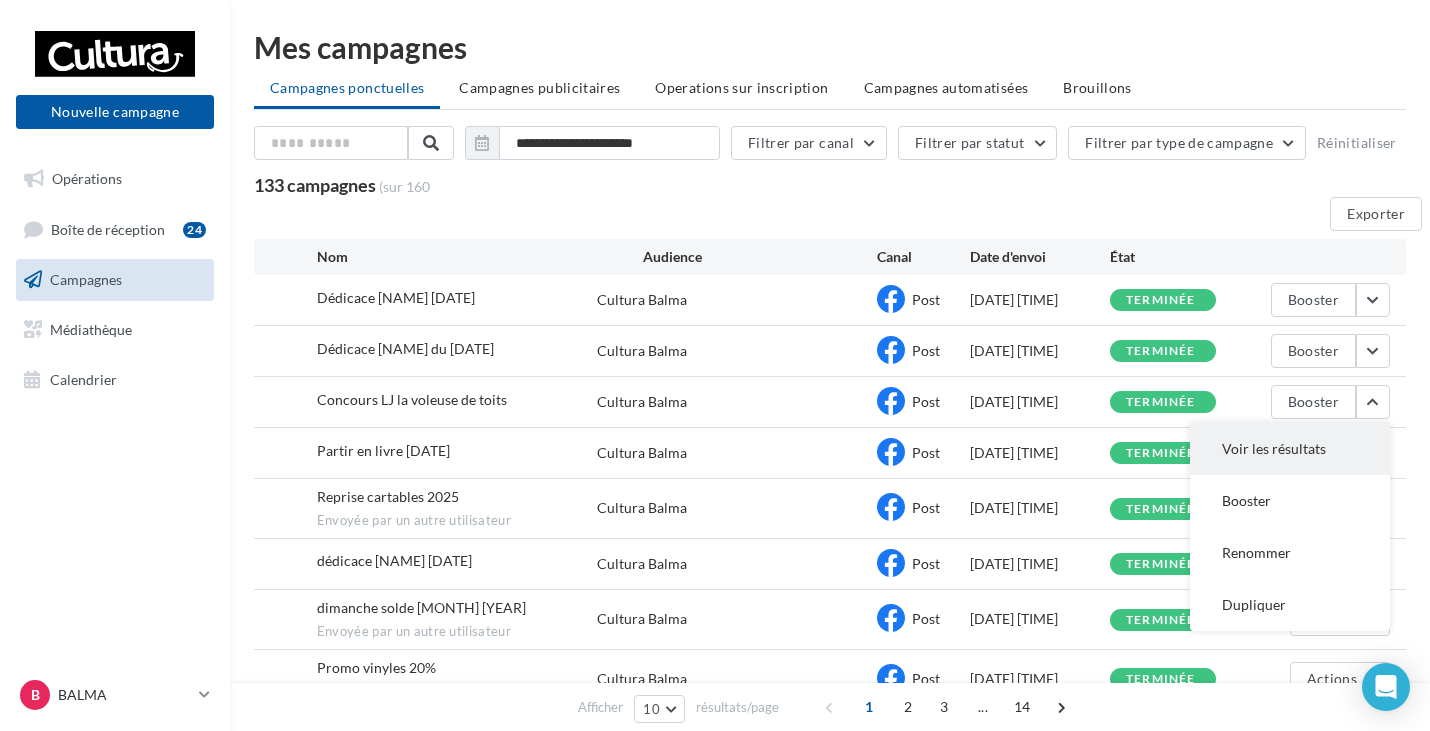 click on "Voir les résultats" at bounding box center [1290, 449] 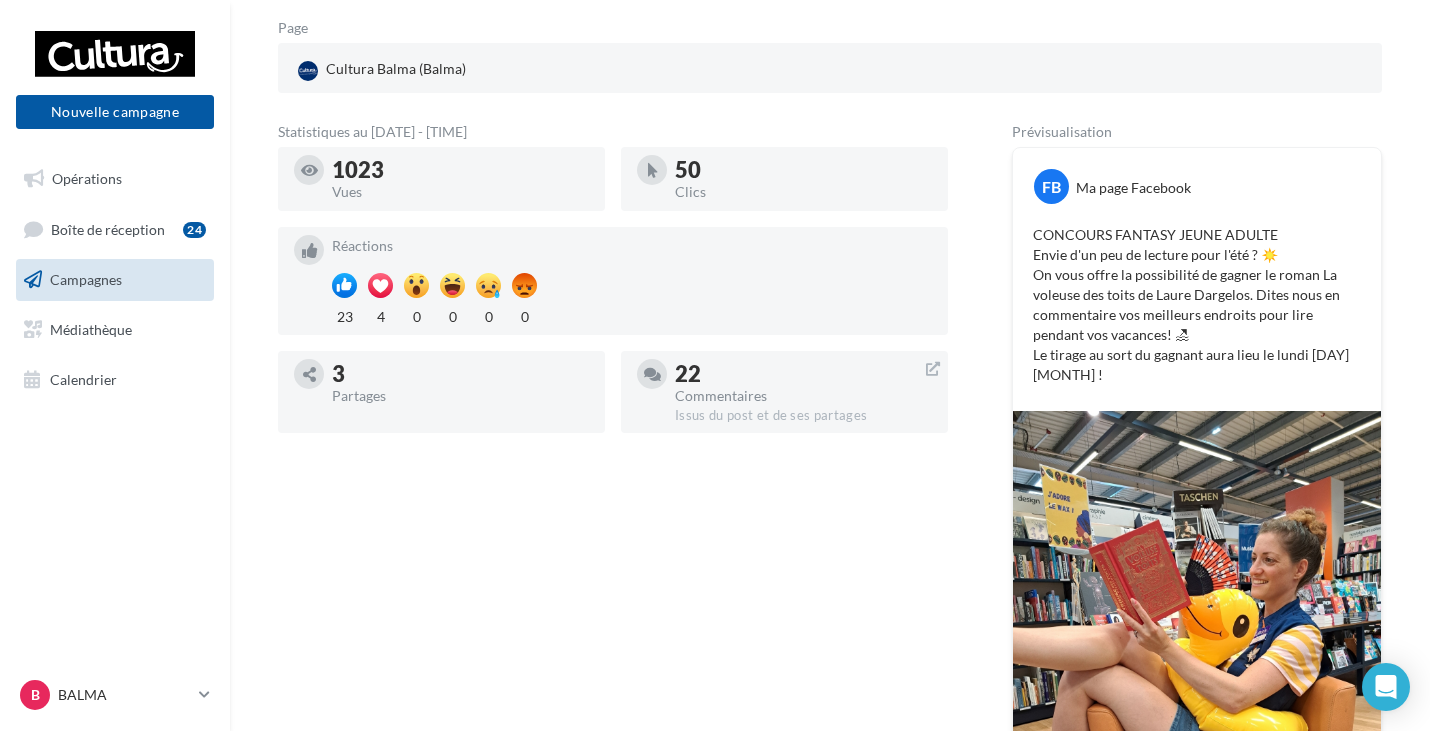 scroll, scrollTop: 300, scrollLeft: 0, axis: vertical 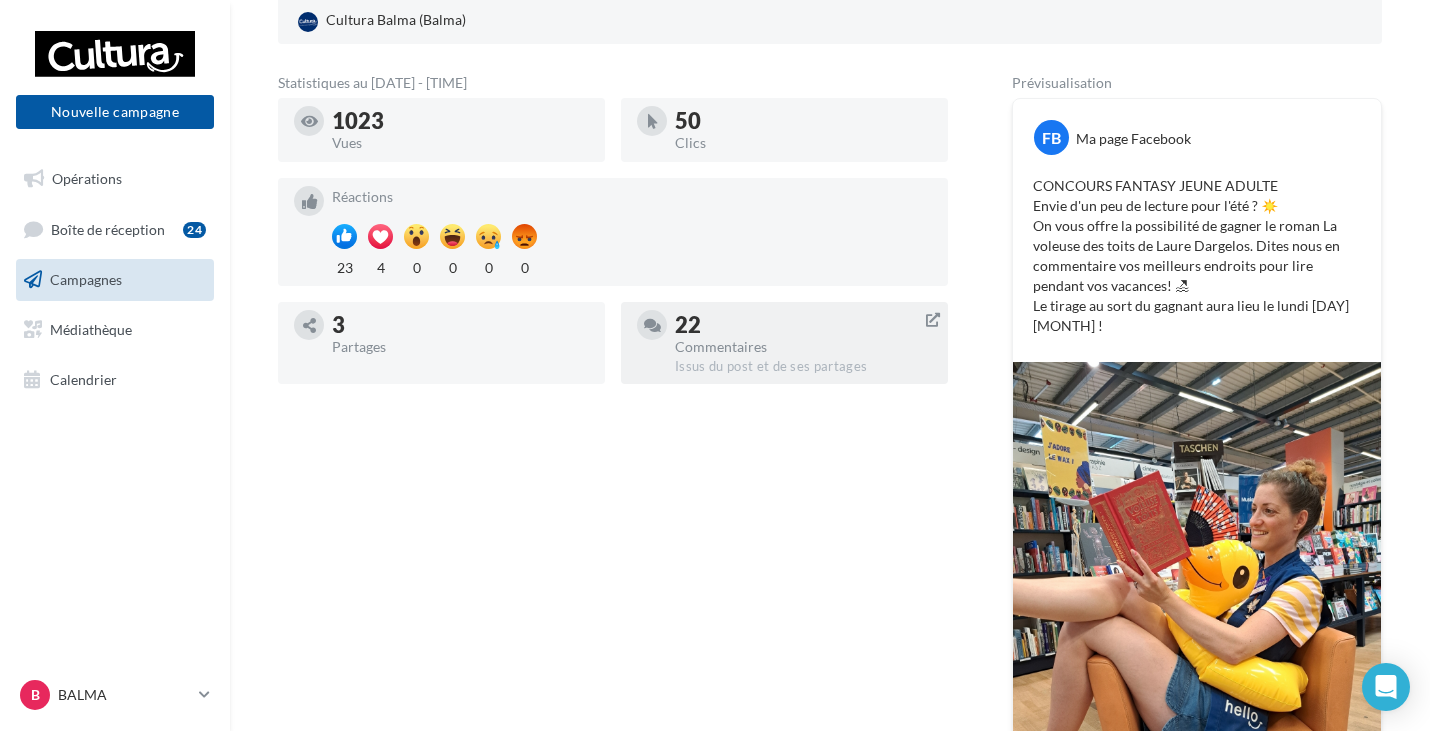 click on "22
Commentaires
Issus du post et de ses partages" at bounding box center (803, 343) 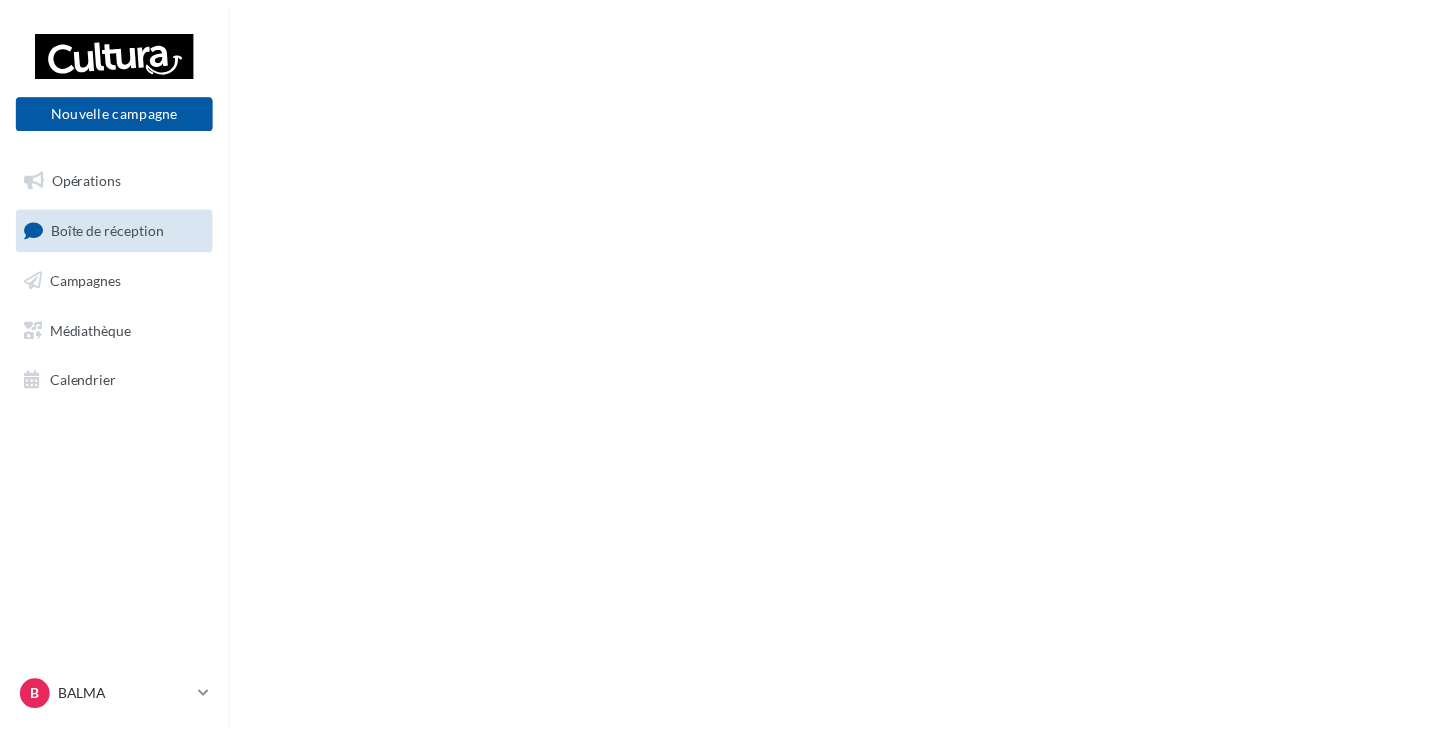 scroll, scrollTop: 0, scrollLeft: 0, axis: both 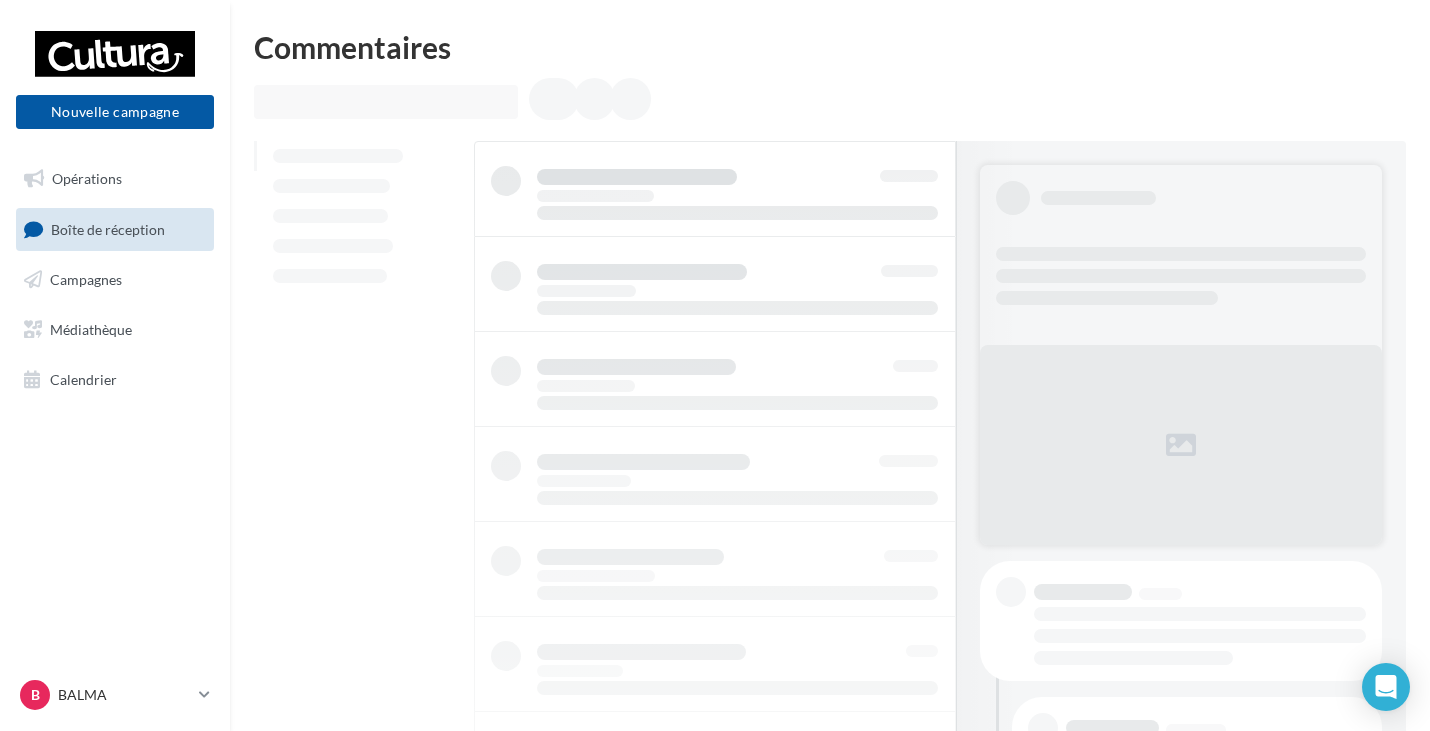 click on "Boîte de réception" at bounding box center [108, 228] 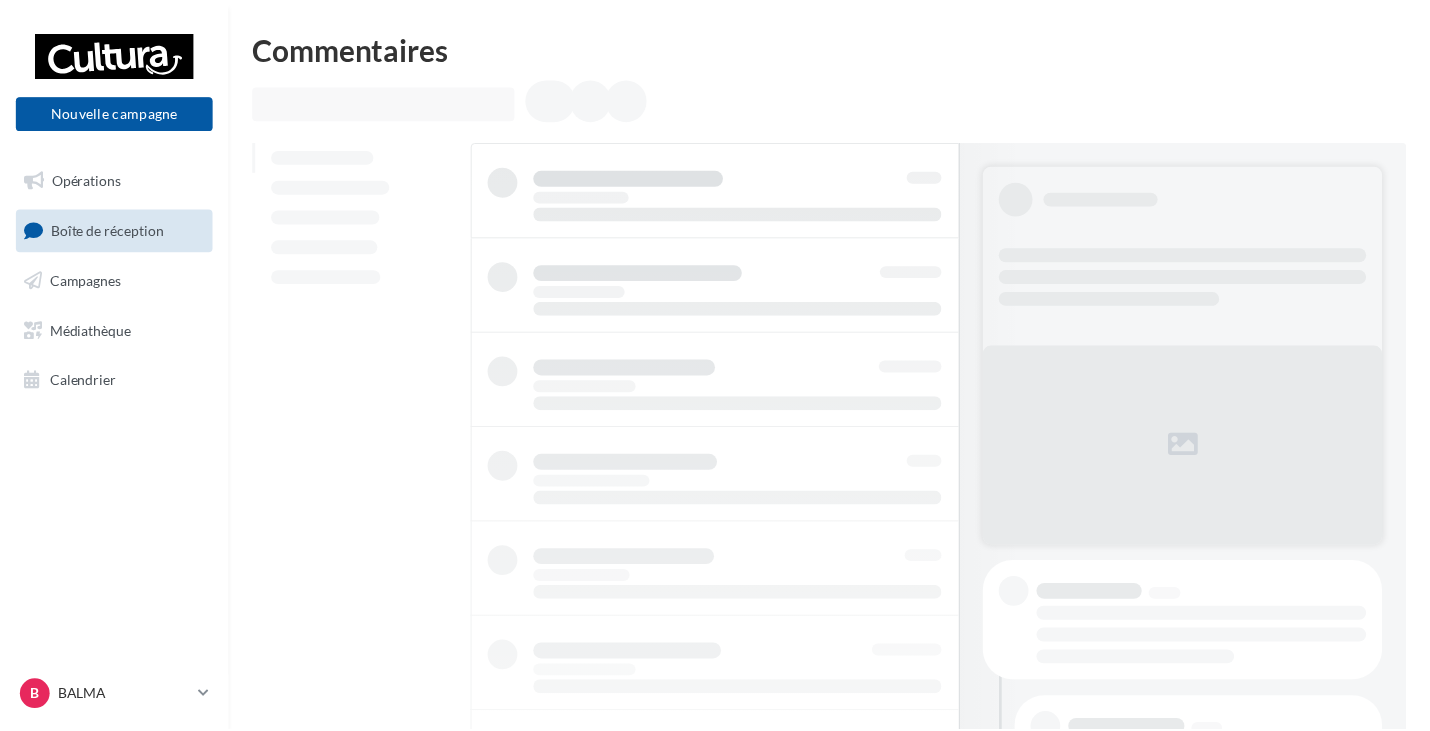 scroll, scrollTop: 0, scrollLeft: 0, axis: both 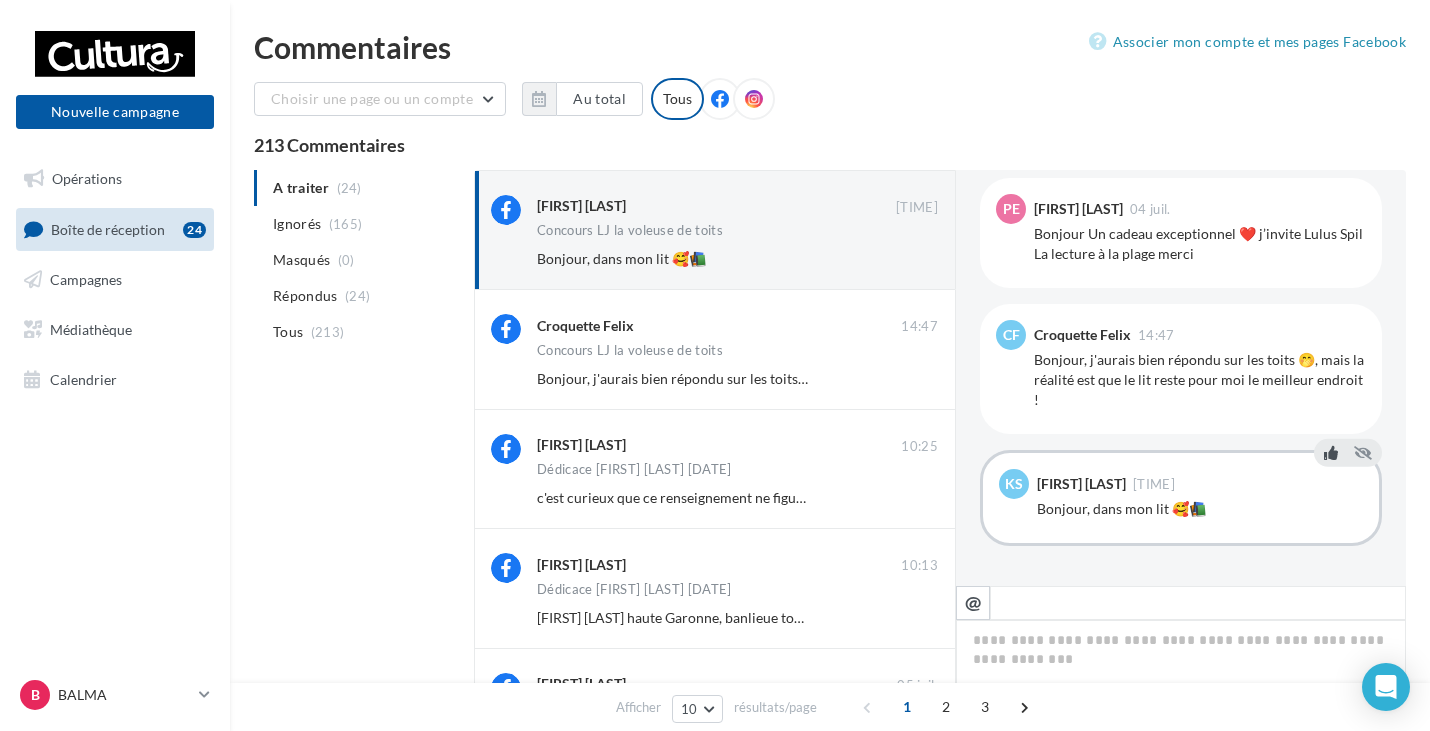 click at bounding box center (1331, 453) 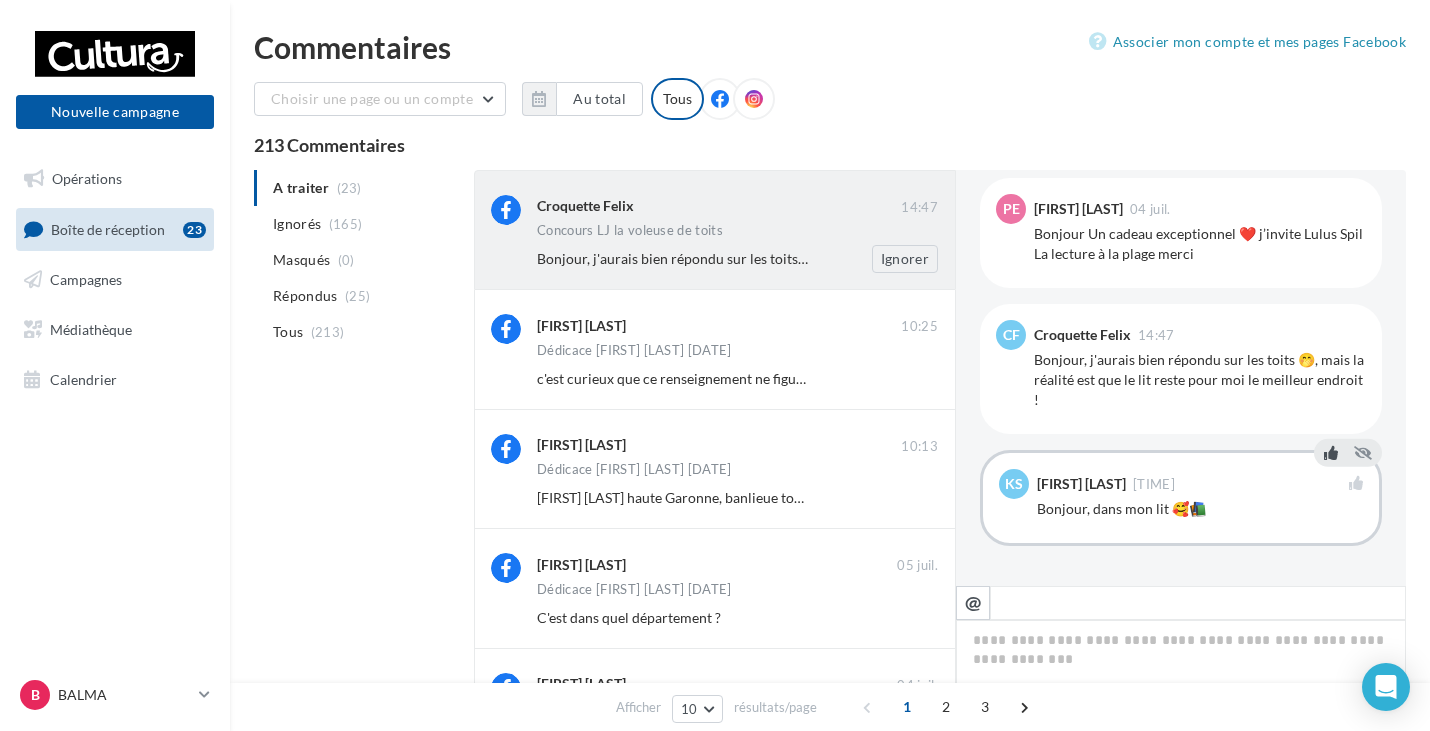 click on "Croquette Felix" at bounding box center (719, 205) 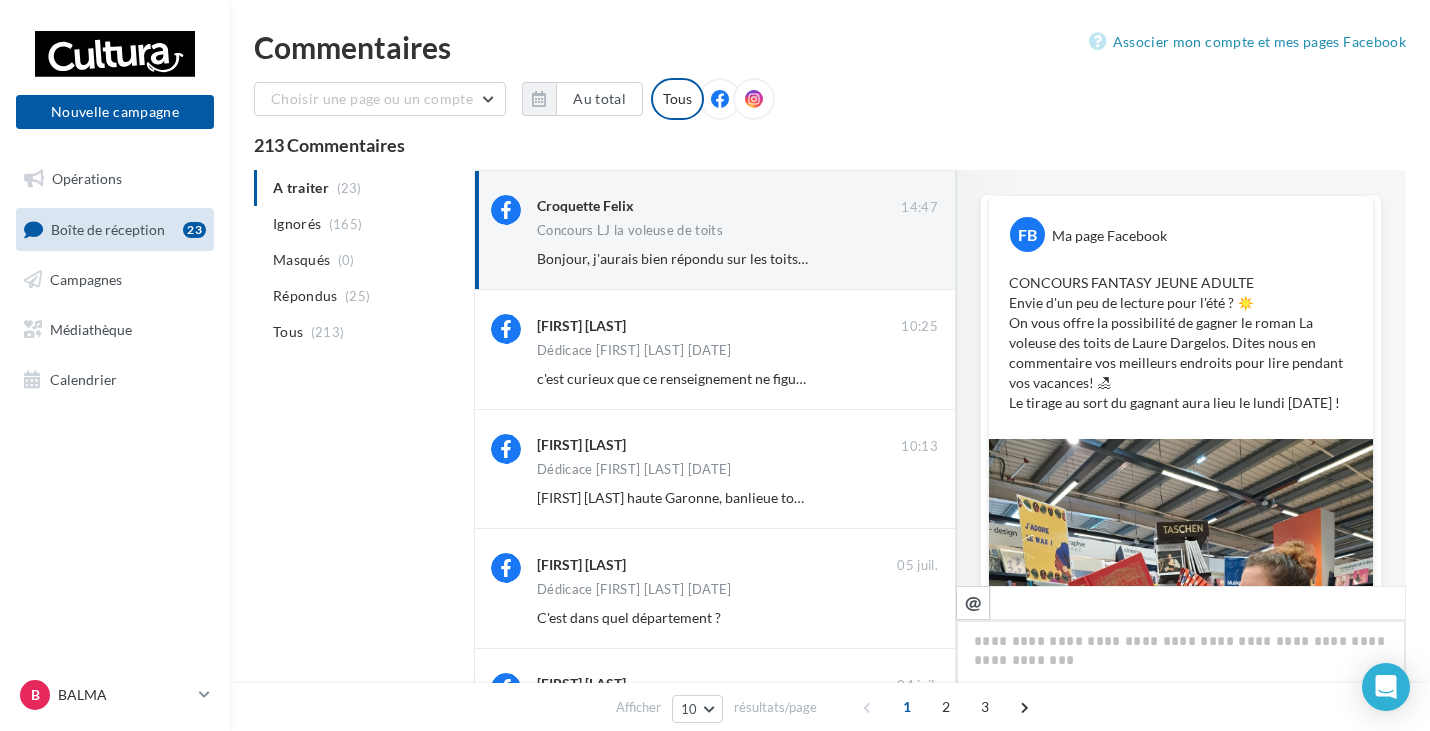scroll, scrollTop: 879, scrollLeft: 0, axis: vertical 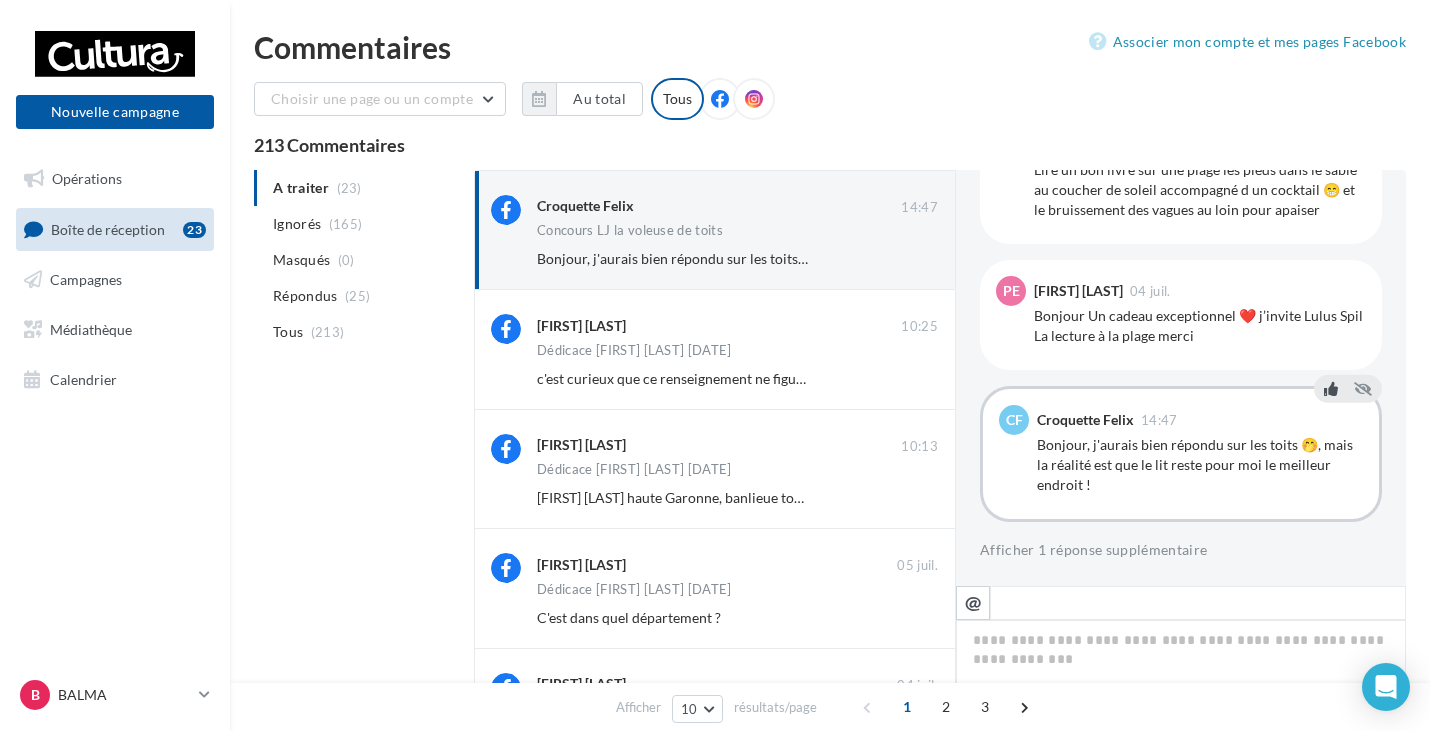 click at bounding box center [1331, 389] 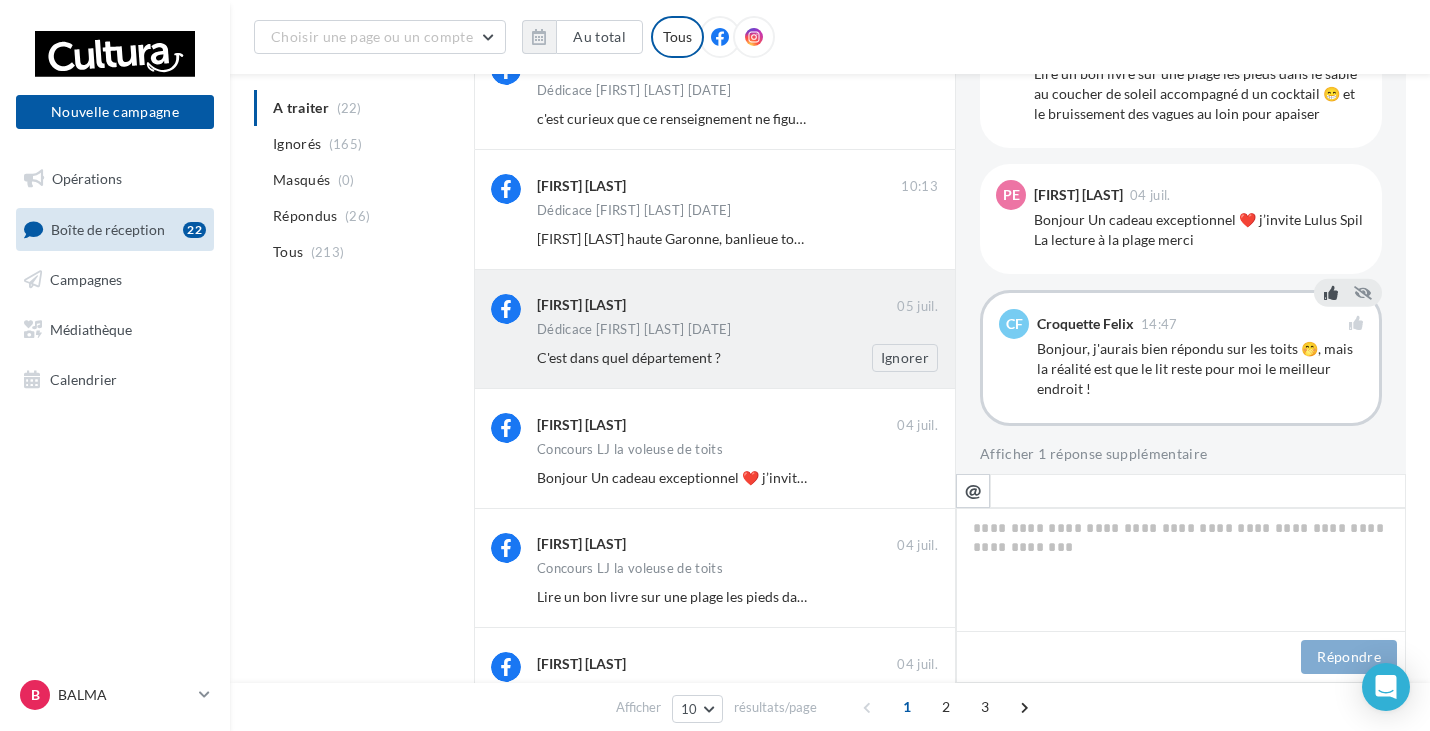 scroll, scrollTop: 200, scrollLeft: 0, axis: vertical 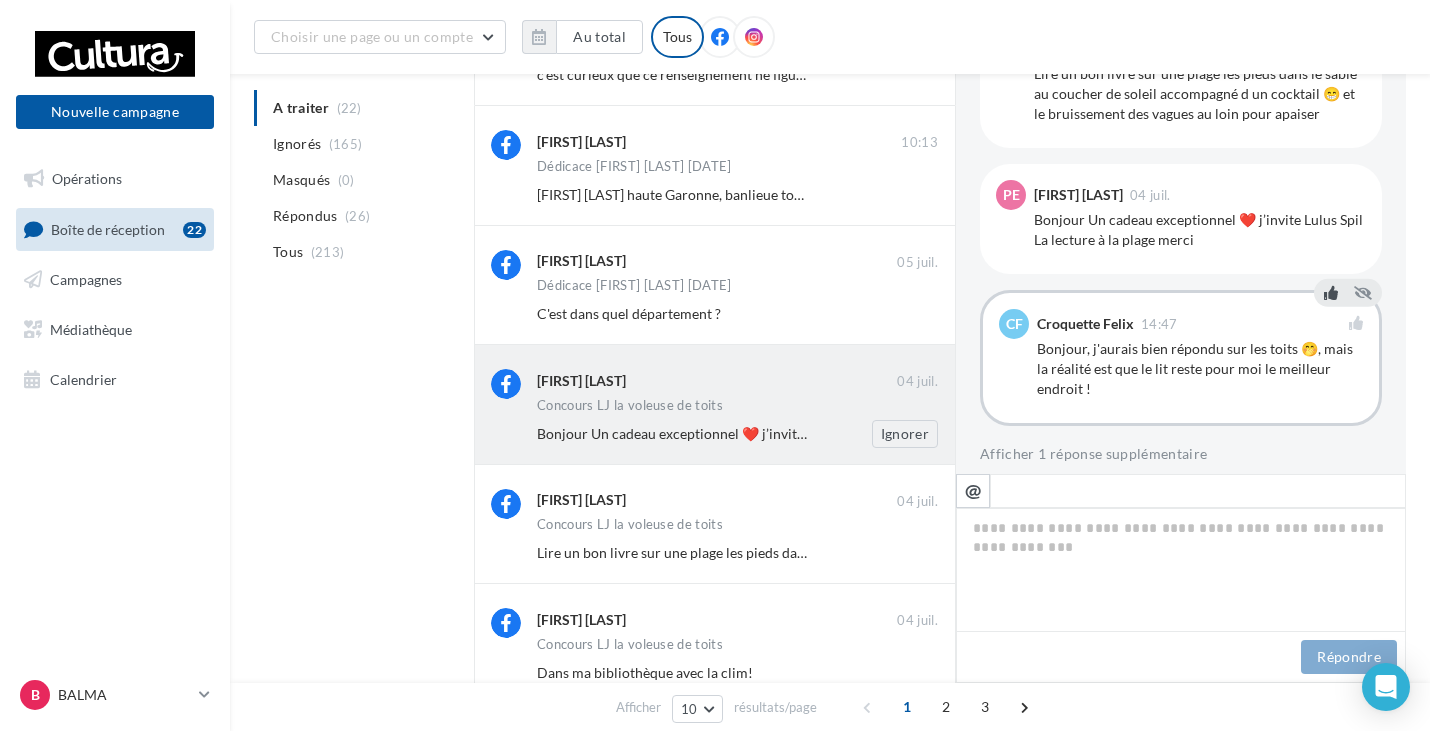 click on "[FIRST] [LAST]" at bounding box center (719, 142) 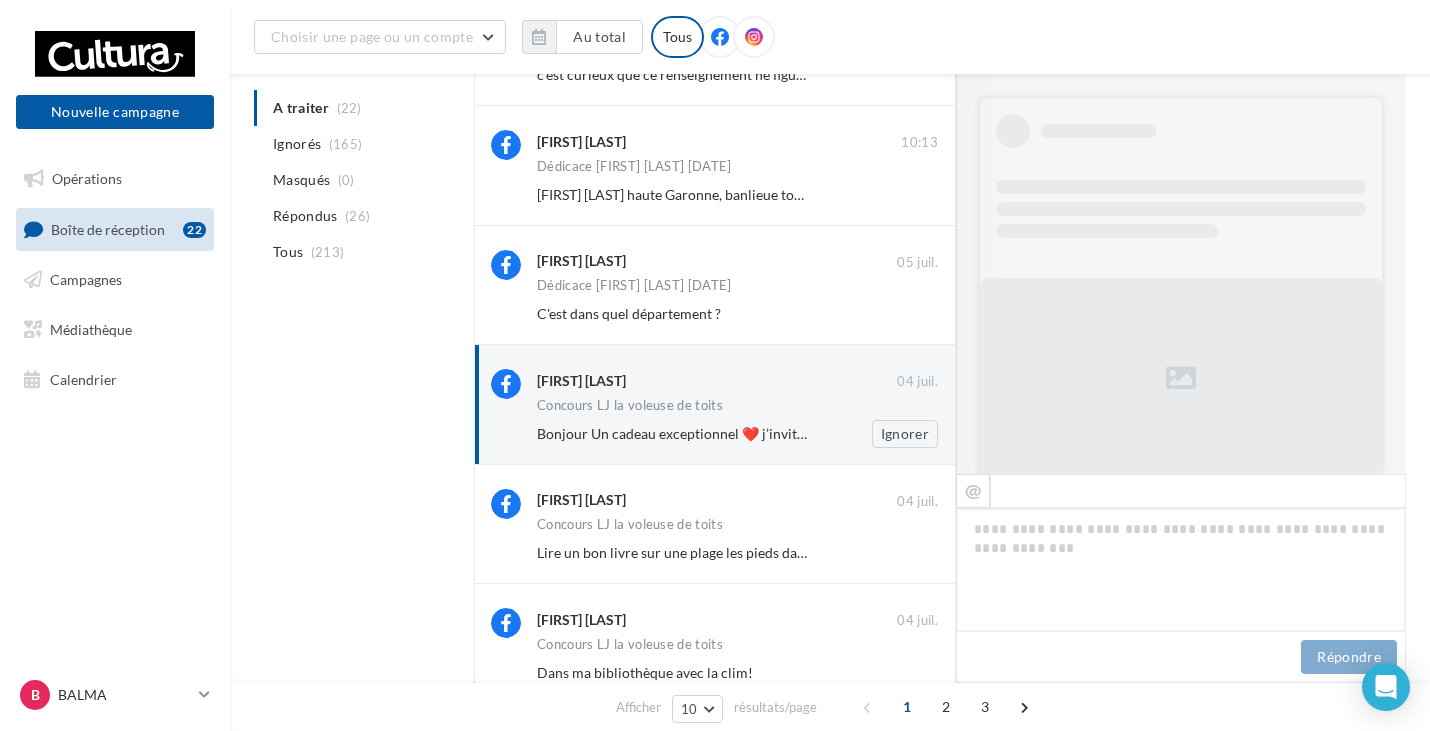 scroll, scrollTop: 855, scrollLeft: 0, axis: vertical 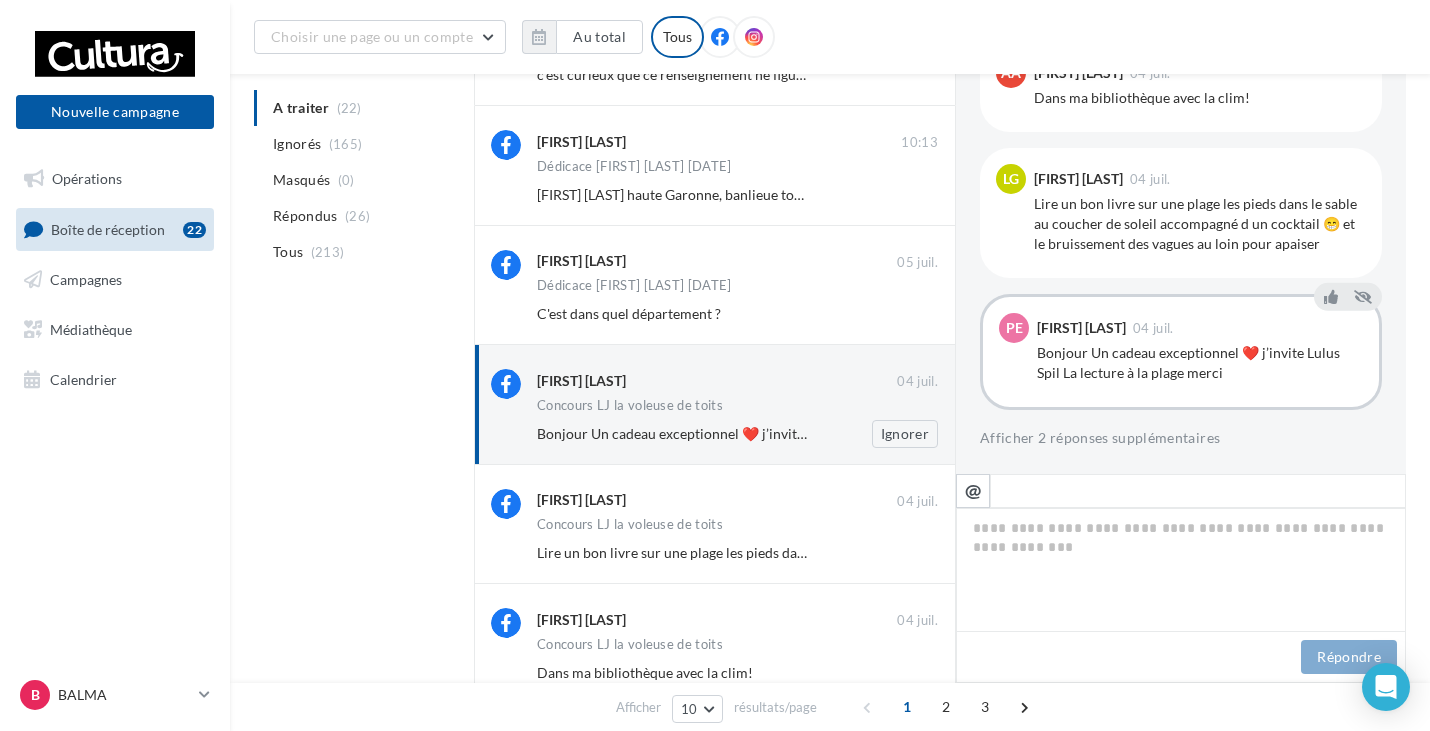 drag, startPoint x: 537, startPoint y: 384, endPoint x: 609, endPoint y: 394, distance: 72.691124 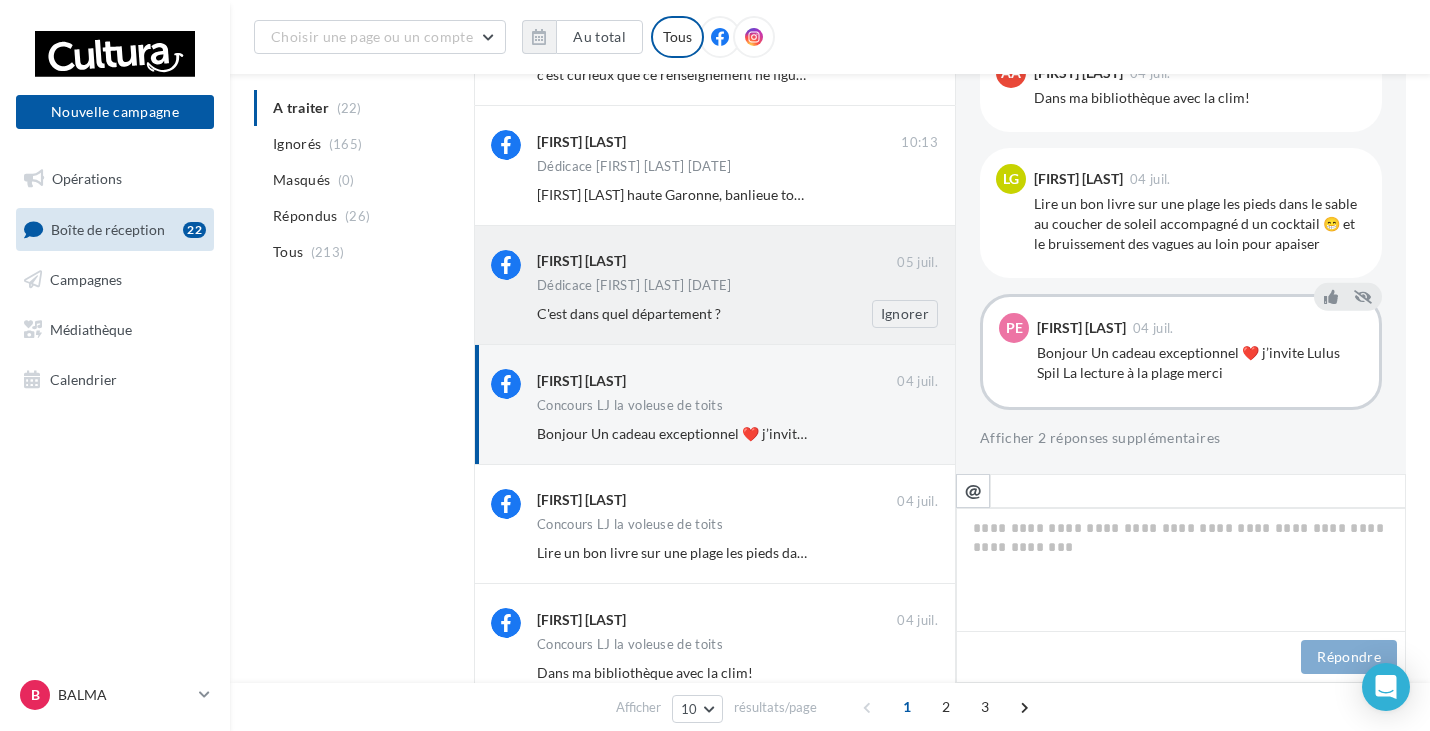 copy on "[FIRST] [LAST]" 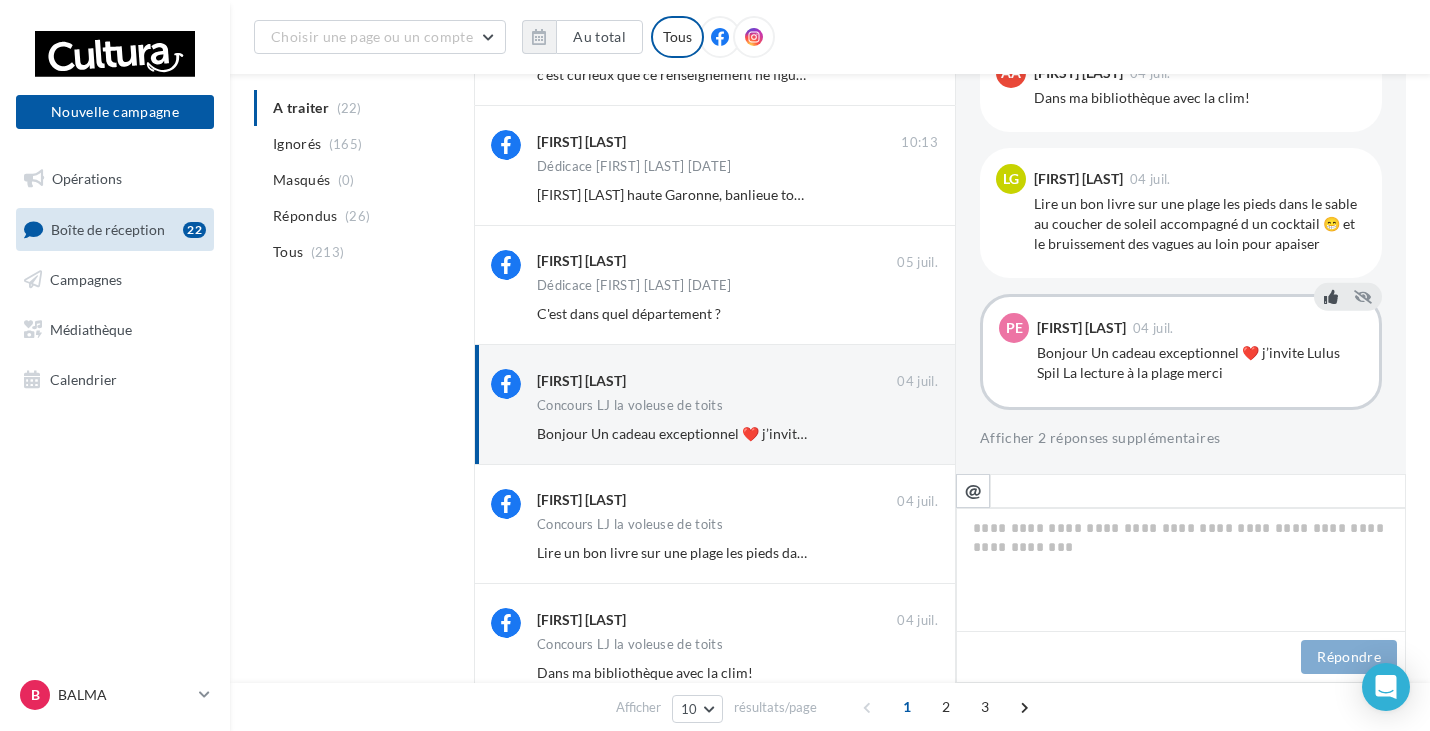 click at bounding box center [1331, 297] 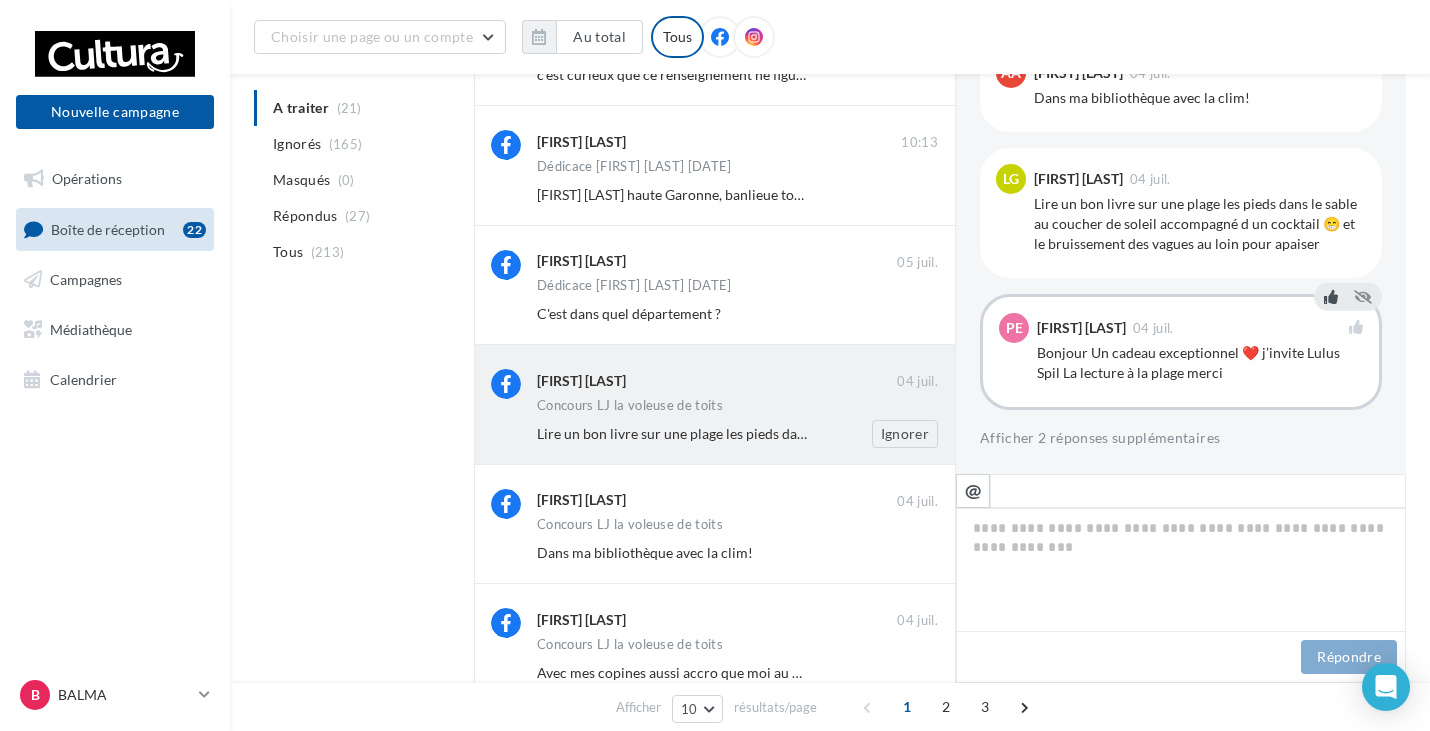 click on "Concours LJ  la voleuse de toits" at bounding box center [737, 168] 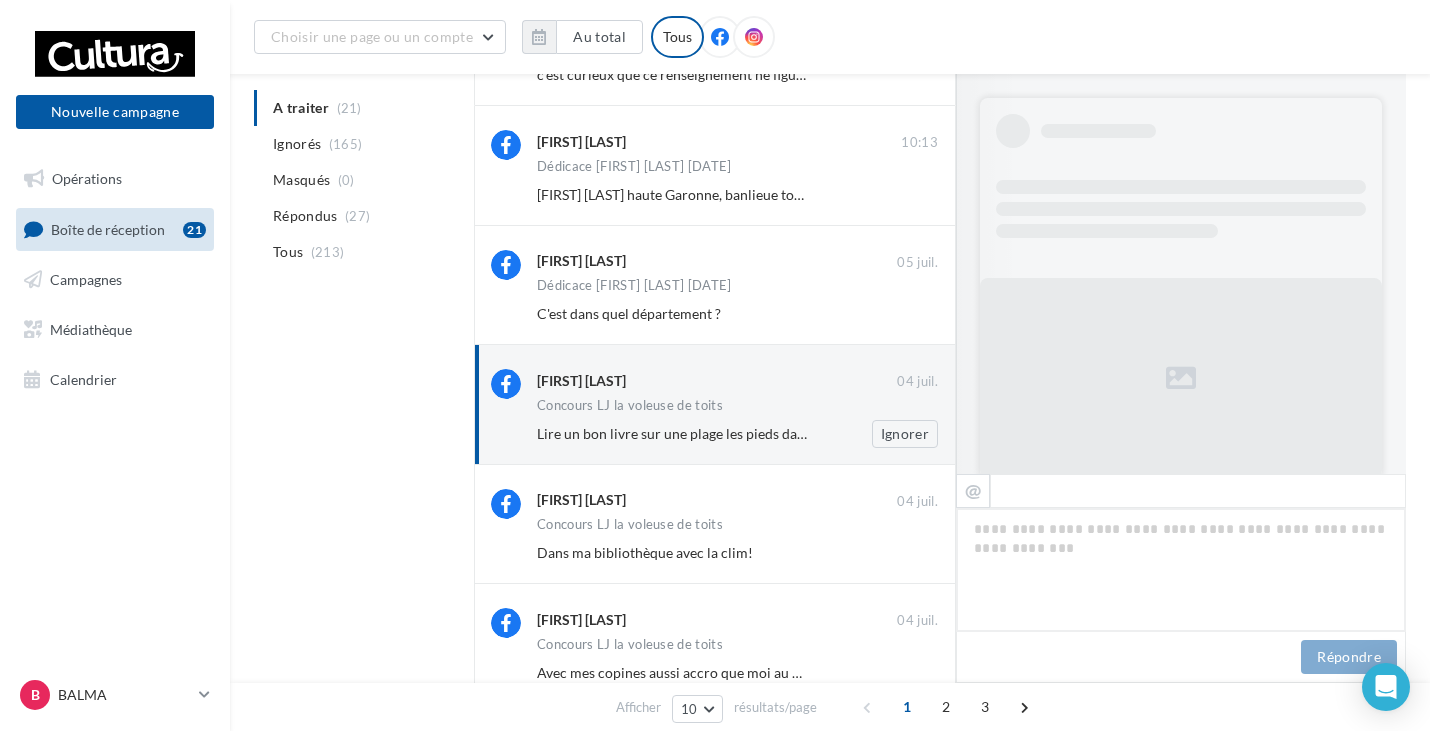 scroll, scrollTop: 875, scrollLeft: 0, axis: vertical 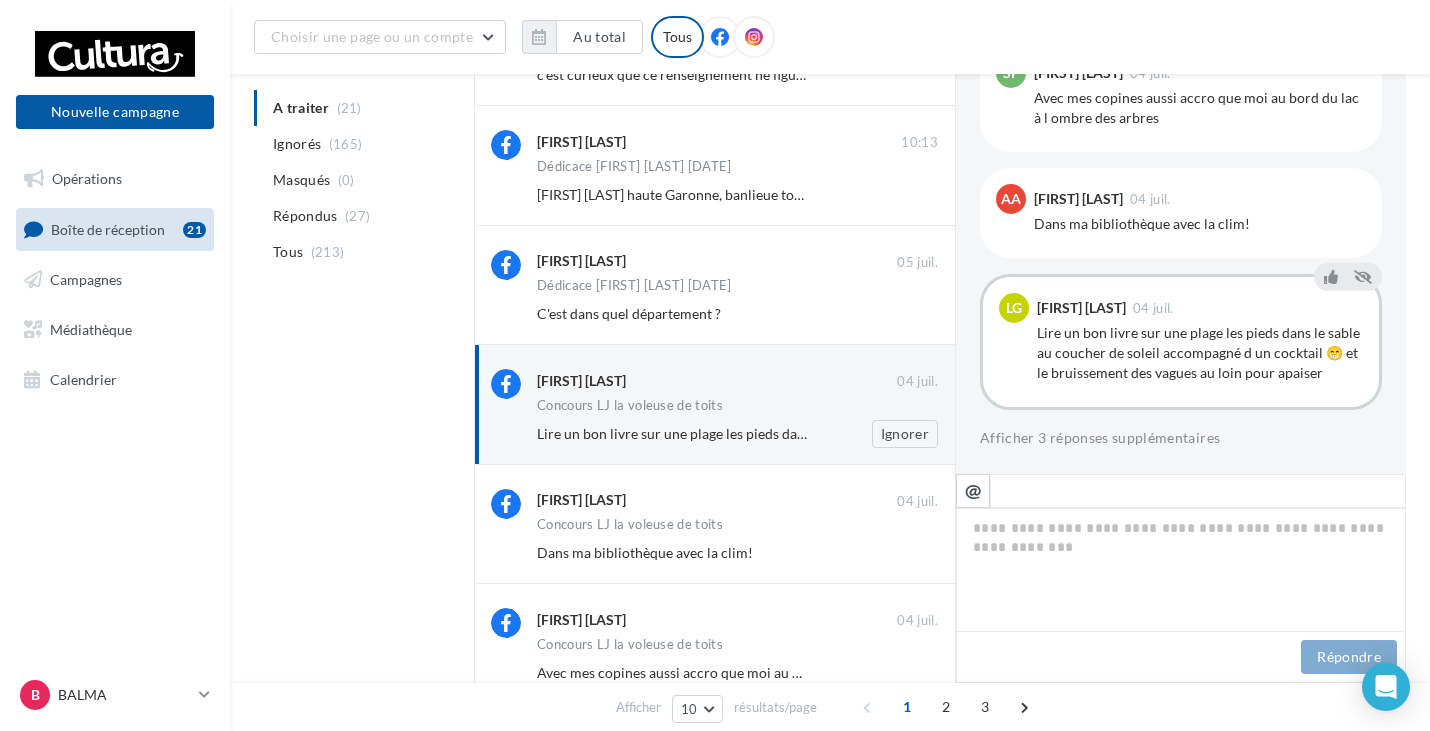 drag, startPoint x: 648, startPoint y: 378, endPoint x: 534, endPoint y: 384, distance: 114.15778 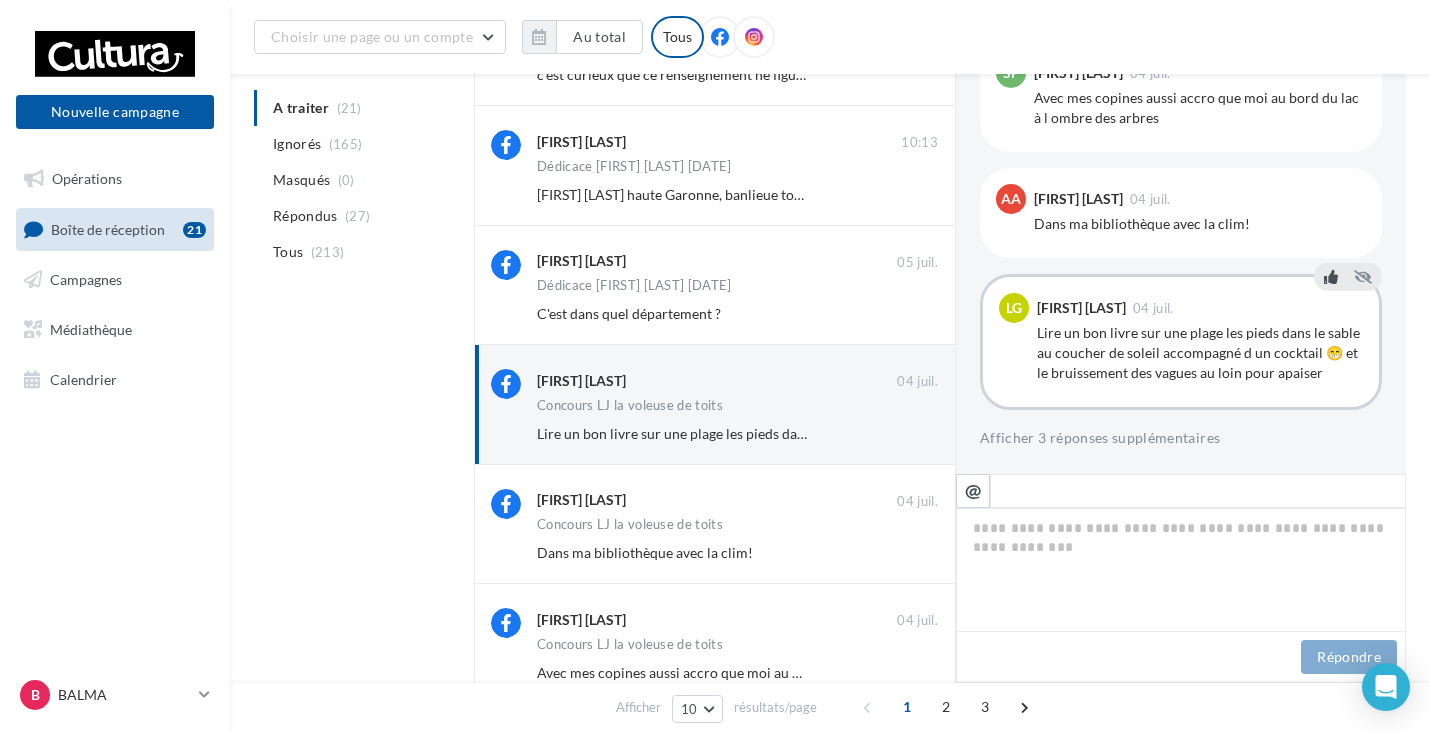 click at bounding box center [1331, 277] 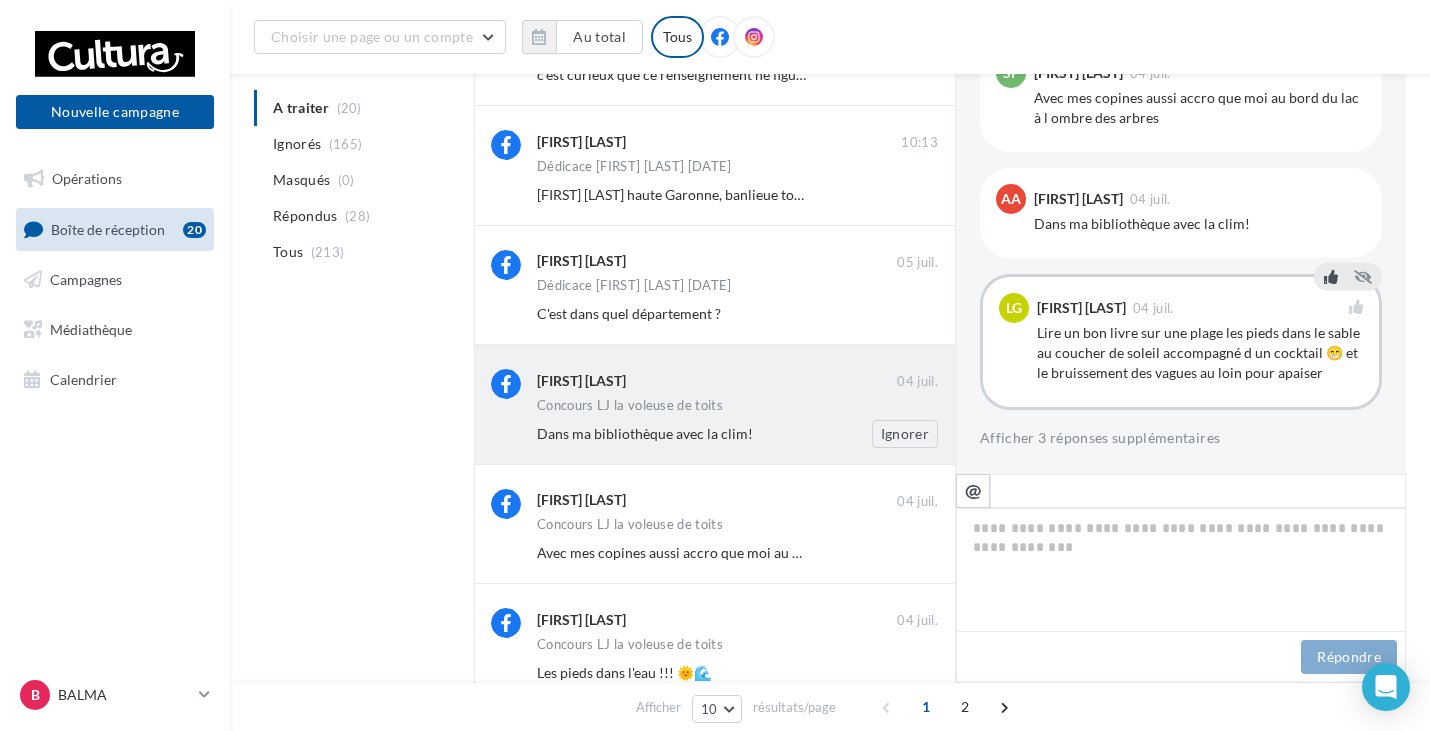 drag, startPoint x: 529, startPoint y: 384, endPoint x: 629, endPoint y: 390, distance: 100.17984 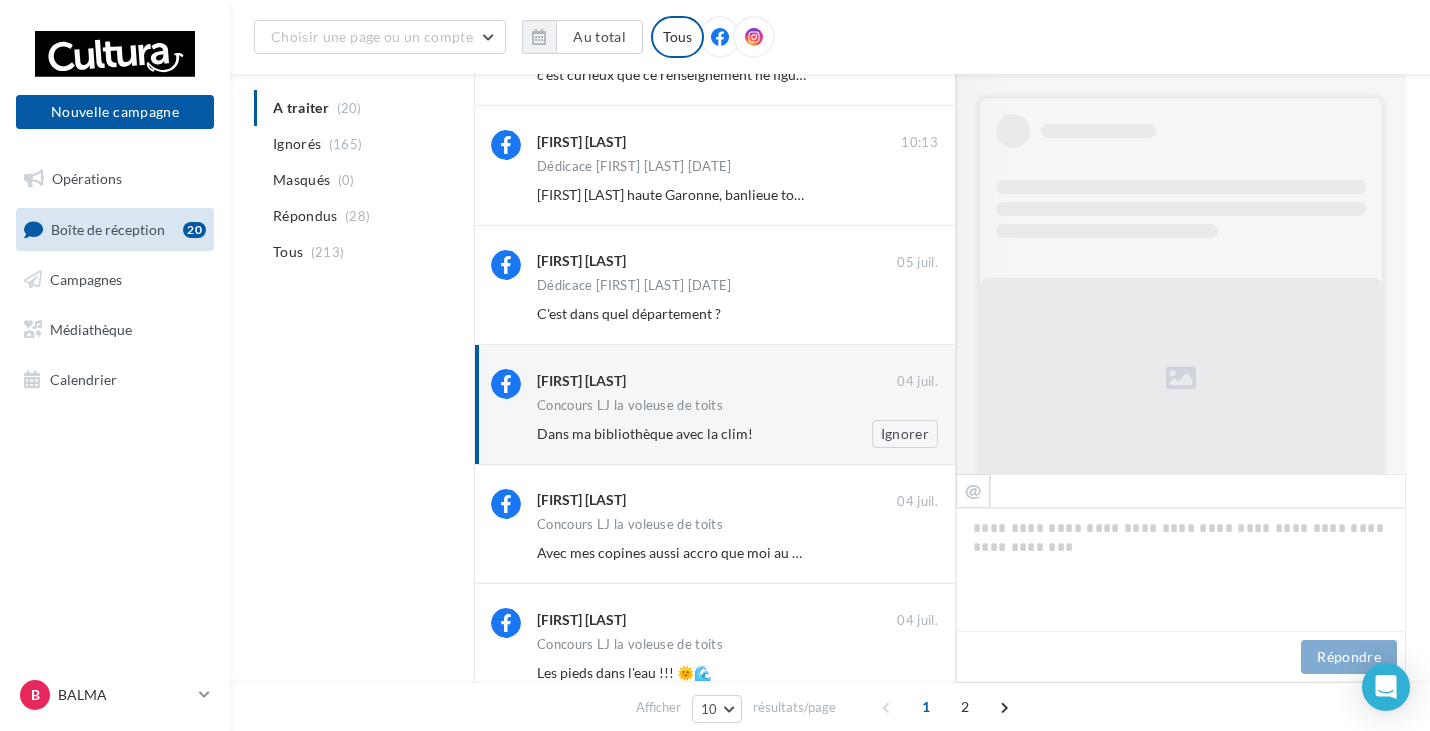 copy on "[FIRST] [LAST]" 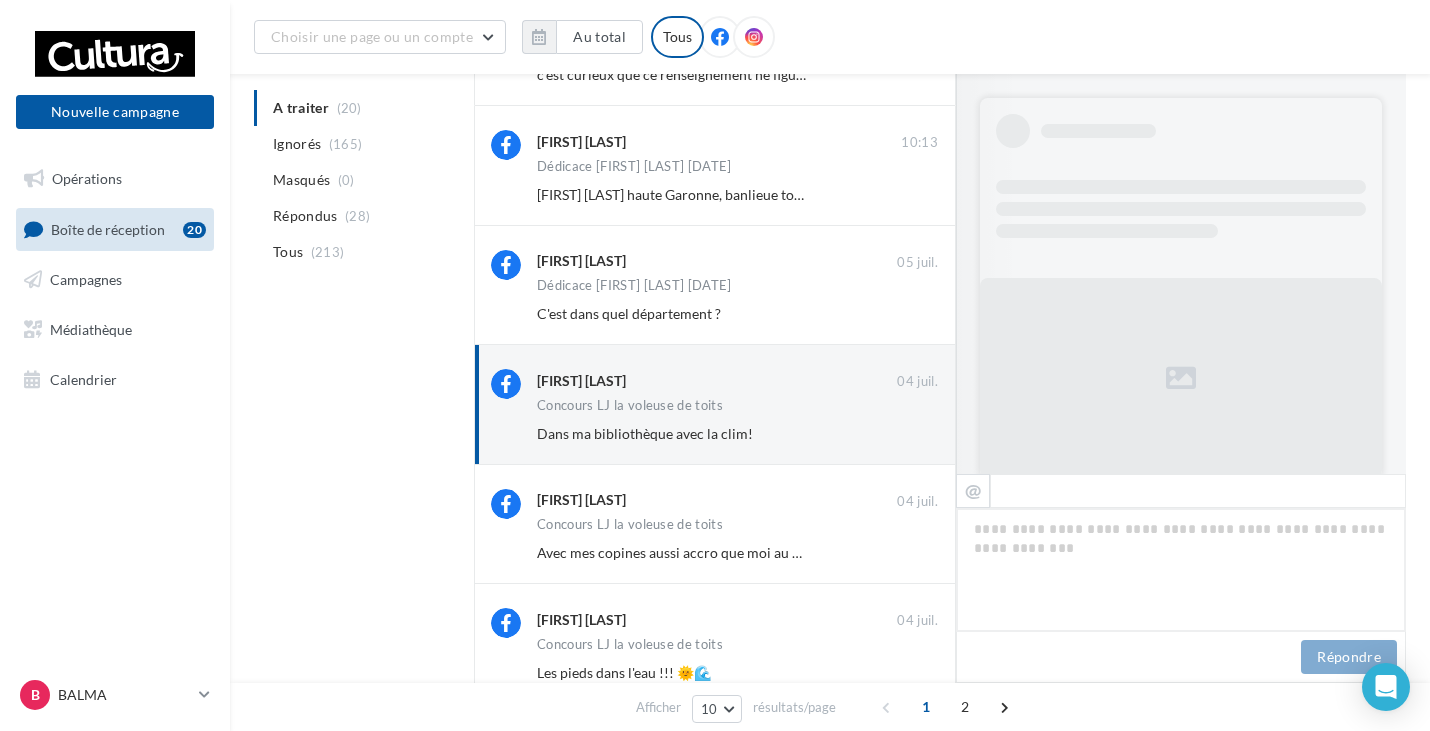 scroll, scrollTop: 815, scrollLeft: 0, axis: vertical 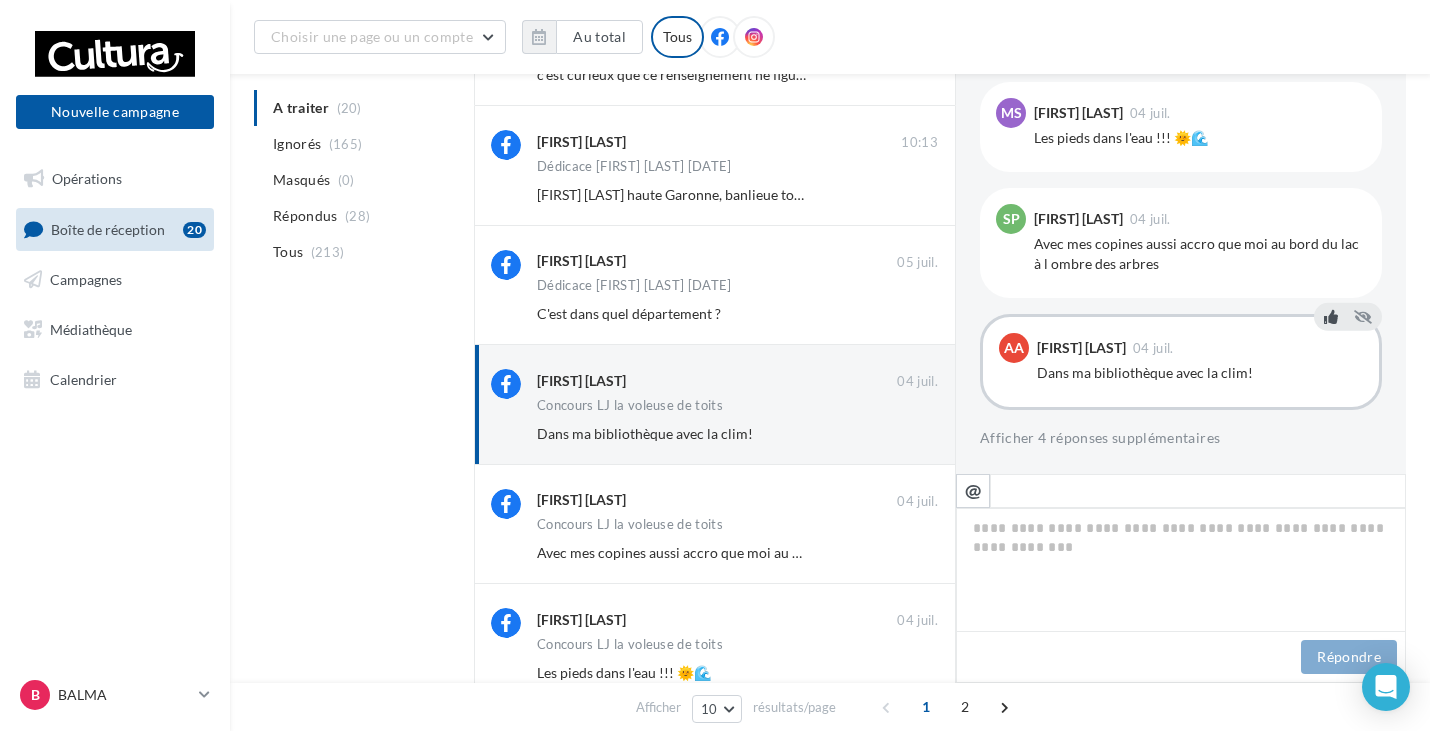 click at bounding box center [1331, 317] 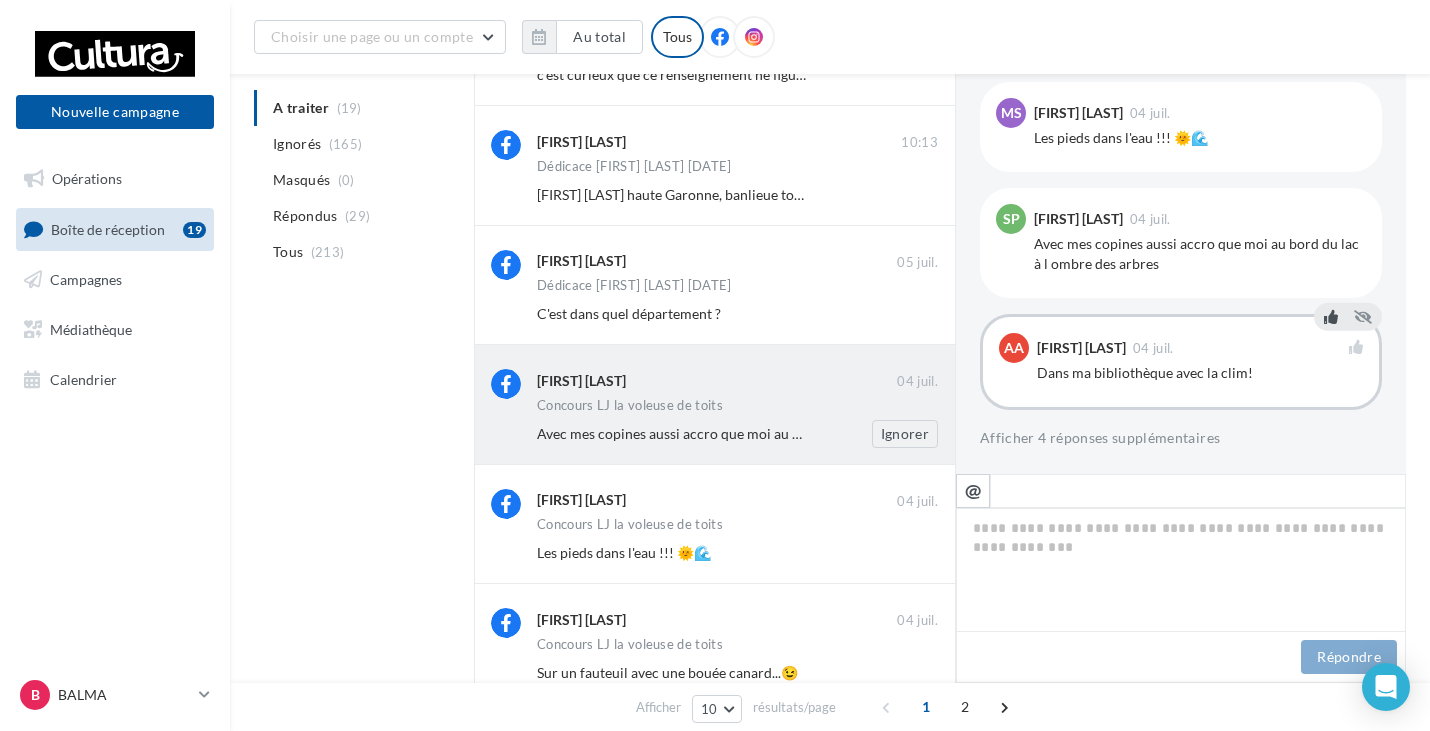 drag, startPoint x: 532, startPoint y: 381, endPoint x: 625, endPoint y: 383, distance: 93.0215 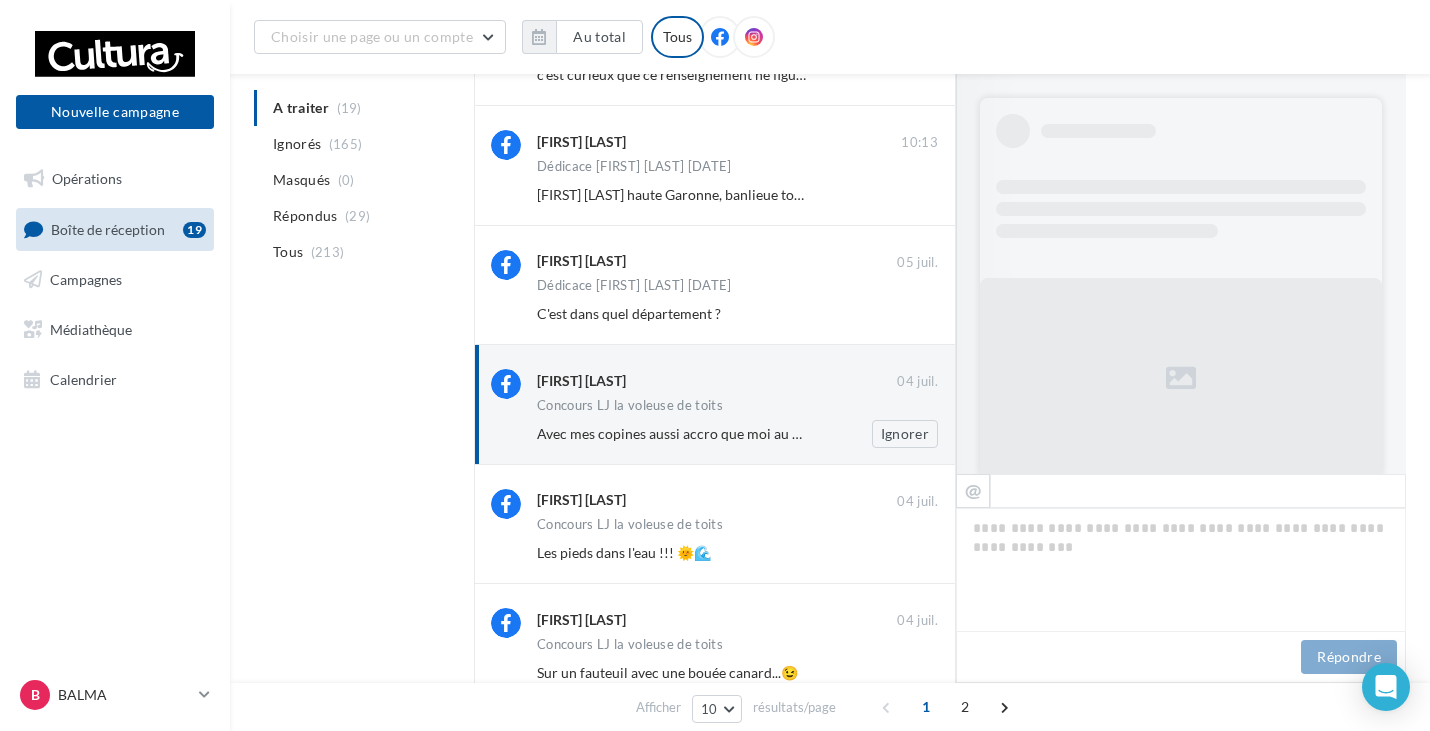 copy on "[FIRST] [LAST]" 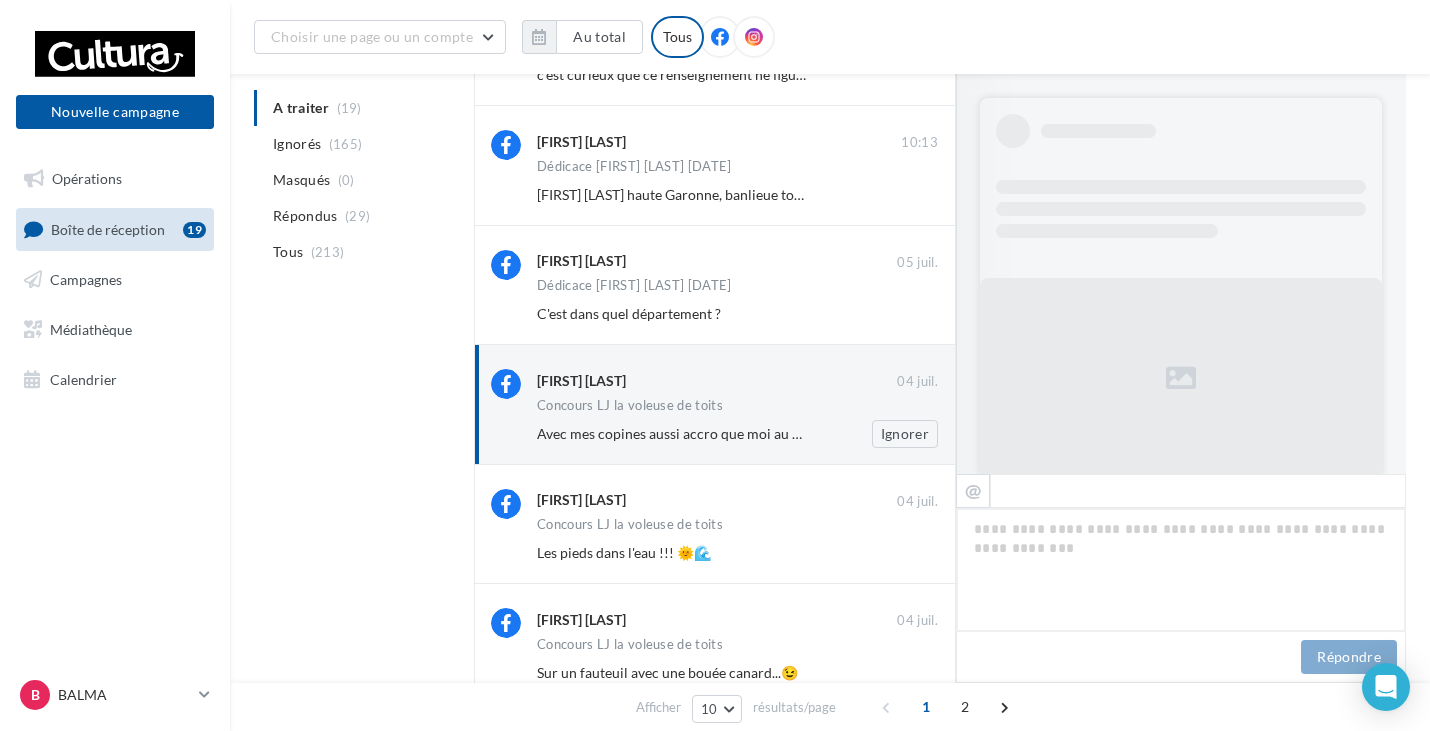 scroll, scrollTop: 815, scrollLeft: 0, axis: vertical 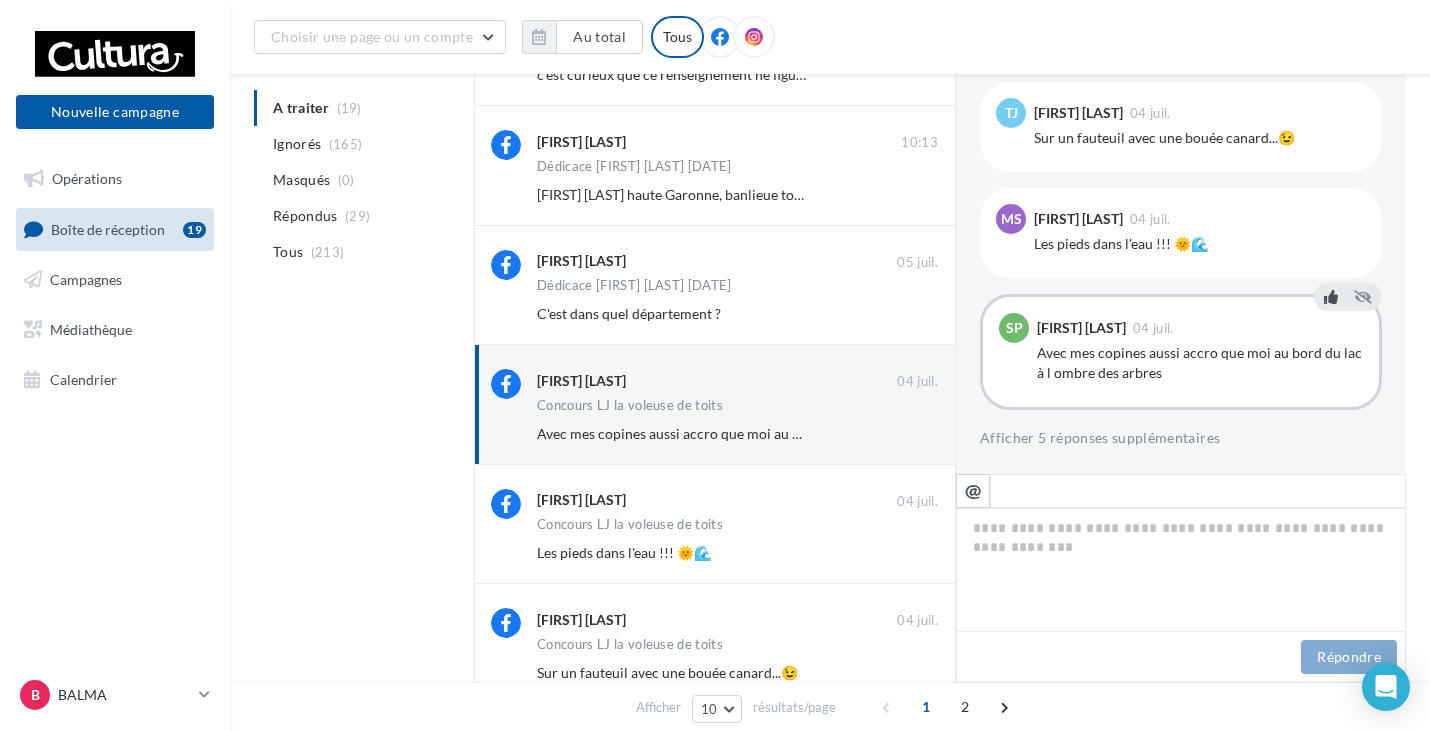 click at bounding box center (1331, 297) 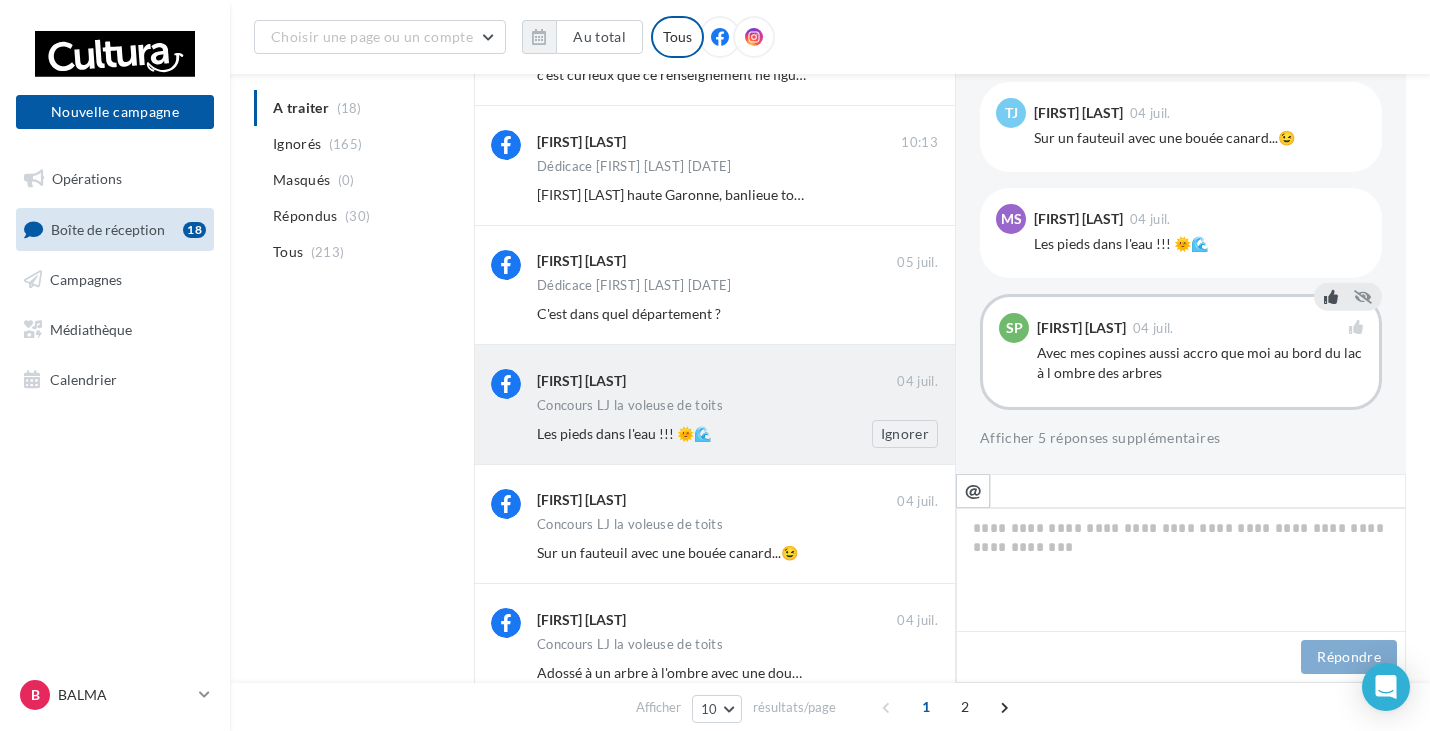 drag, startPoint x: 530, startPoint y: 383, endPoint x: 660, endPoint y: 388, distance: 130.09612 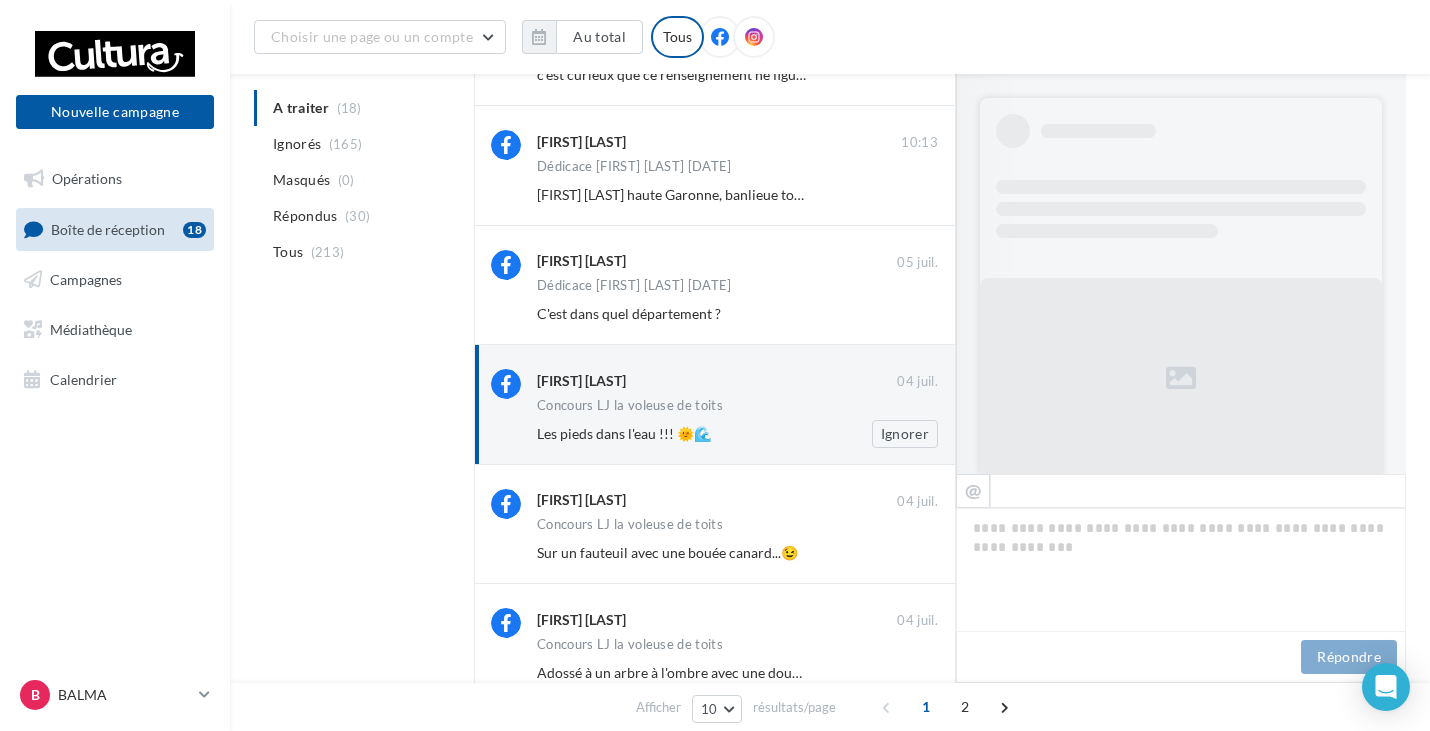 copy on "[FIRST] [LAST]" 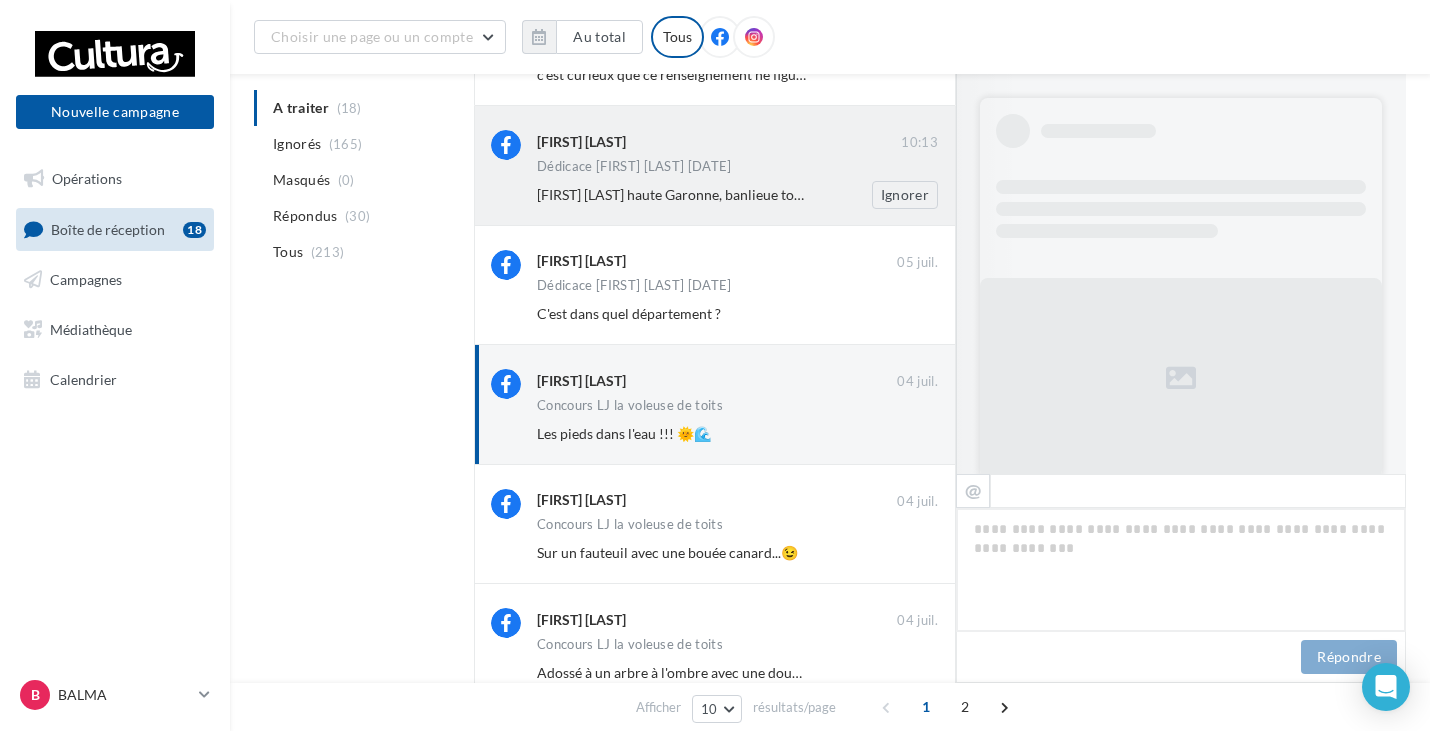 scroll, scrollTop: 795, scrollLeft: 0, axis: vertical 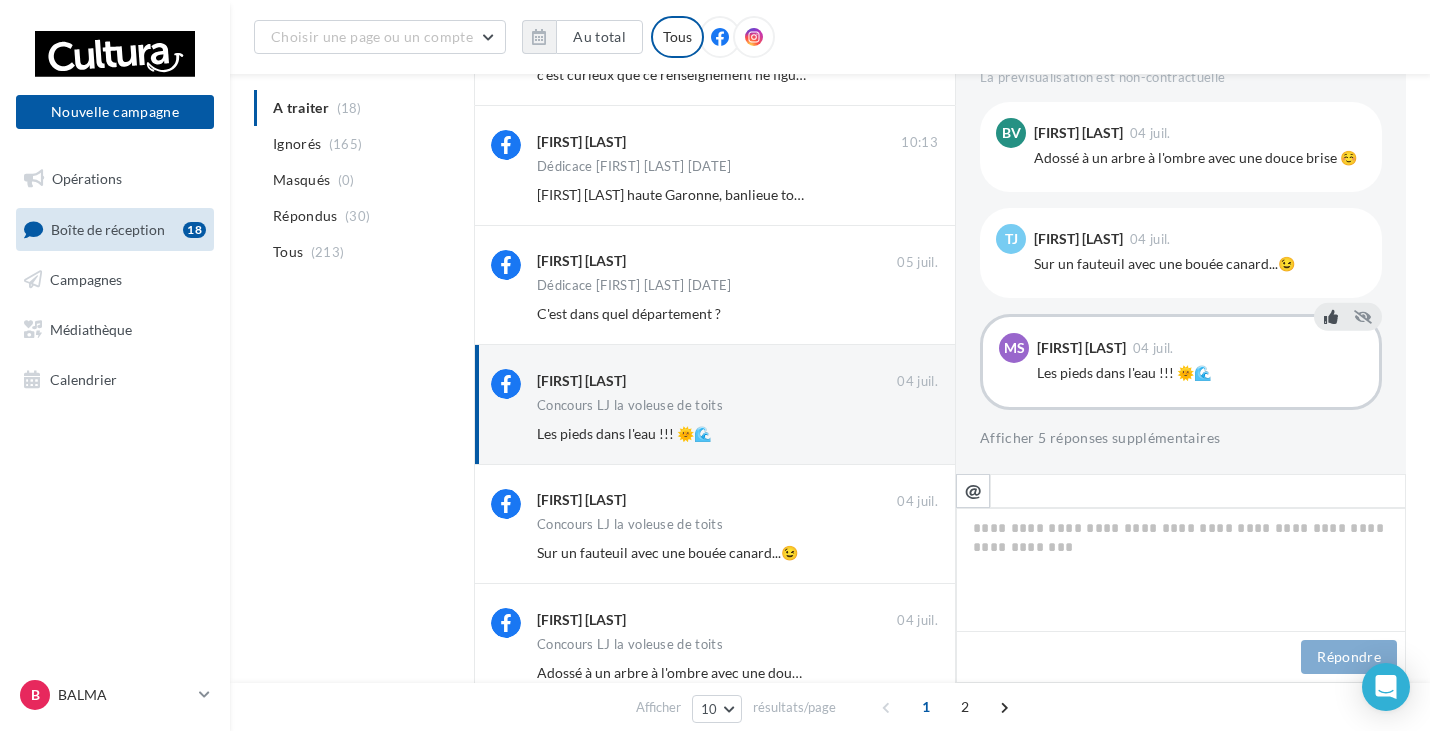 click at bounding box center (1331, 317) 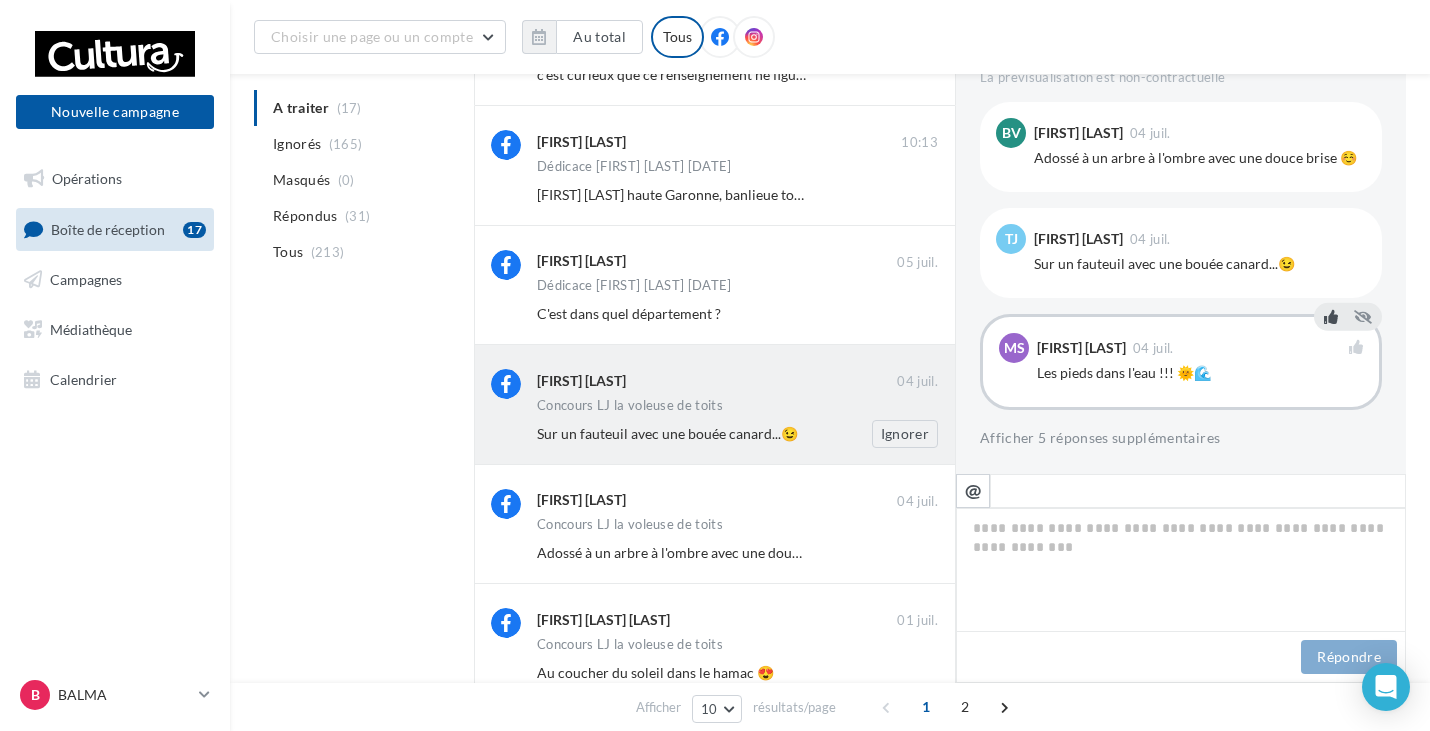 click on "[FIRST] [LAST]" at bounding box center (719, 140) 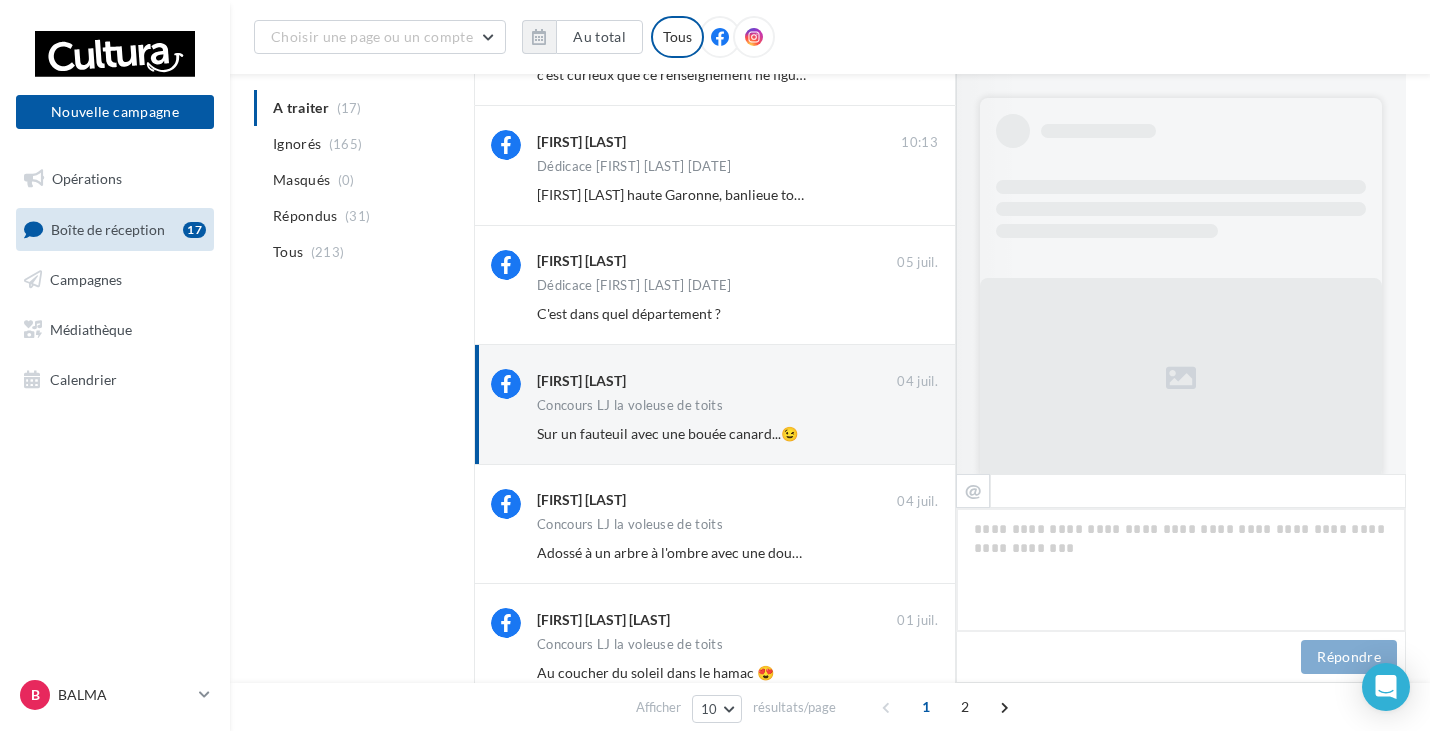 scroll, scrollTop: 795, scrollLeft: 0, axis: vertical 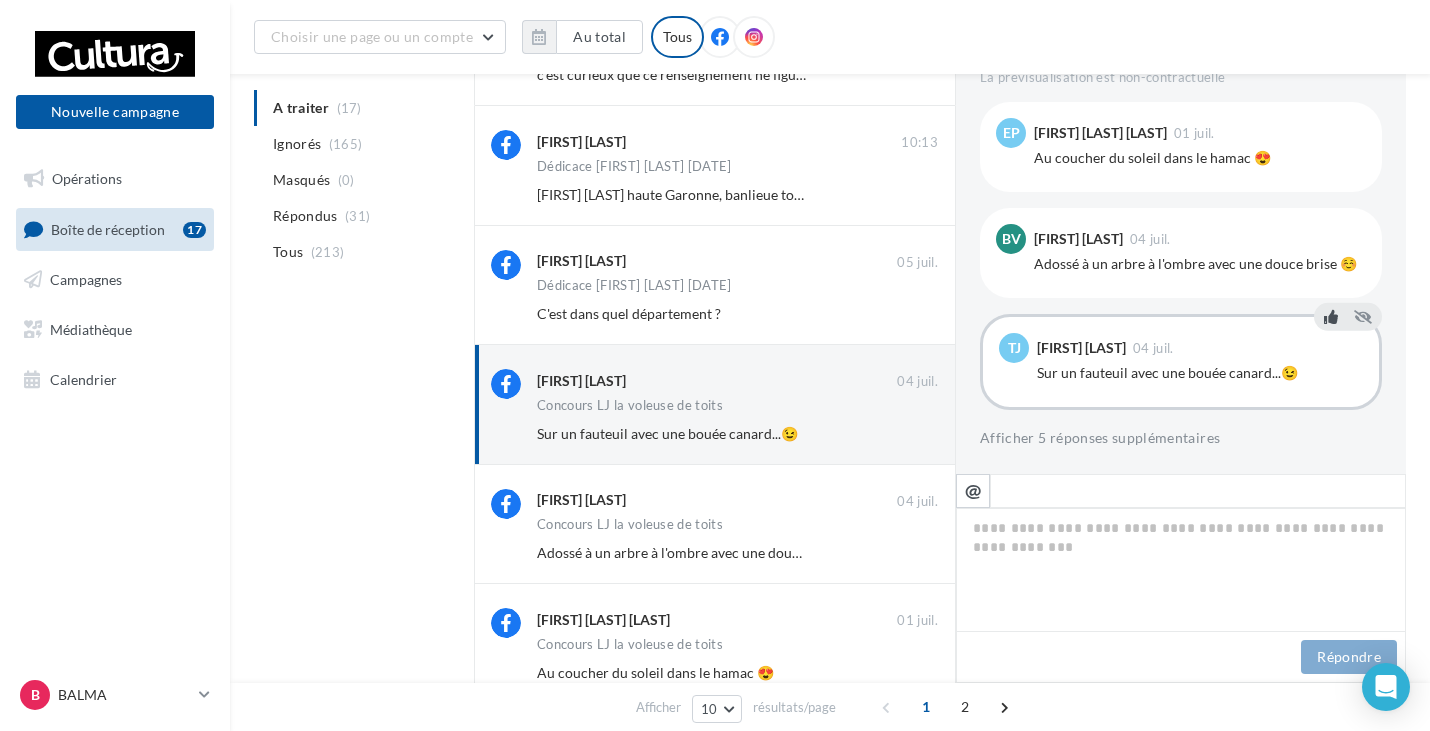 click at bounding box center [1331, 317] 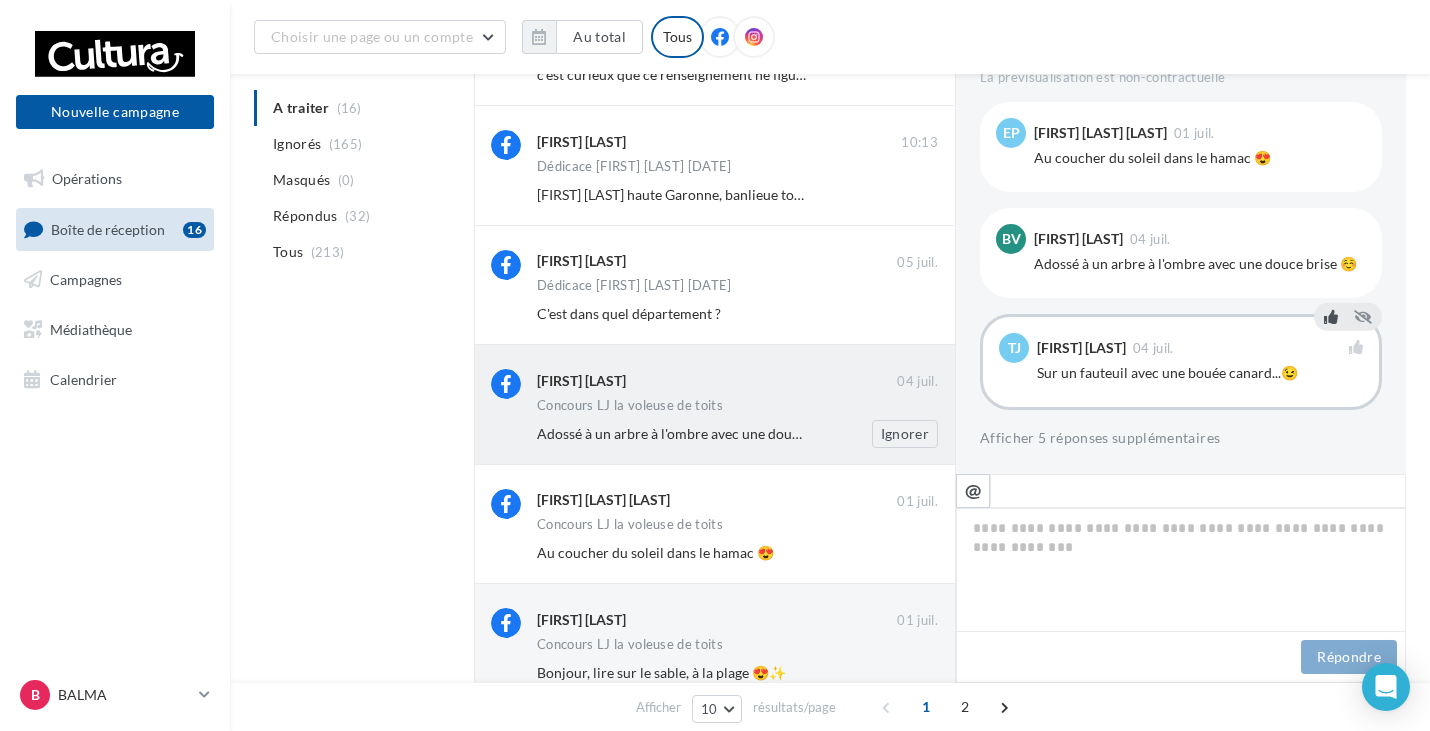 click on "[FIRST] [LAST]" at bounding box center [719, 140] 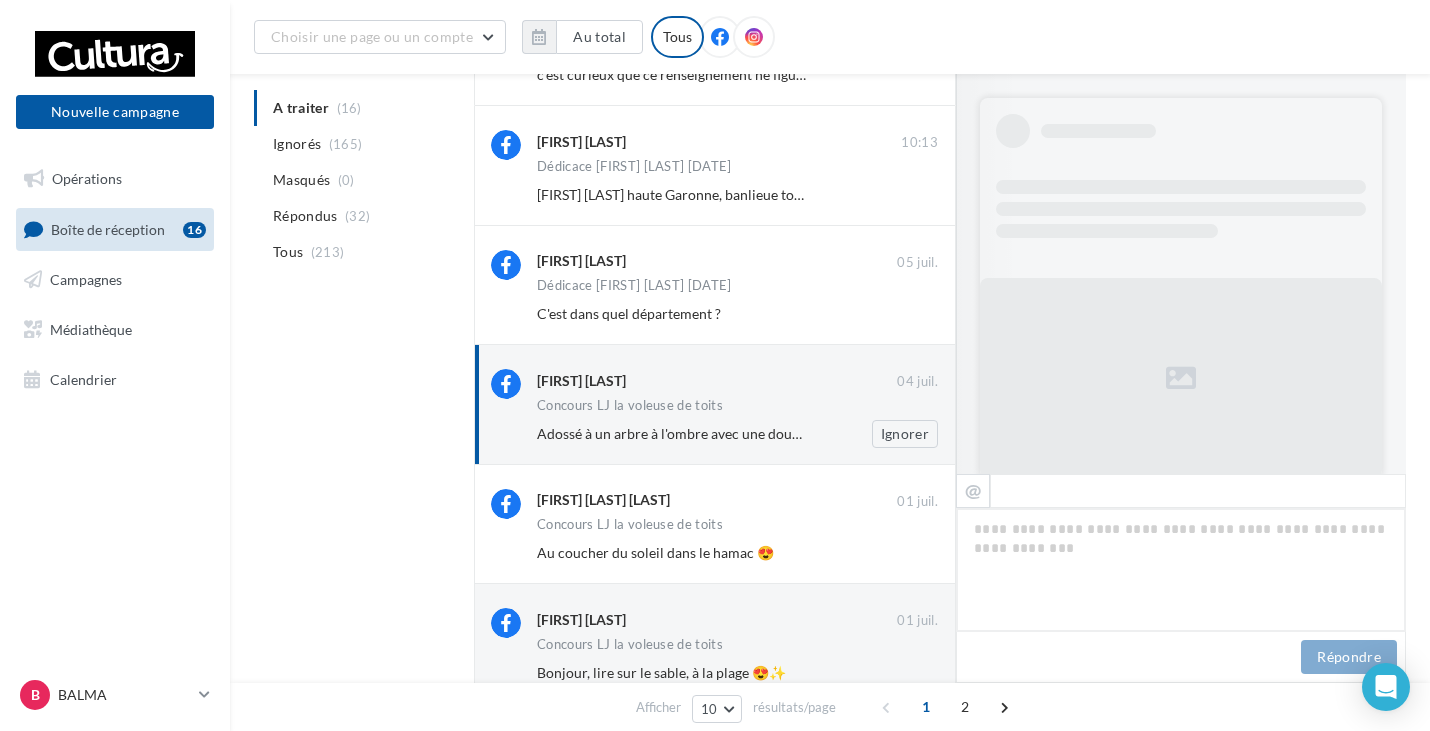scroll, scrollTop: 815, scrollLeft: 0, axis: vertical 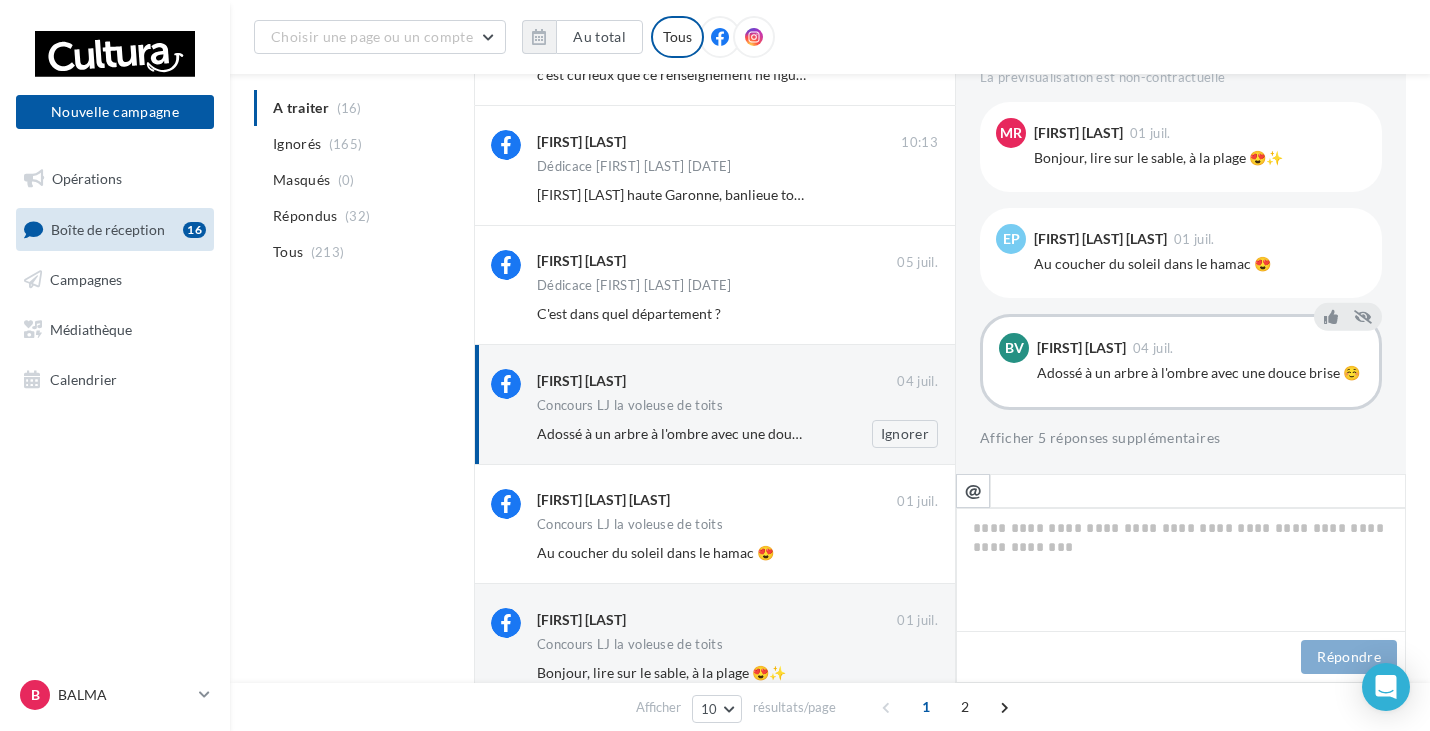 drag, startPoint x: 534, startPoint y: 386, endPoint x: 623, endPoint y: 379, distance: 89.27486 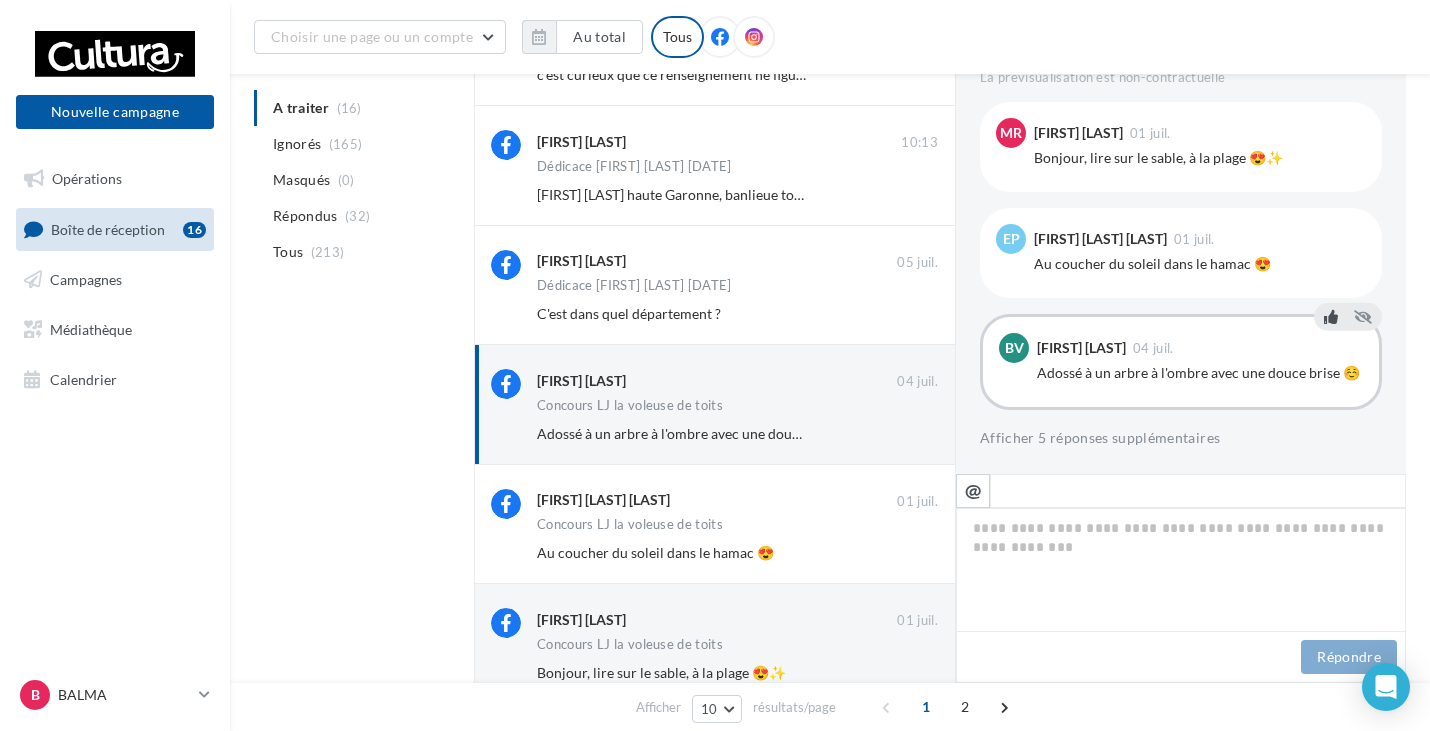 click at bounding box center [1331, 317] 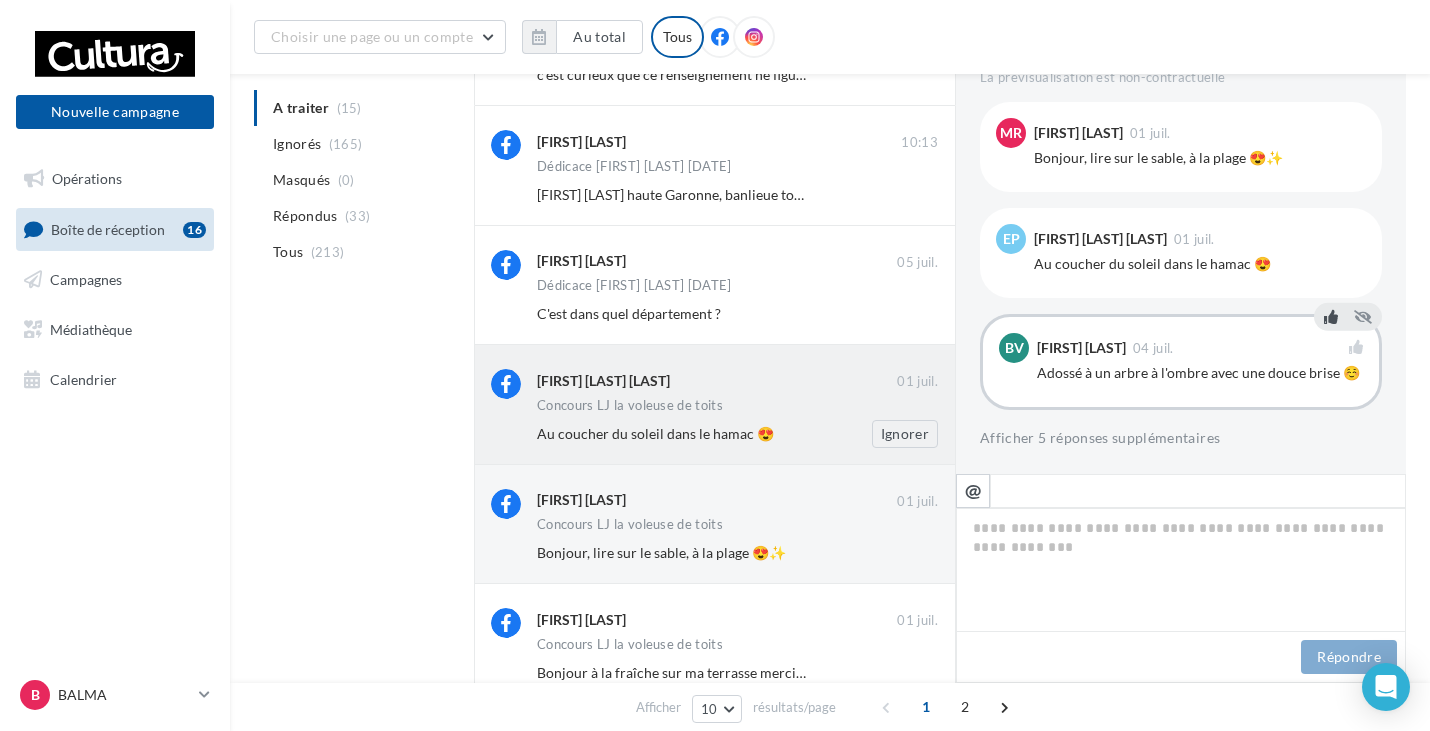 click on "[FIRST] [LAST] [LAST]" at bounding box center [719, 140] 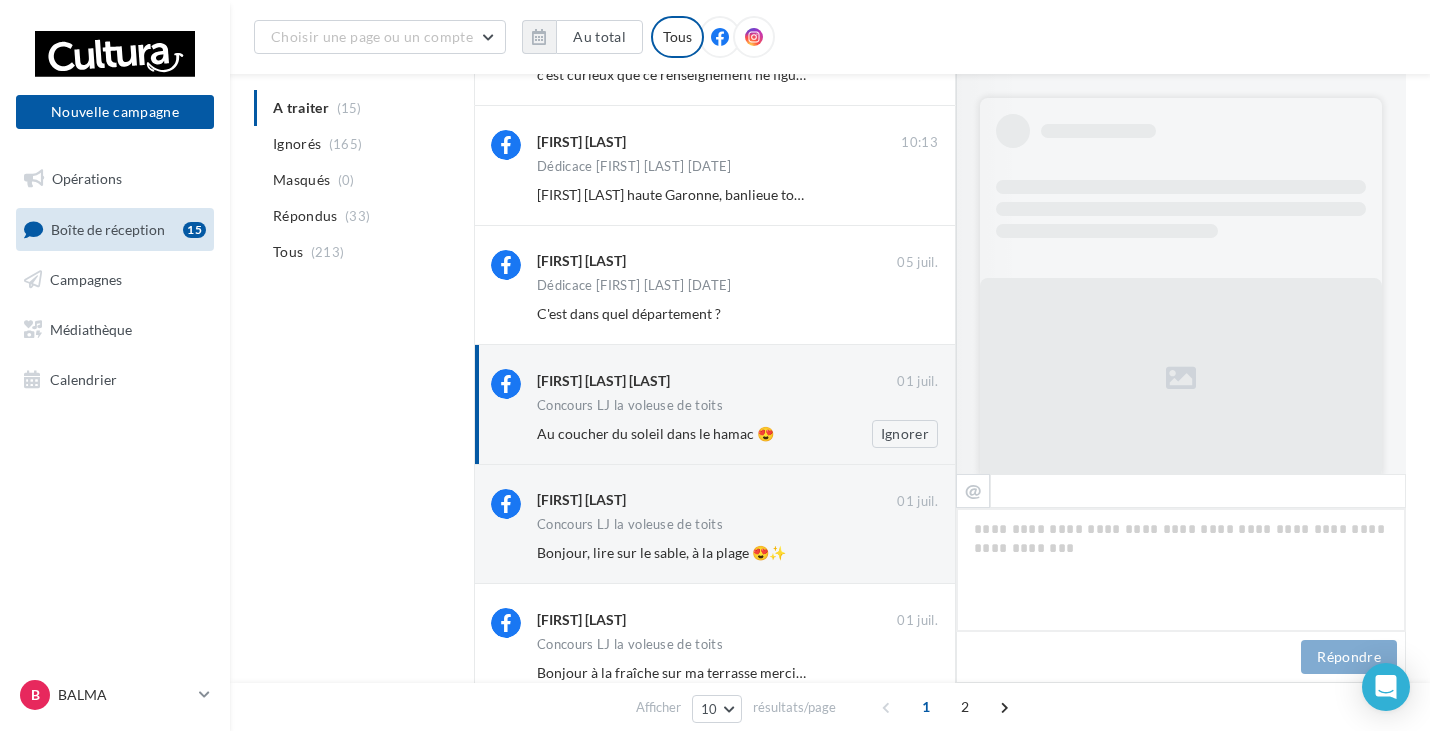 scroll, scrollTop: 795, scrollLeft: 0, axis: vertical 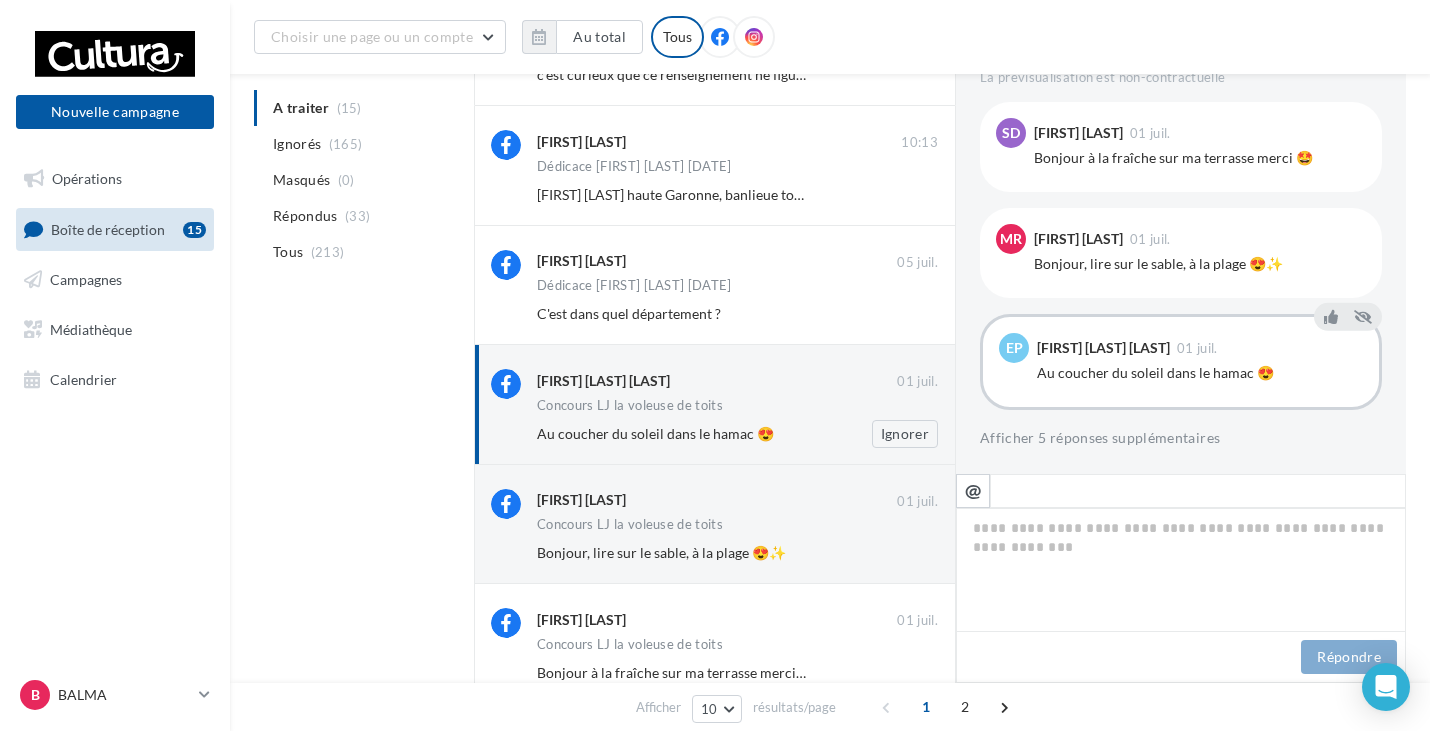 drag, startPoint x: 533, startPoint y: 381, endPoint x: 678, endPoint y: 380, distance: 145.00345 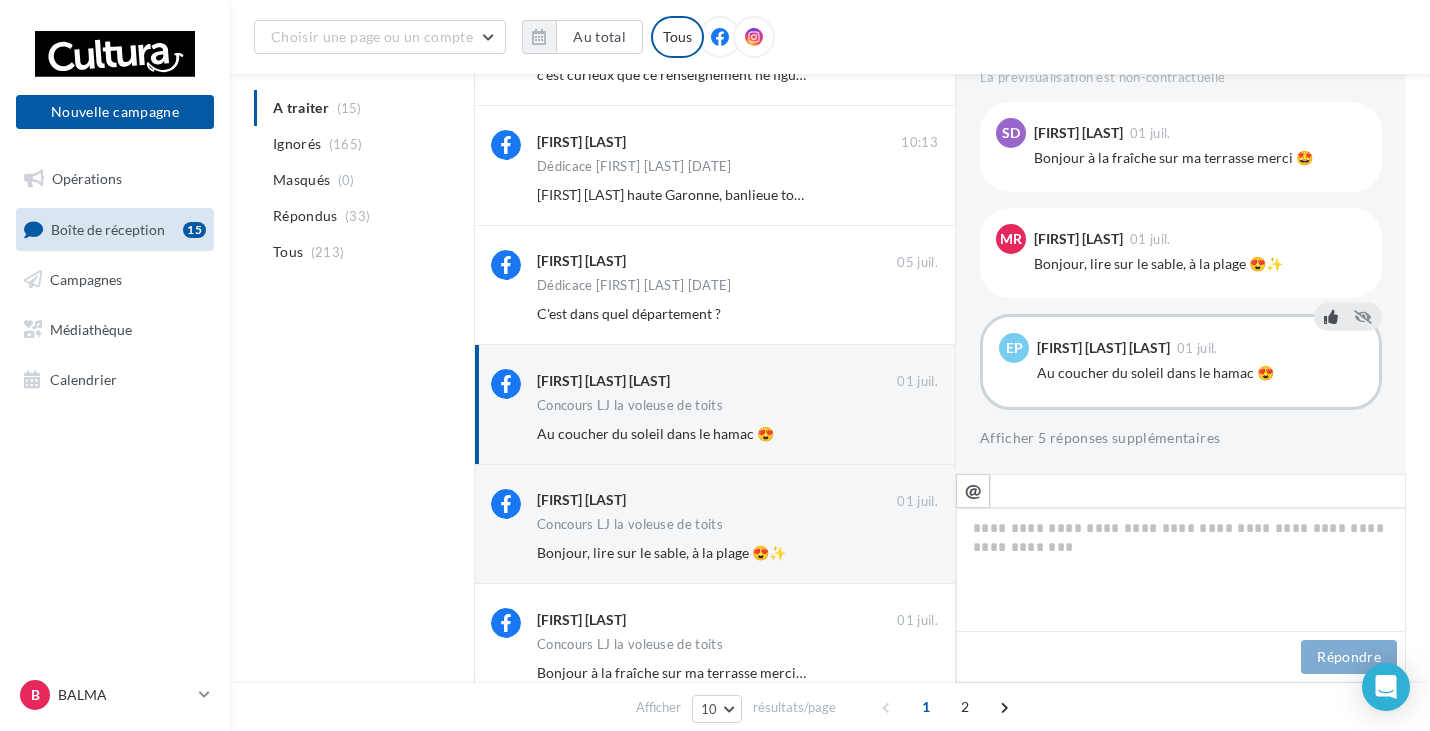 click at bounding box center [1331, 317] 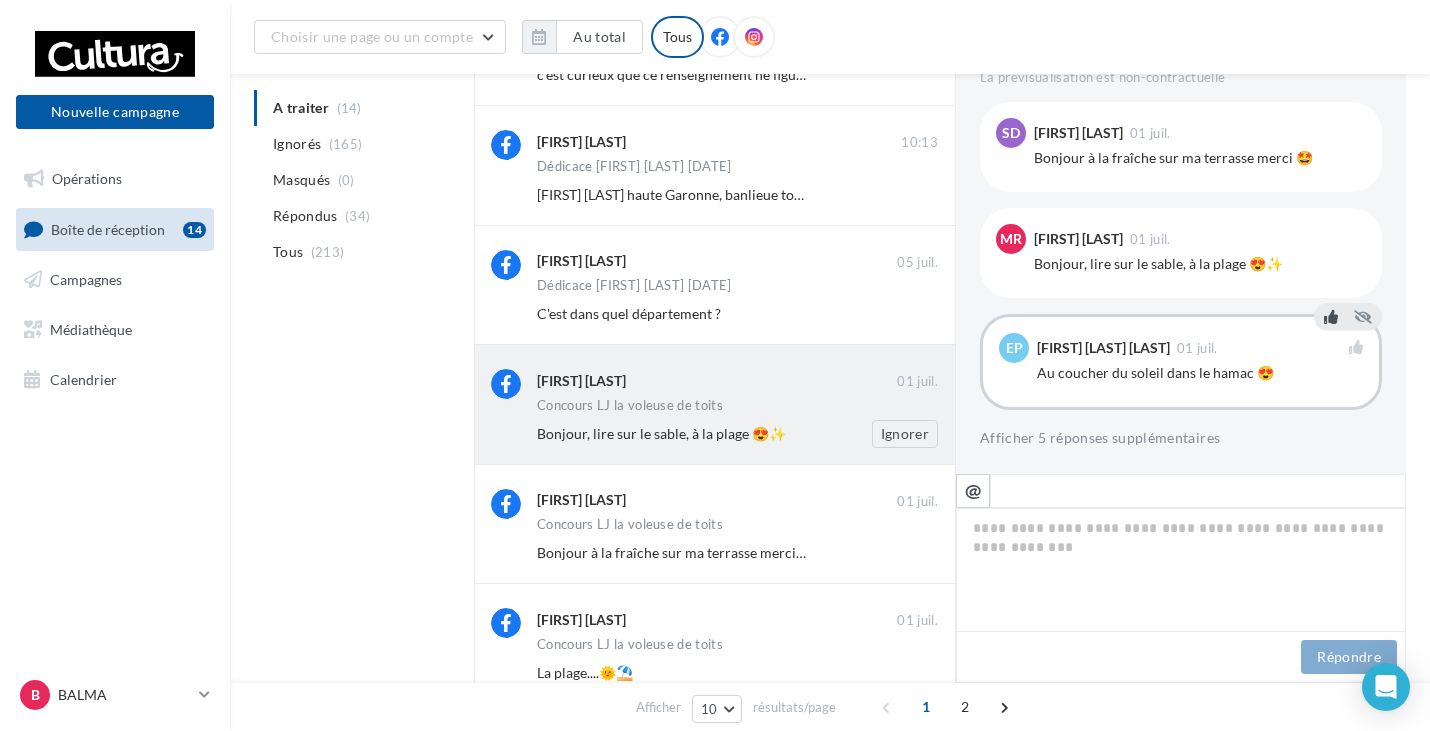 drag, startPoint x: 530, startPoint y: 381, endPoint x: 629, endPoint y: 380, distance: 99.00505 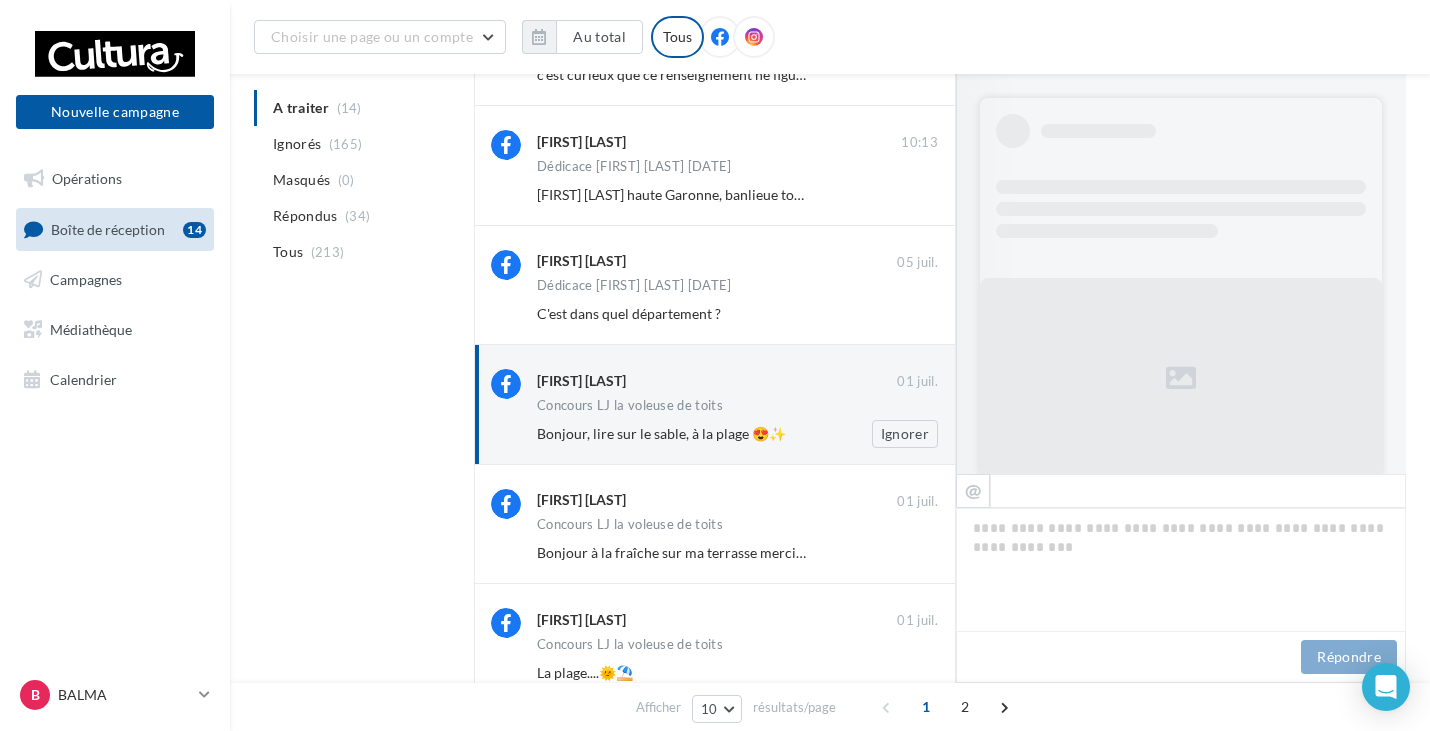 copy on "[FIRST] [LAST]" 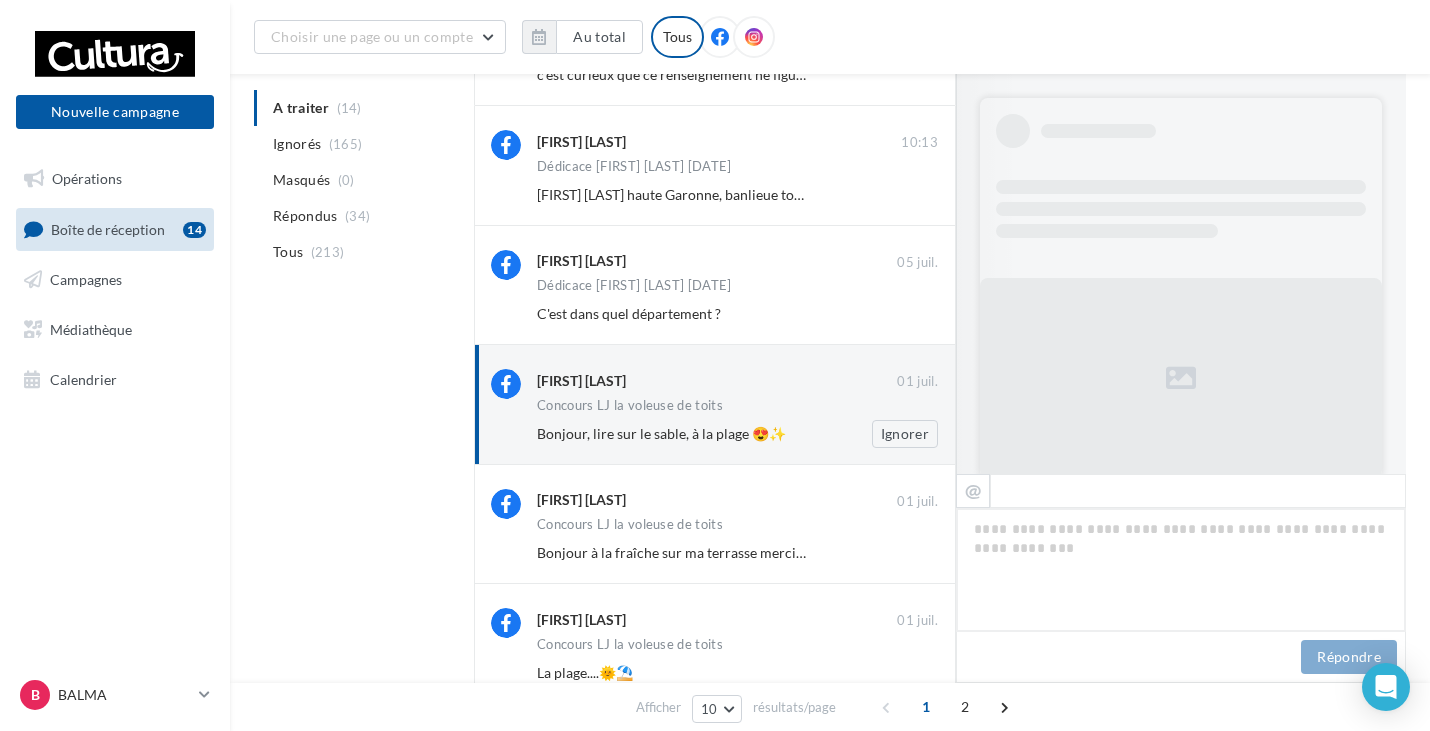 scroll, scrollTop: 795, scrollLeft: 0, axis: vertical 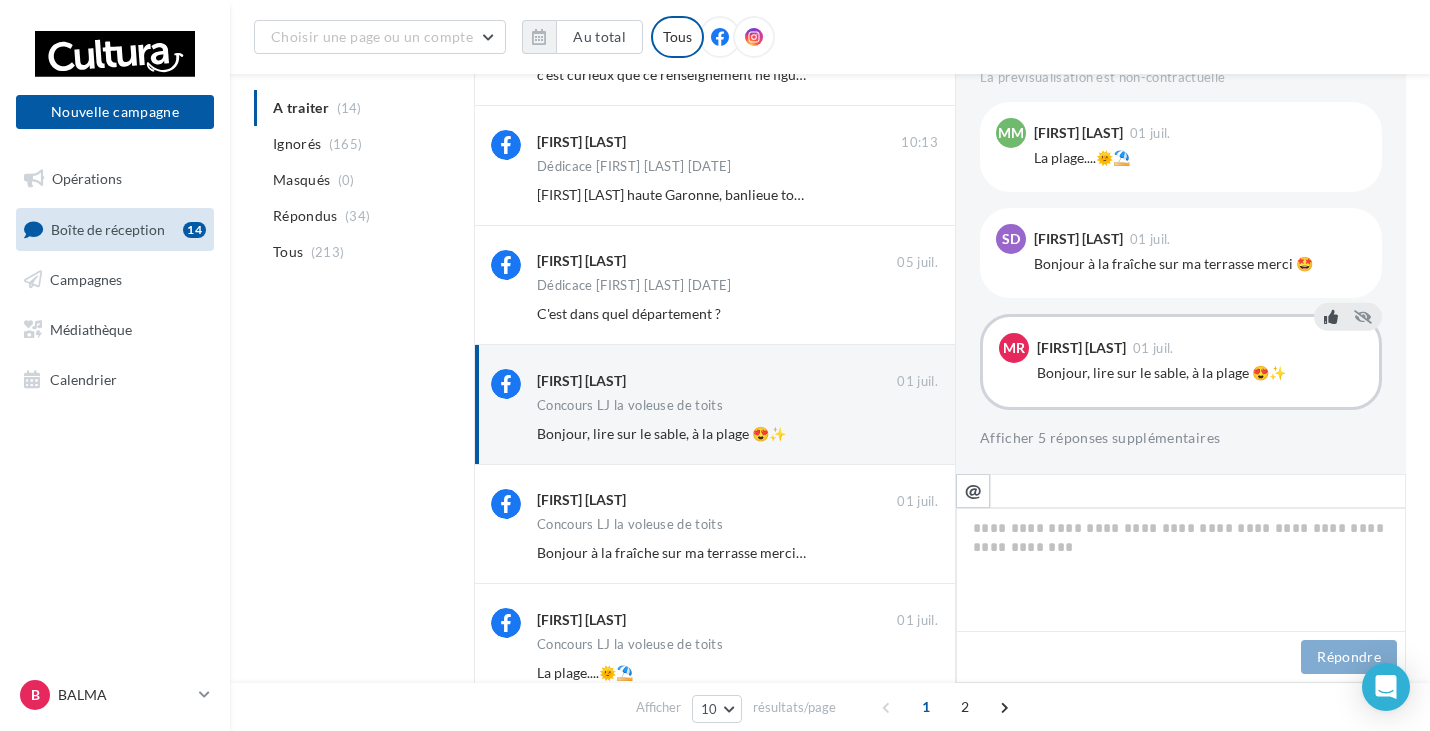 click at bounding box center [1331, 317] 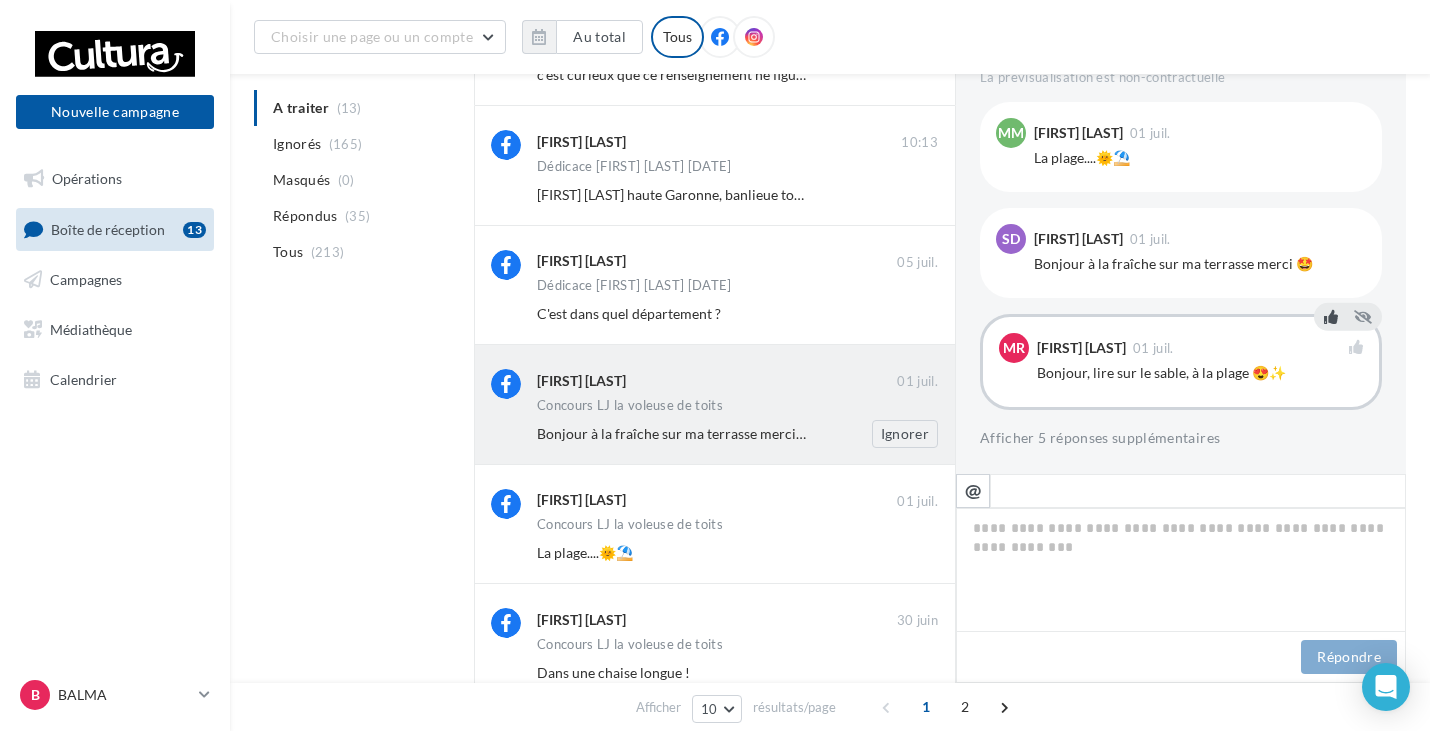 drag, startPoint x: 529, startPoint y: 385, endPoint x: 652, endPoint y: 391, distance: 123.146255 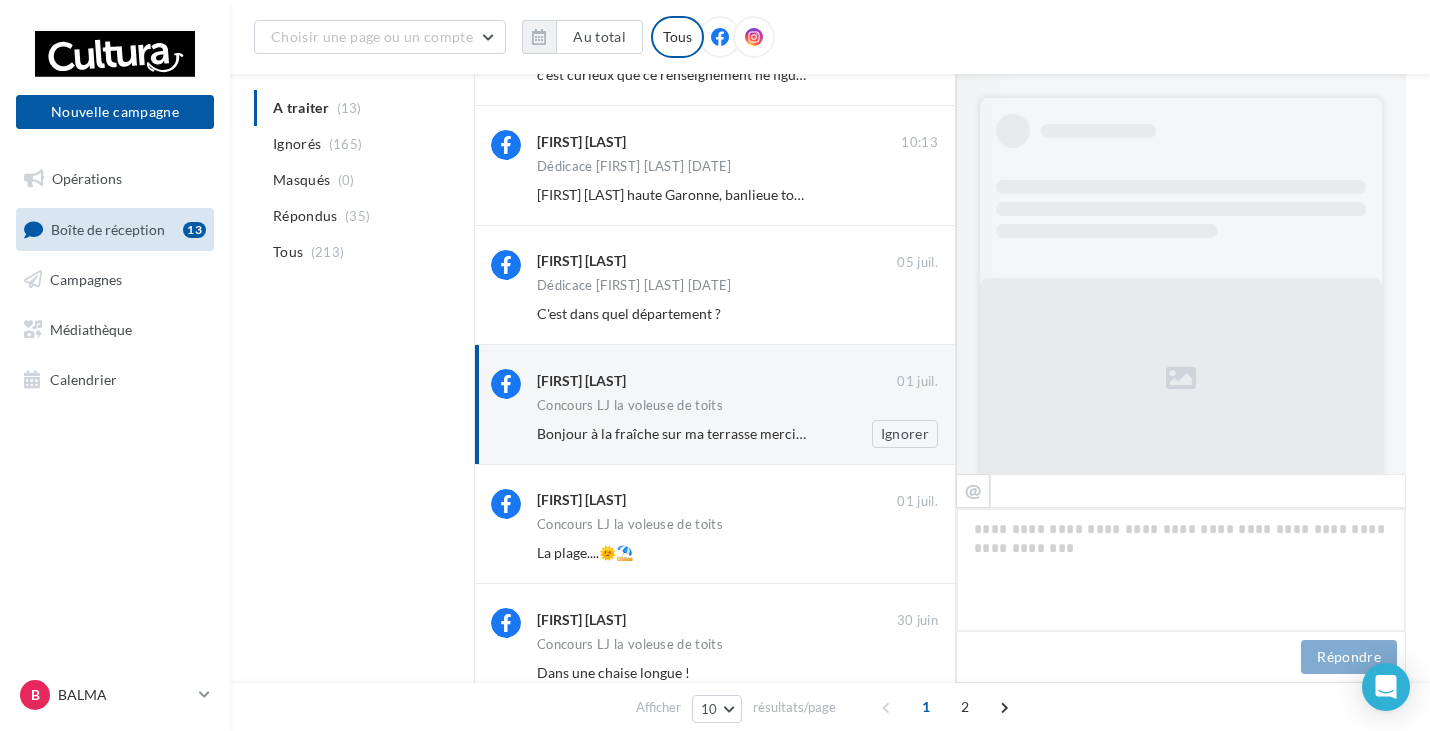 scroll, scrollTop: 795, scrollLeft: 0, axis: vertical 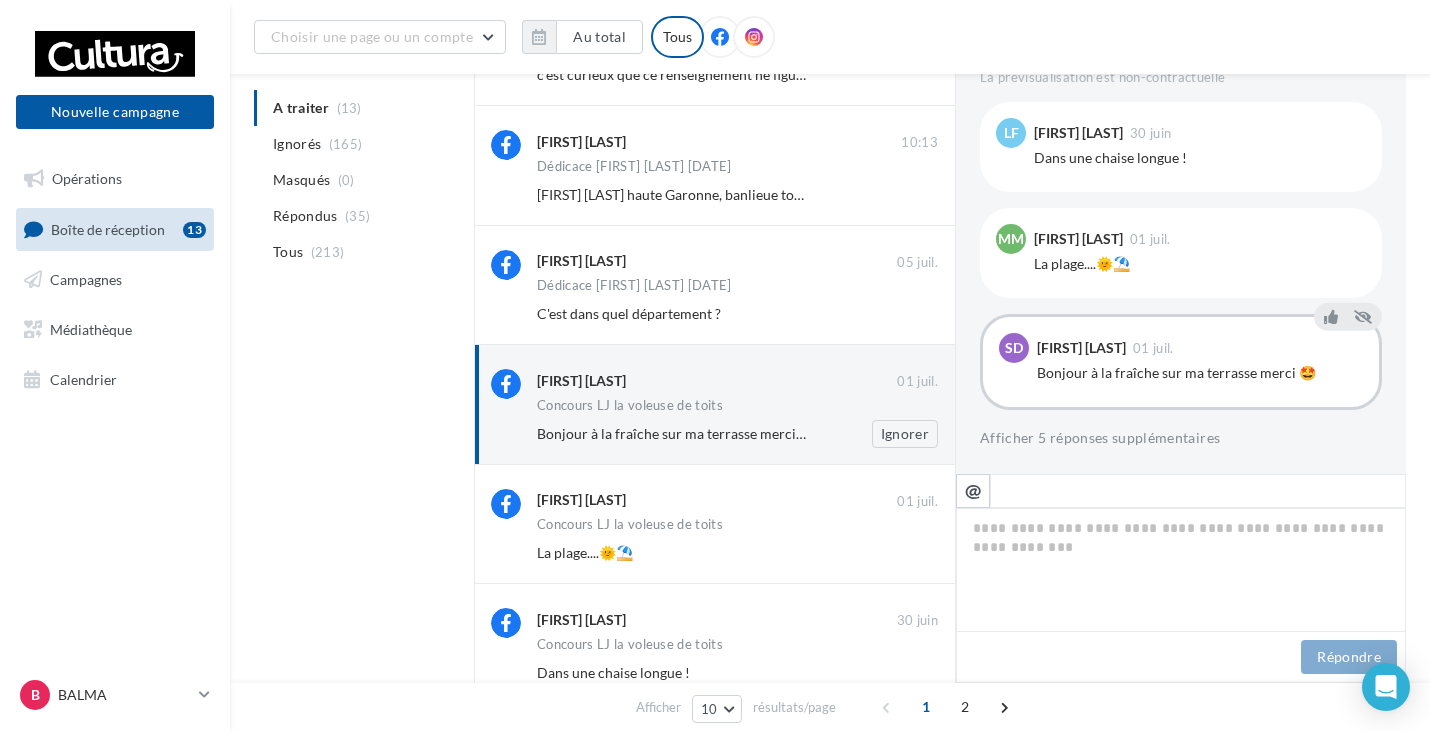drag, startPoint x: 529, startPoint y: 386, endPoint x: 645, endPoint y: 394, distance: 116.275536 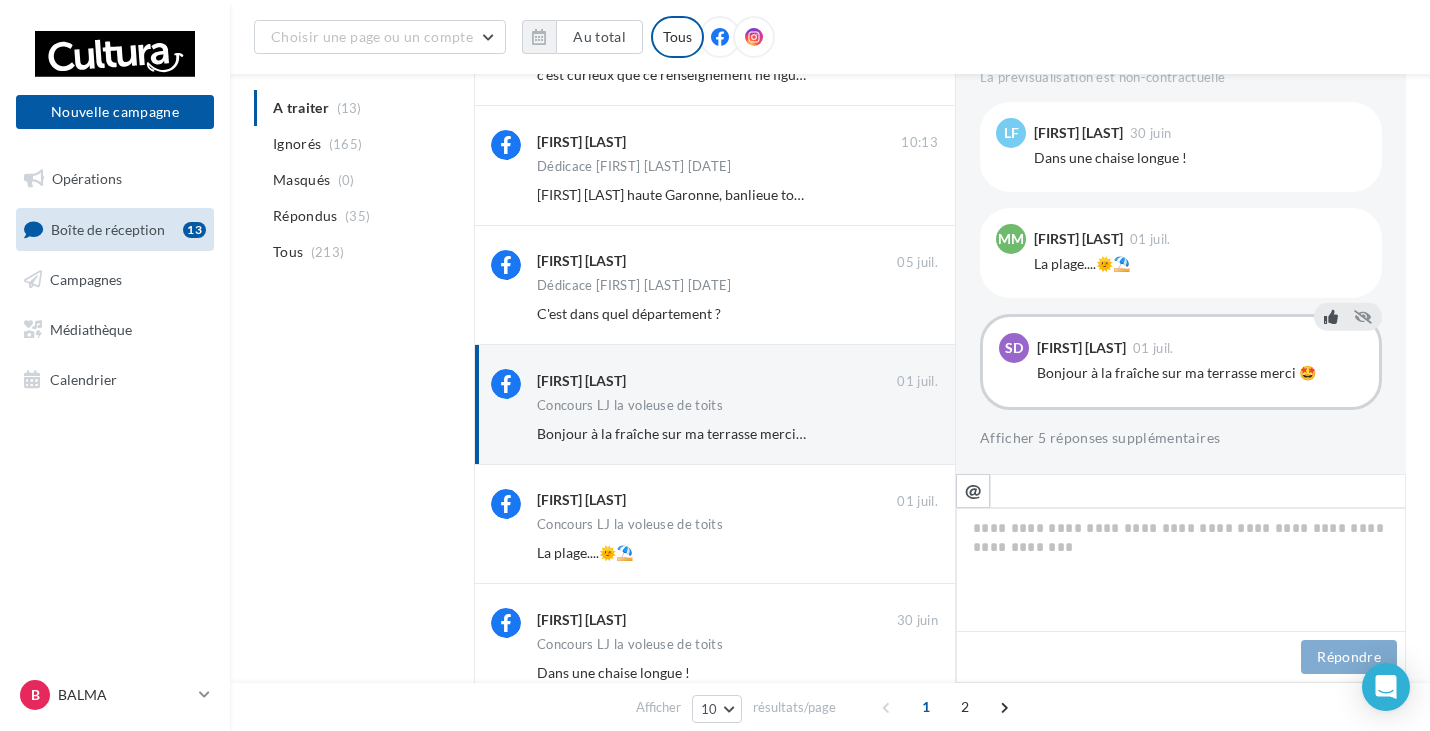 click at bounding box center (1331, 317) 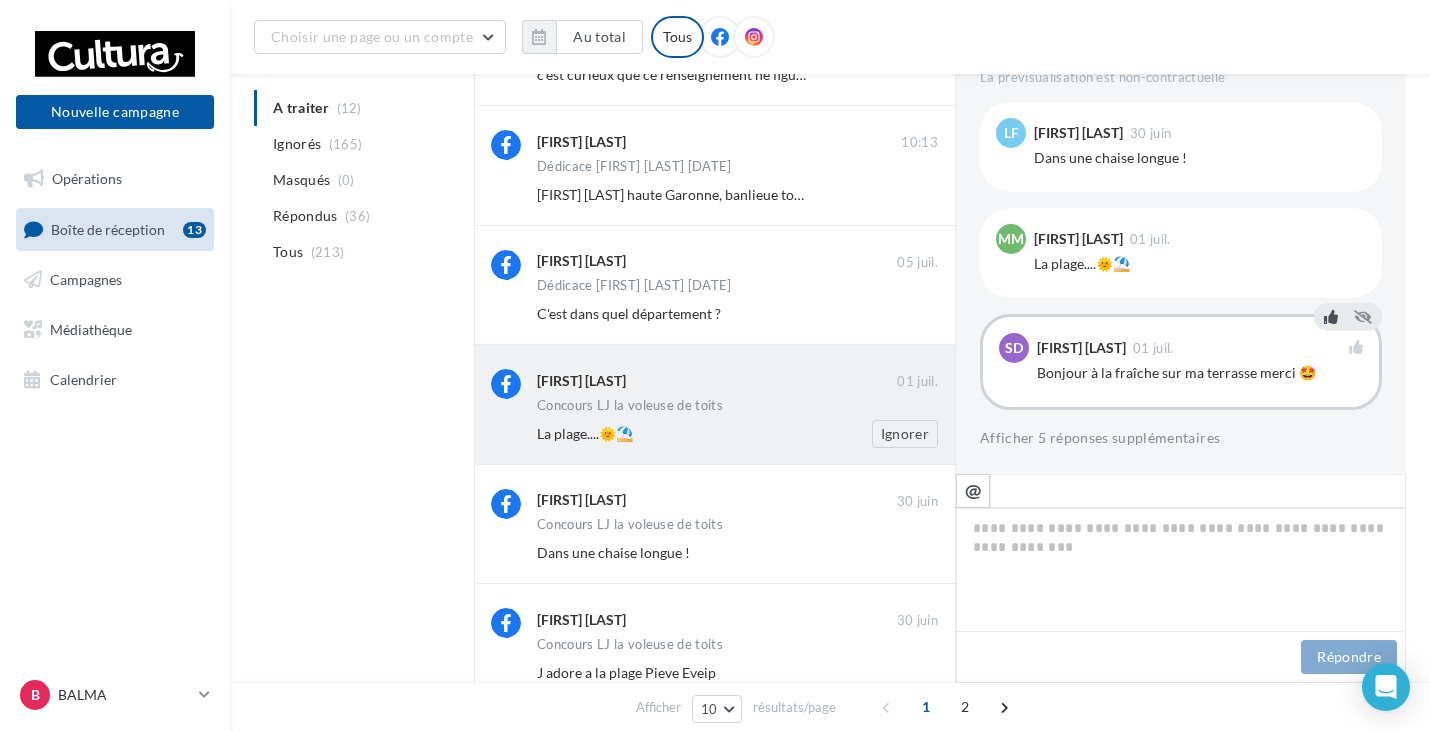 drag, startPoint x: 531, startPoint y: 381, endPoint x: 640, endPoint y: 383, distance: 109.01835 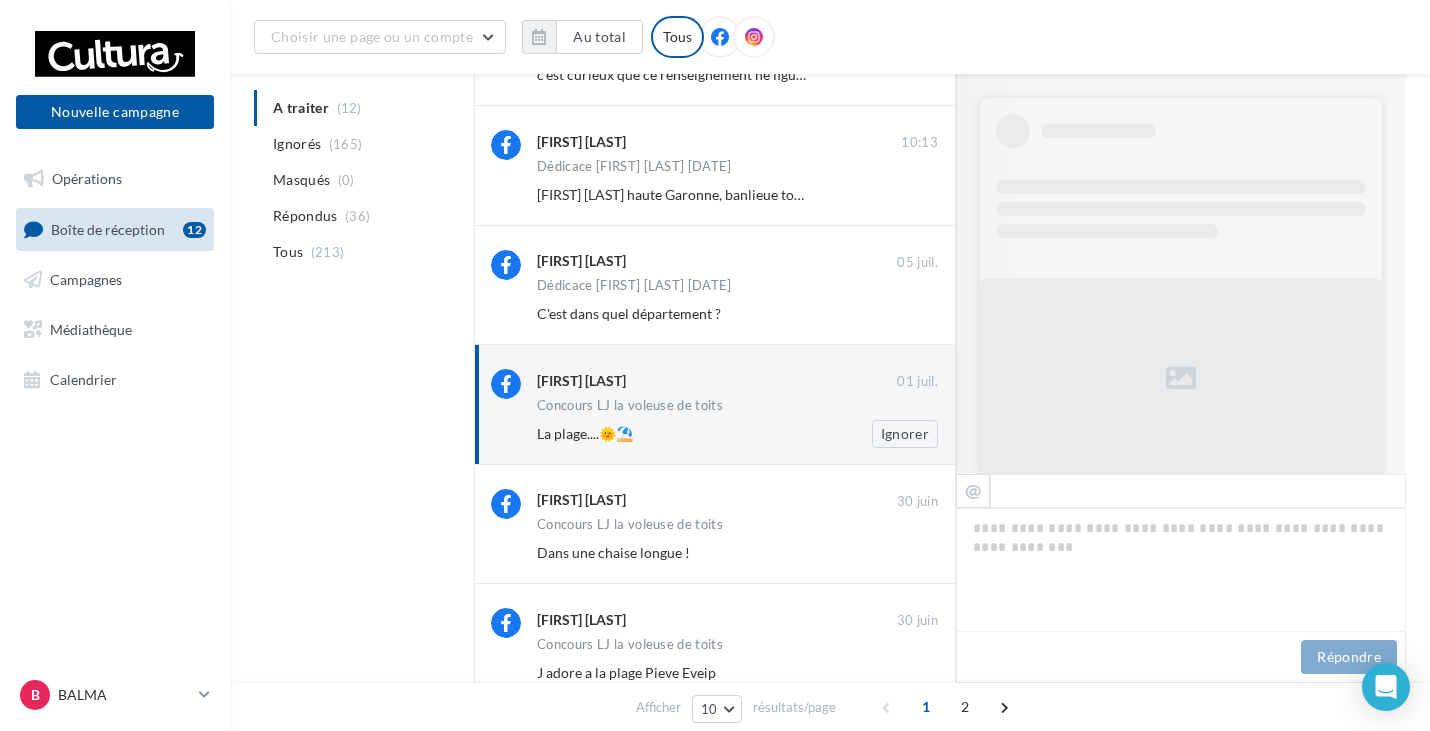 copy on "[FIRST] [LAST]" 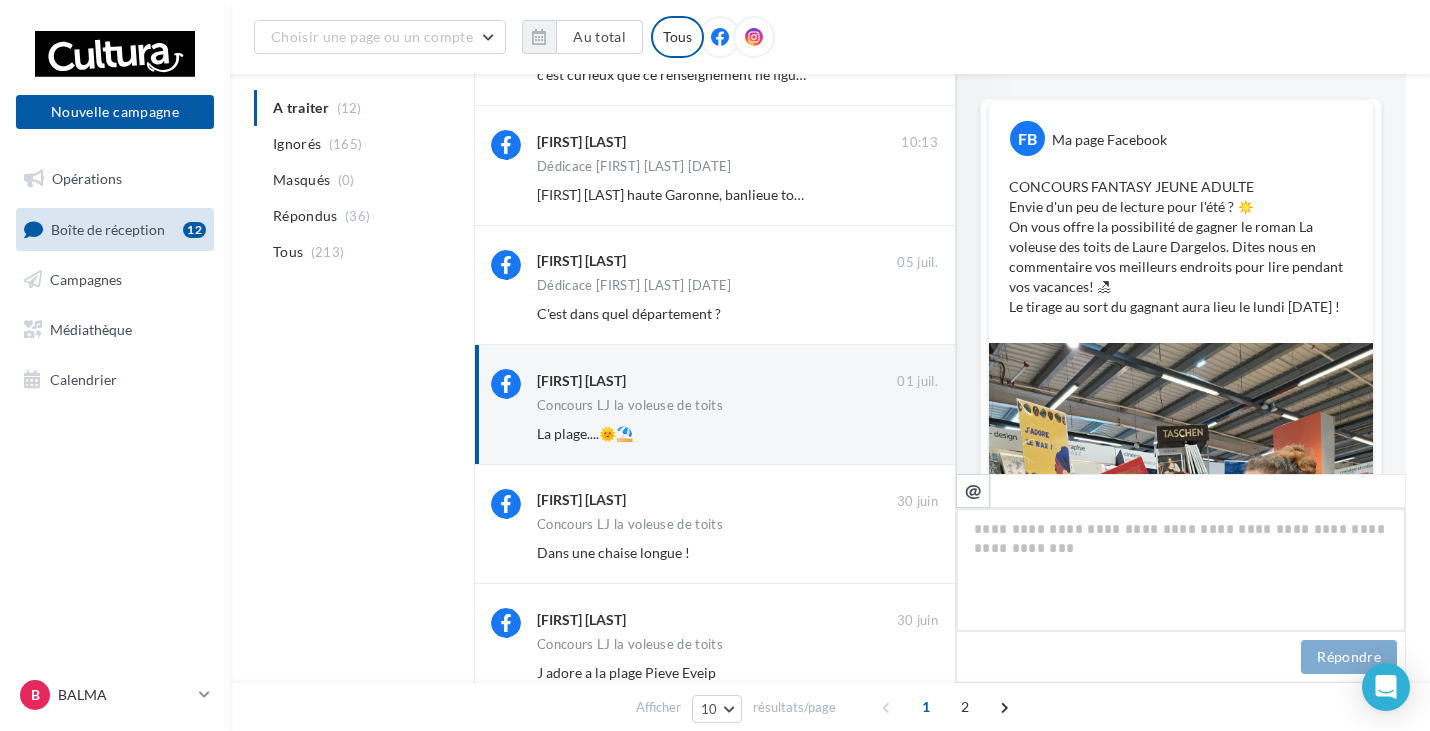 scroll, scrollTop: 795, scrollLeft: 0, axis: vertical 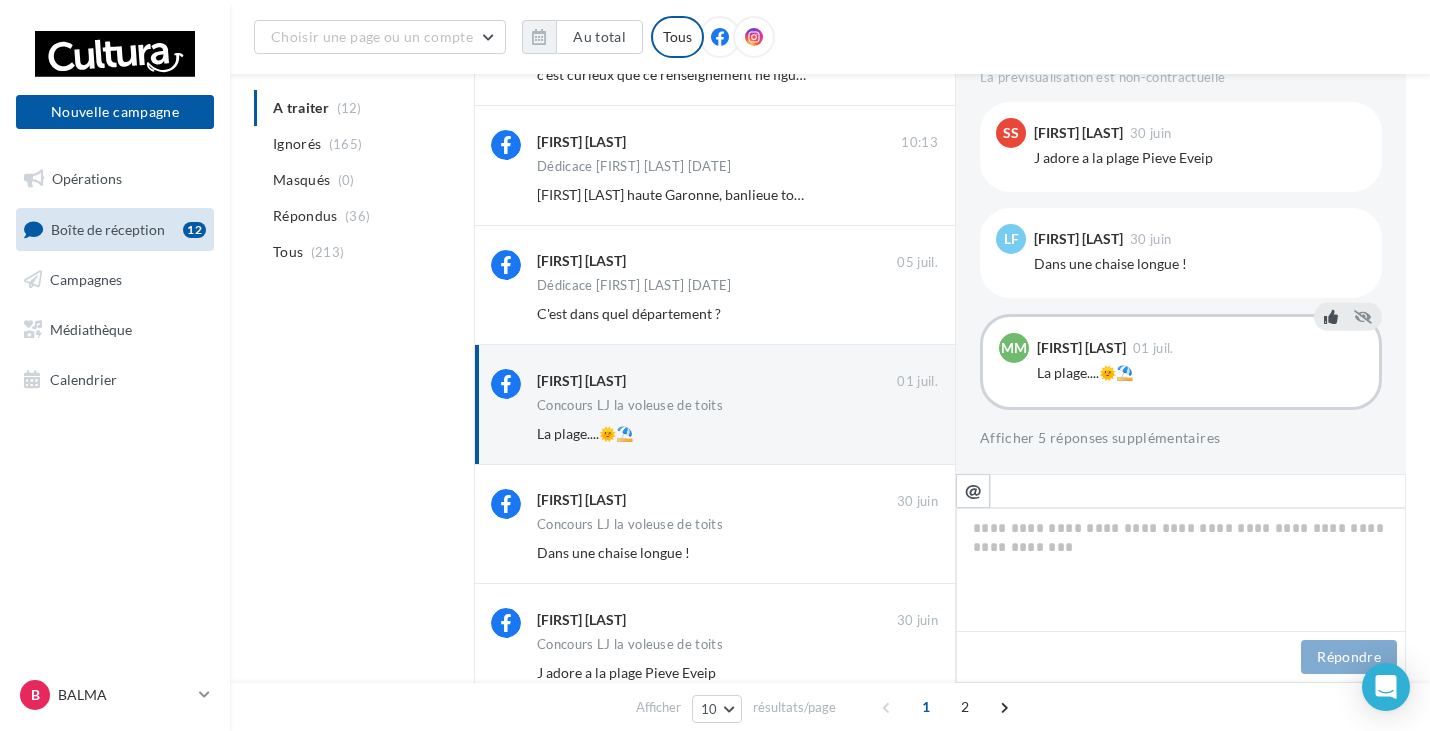 click at bounding box center (1331, 317) 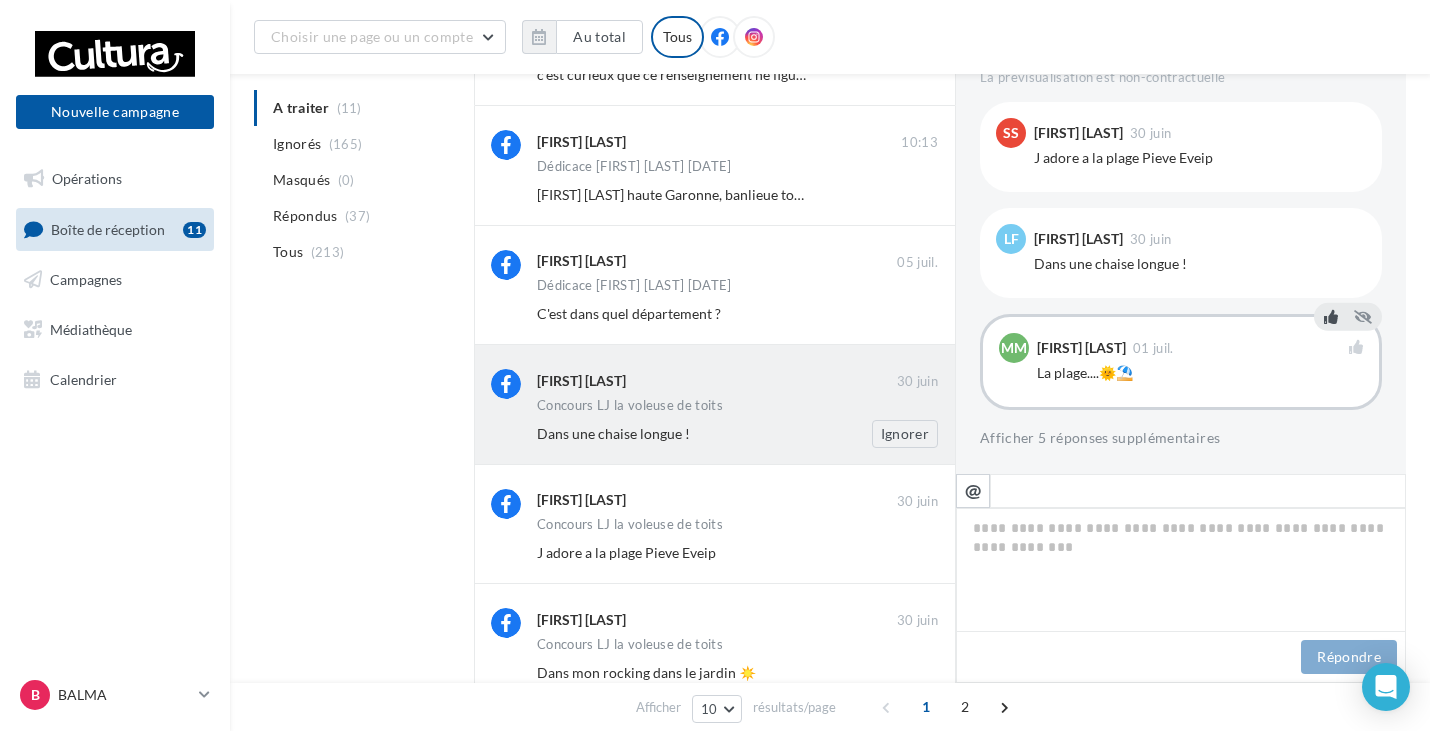 drag, startPoint x: 528, startPoint y: 387, endPoint x: 639, endPoint y: 394, distance: 111.220505 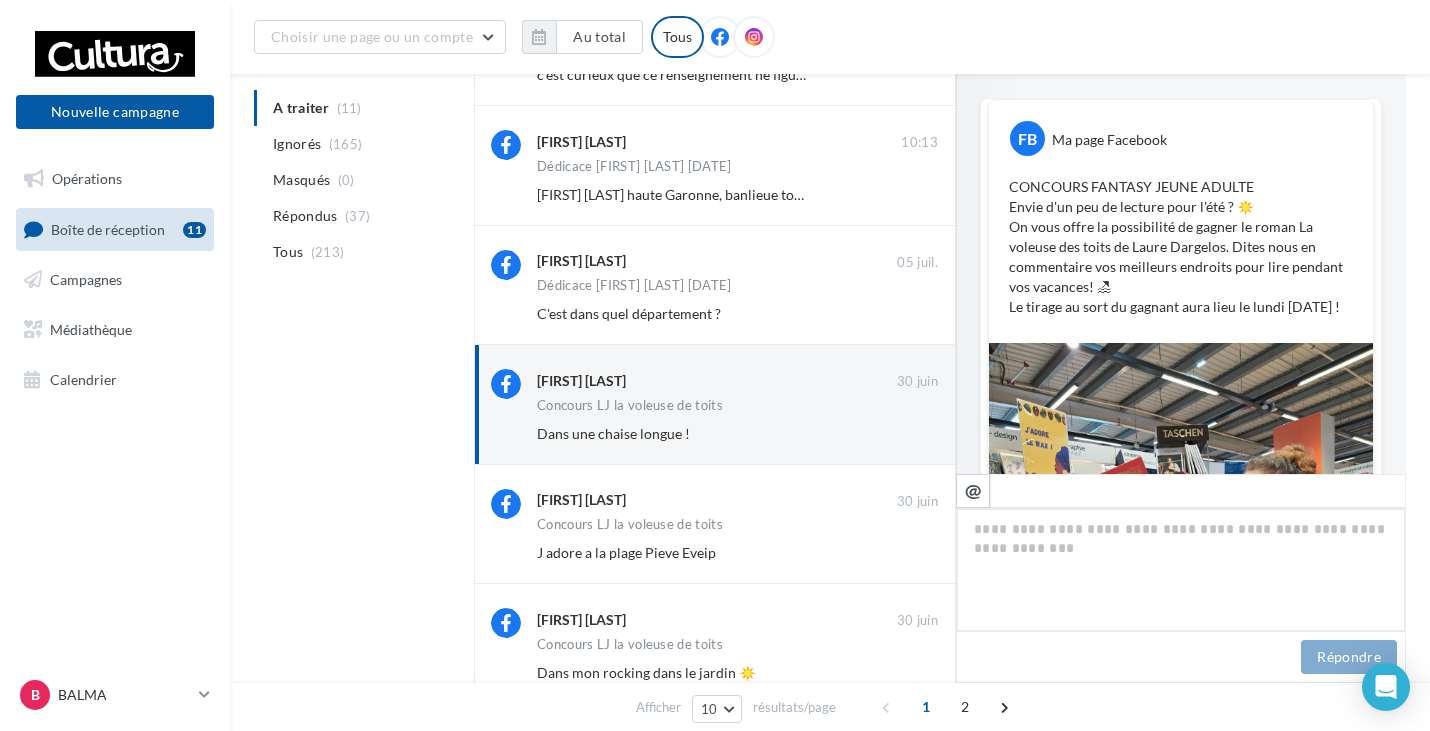 scroll, scrollTop: 795, scrollLeft: 0, axis: vertical 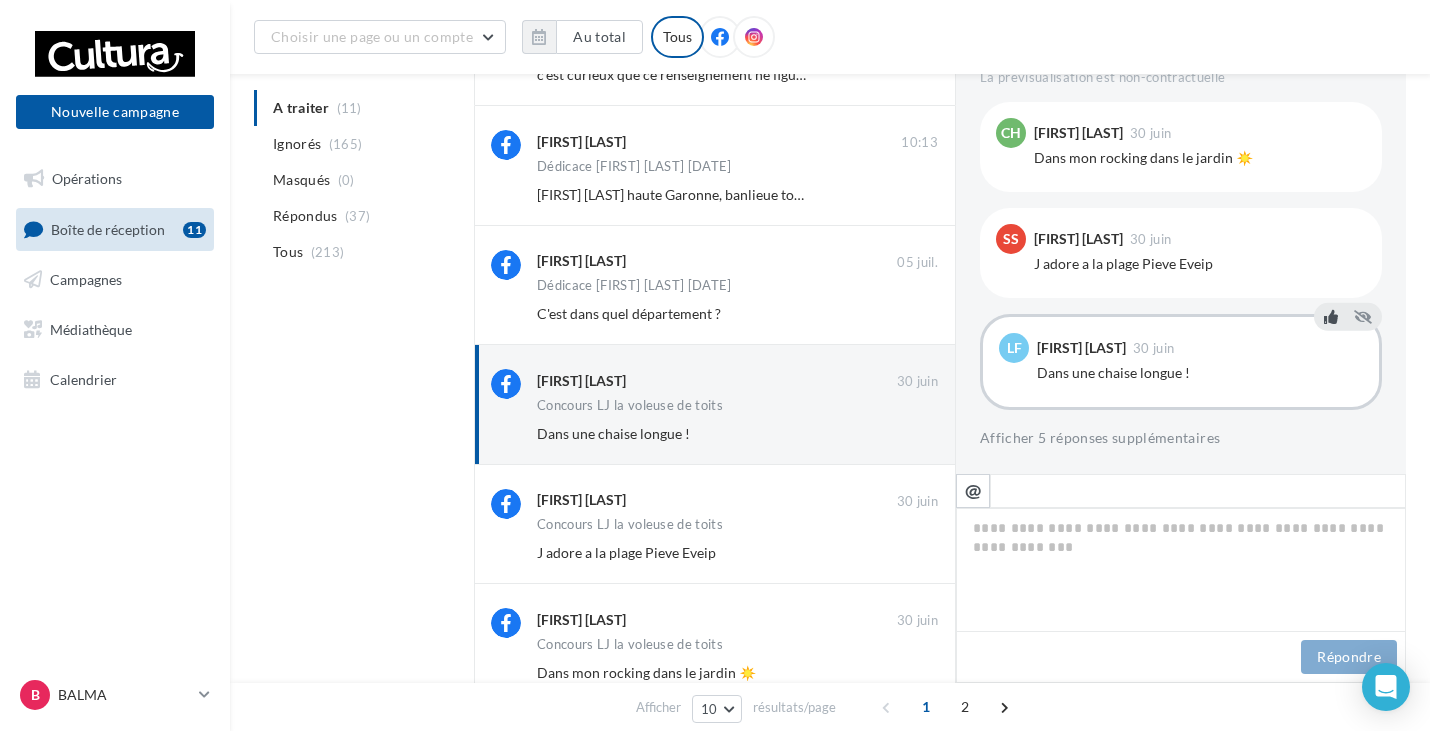 click at bounding box center (1331, 317) 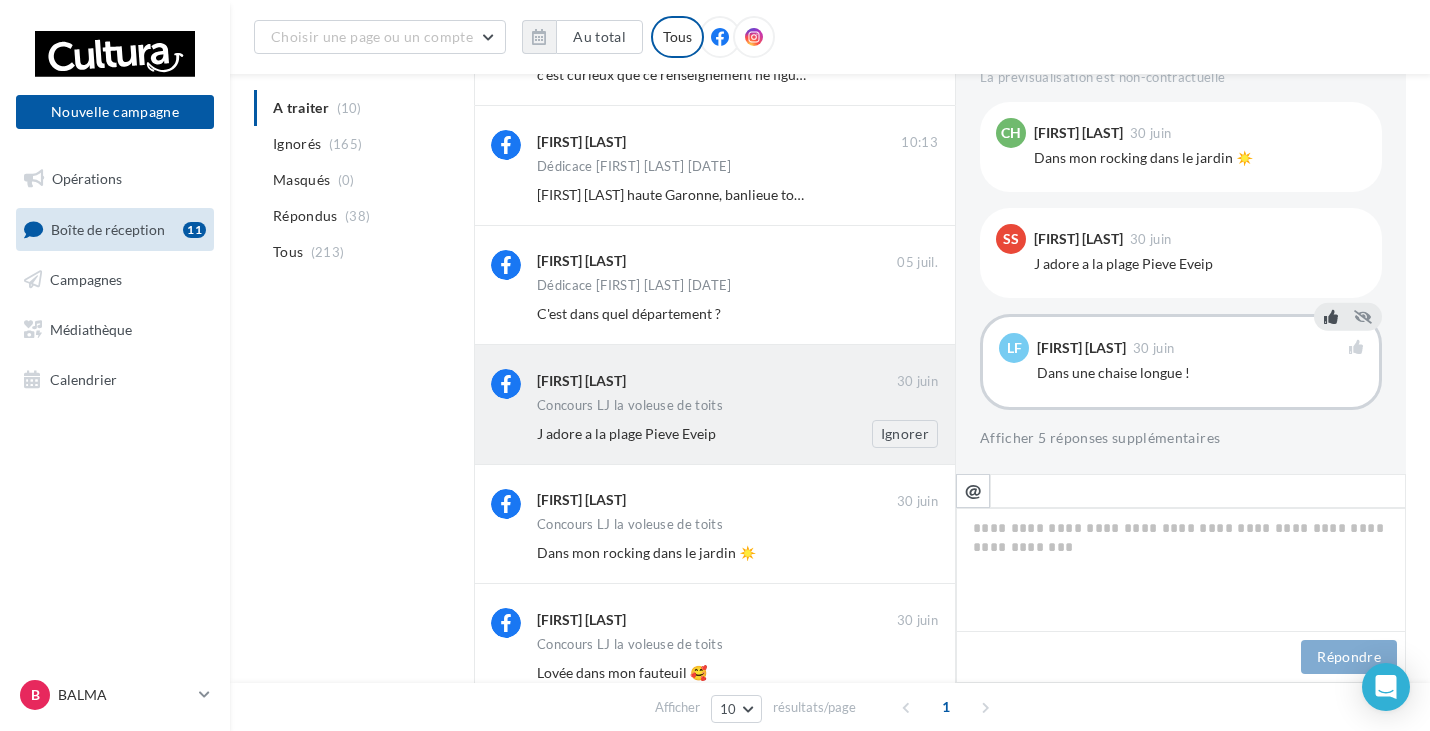 drag, startPoint x: 535, startPoint y: 388, endPoint x: 640, endPoint y: 379, distance: 105.38501 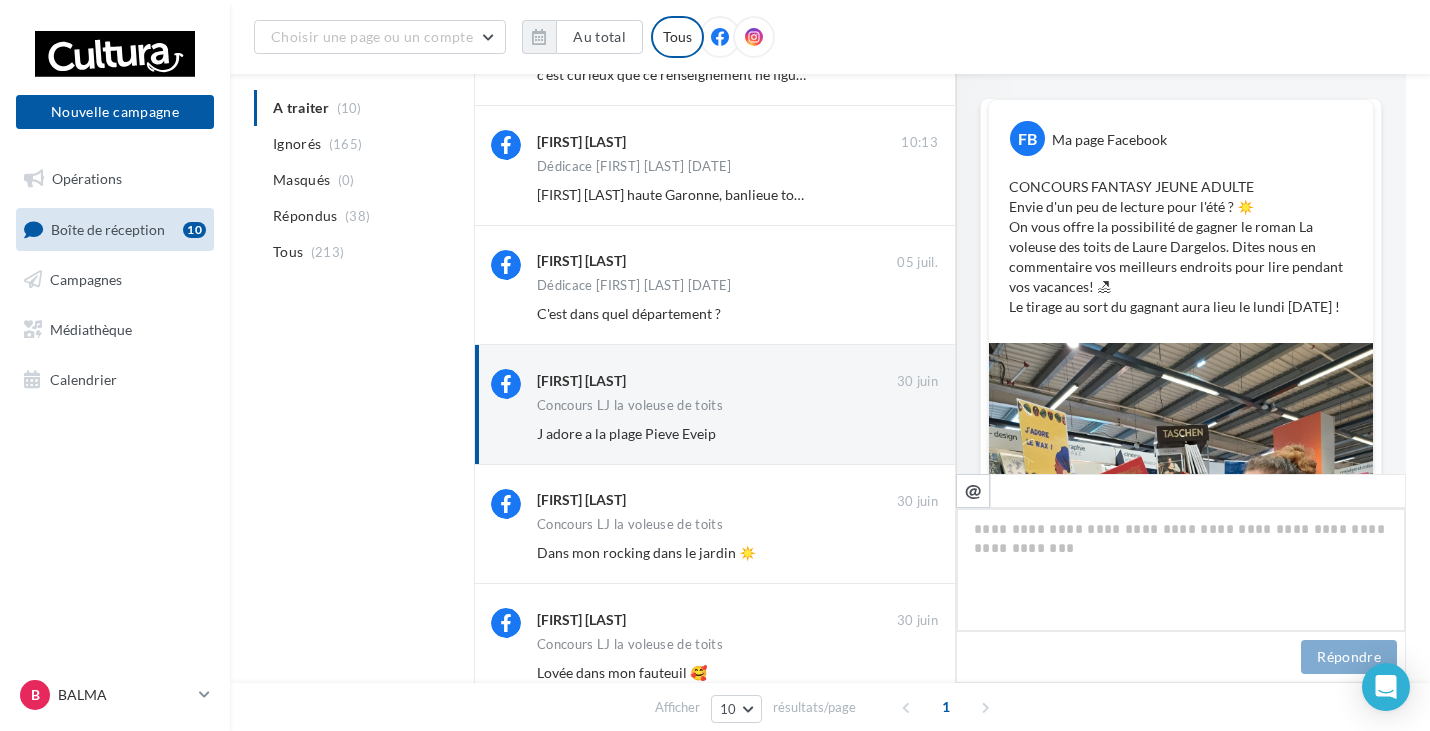 scroll, scrollTop: 795, scrollLeft: 0, axis: vertical 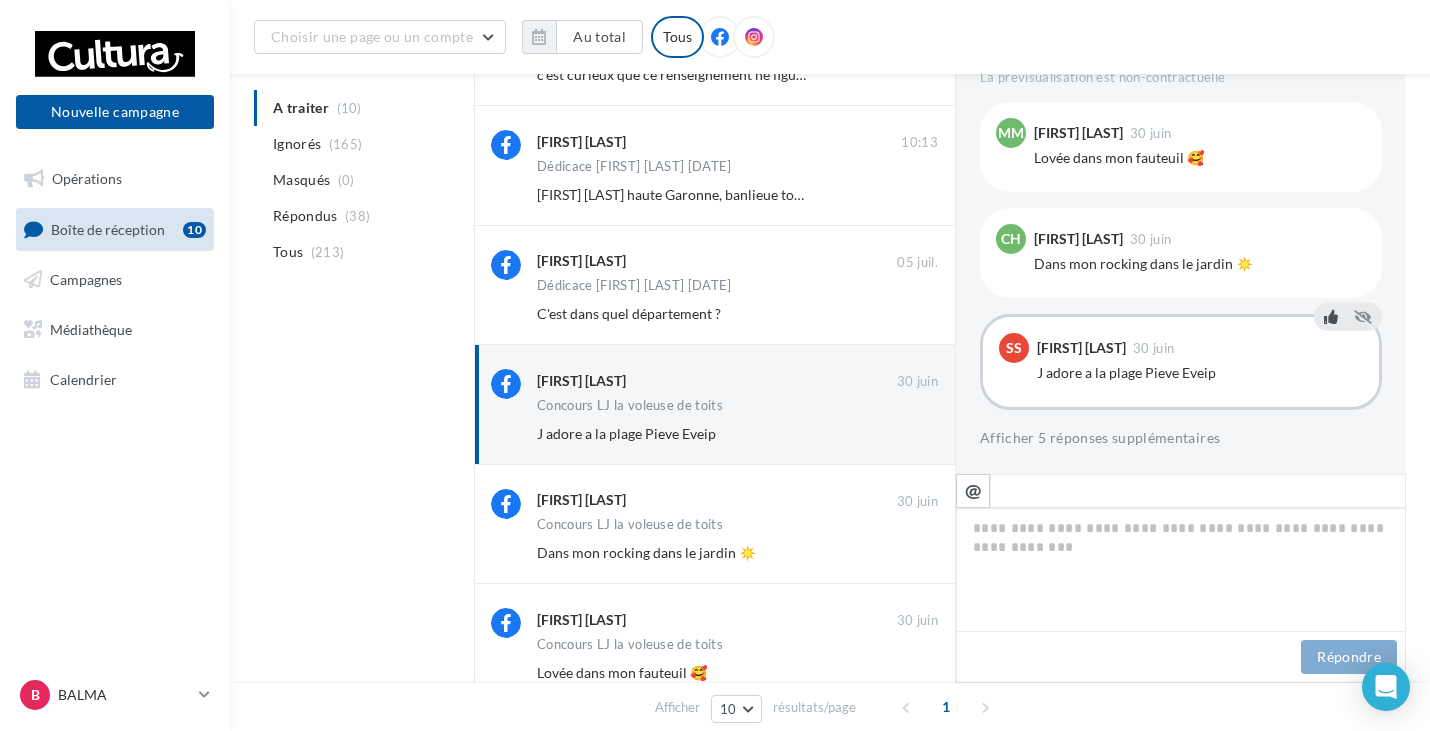 click at bounding box center [1331, 317] 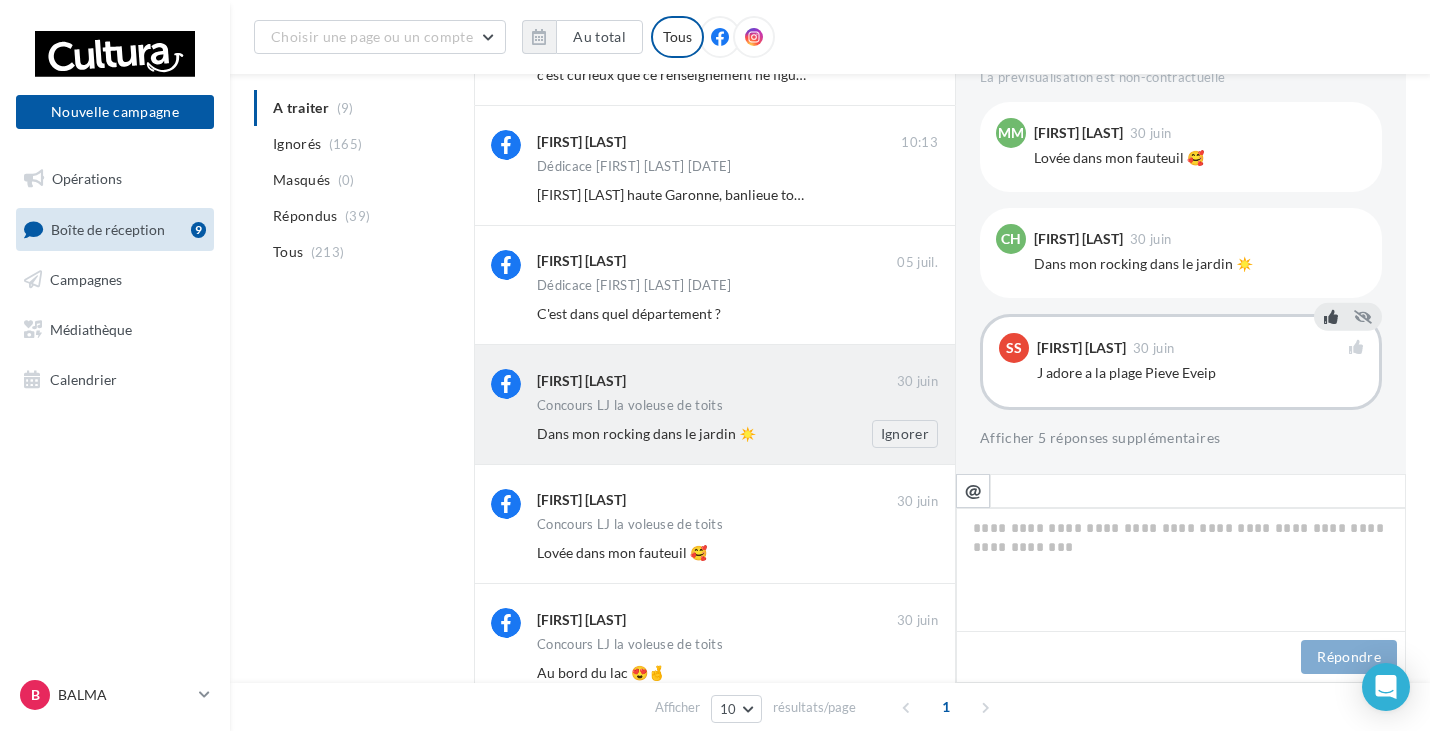 drag, startPoint x: 530, startPoint y: 381, endPoint x: 617, endPoint y: 375, distance: 87.20665 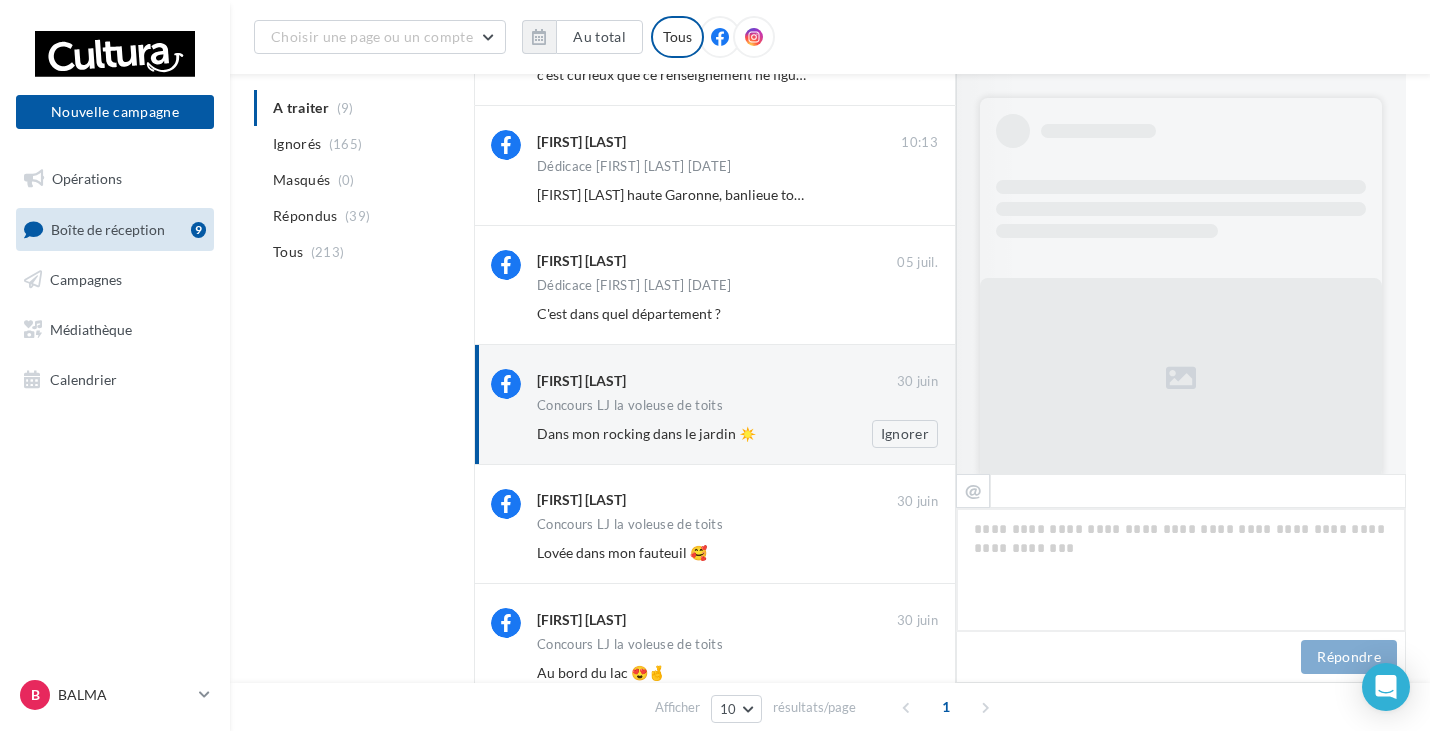 scroll, scrollTop: 795, scrollLeft: 0, axis: vertical 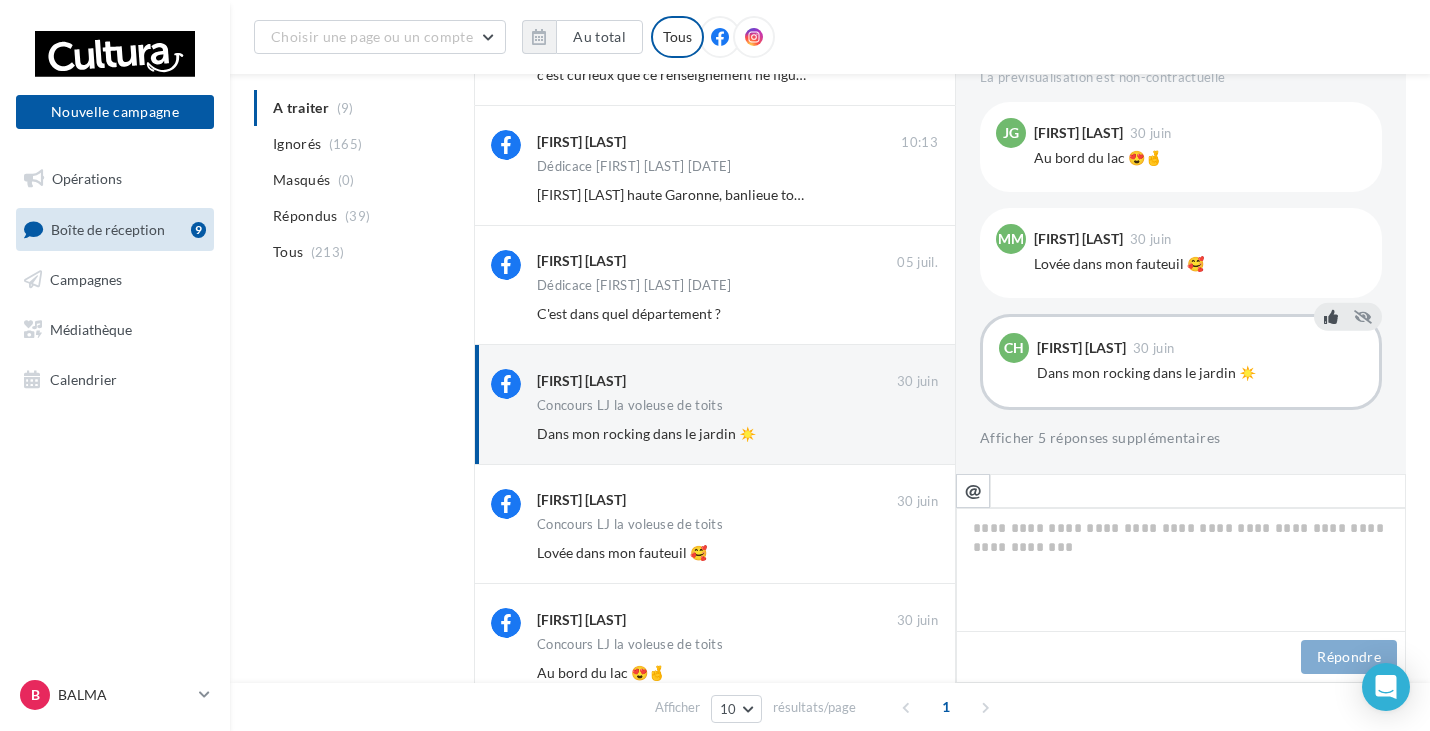 click at bounding box center [1331, 317] 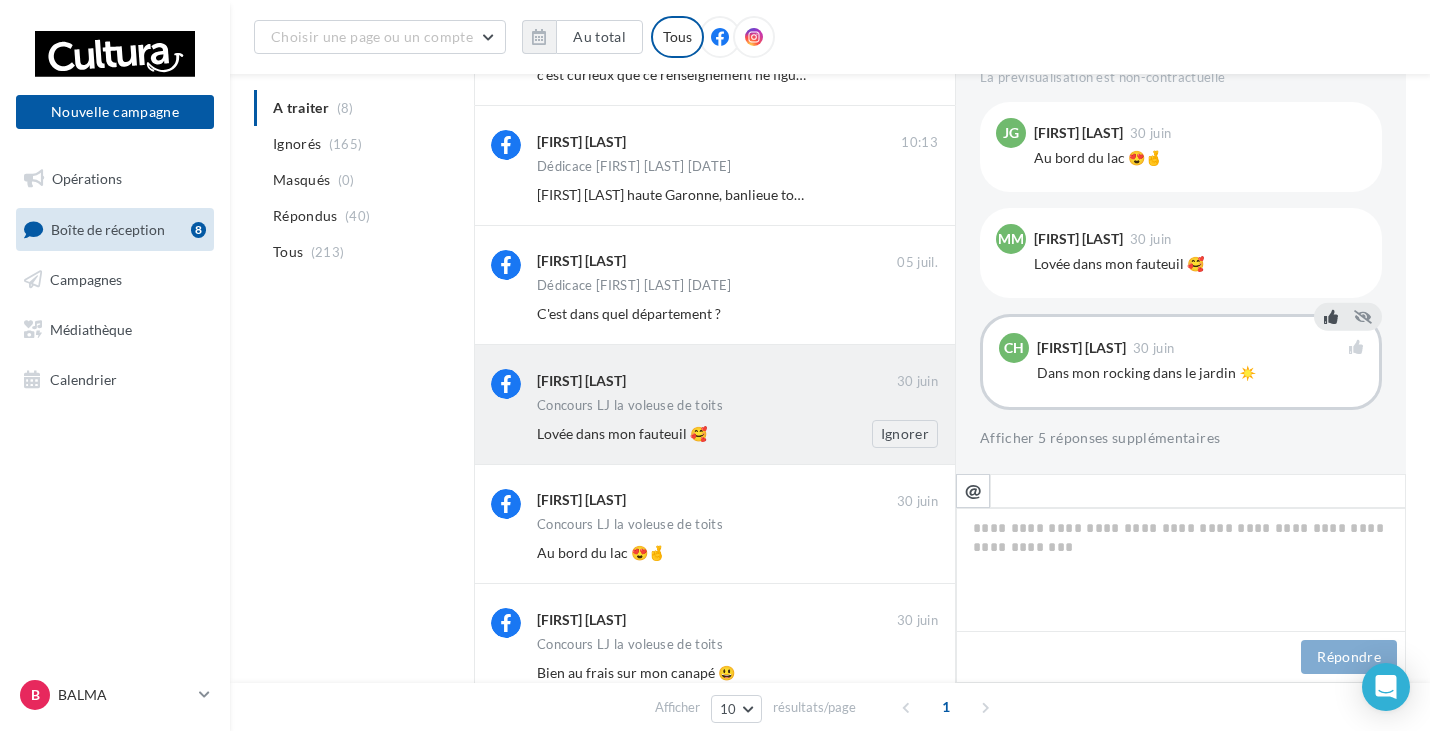 drag, startPoint x: 530, startPoint y: 384, endPoint x: 643, endPoint y: 381, distance: 113.03982 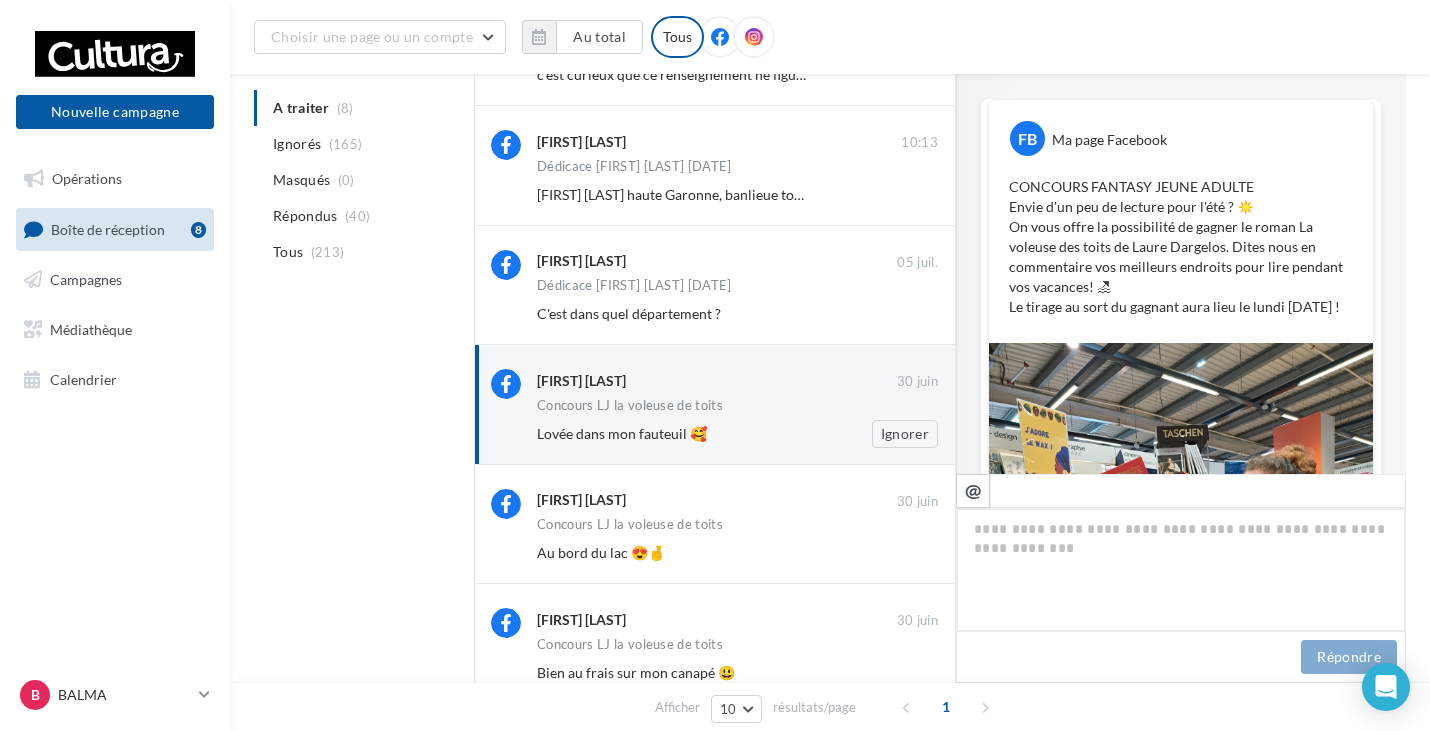 scroll, scrollTop: 795, scrollLeft: 0, axis: vertical 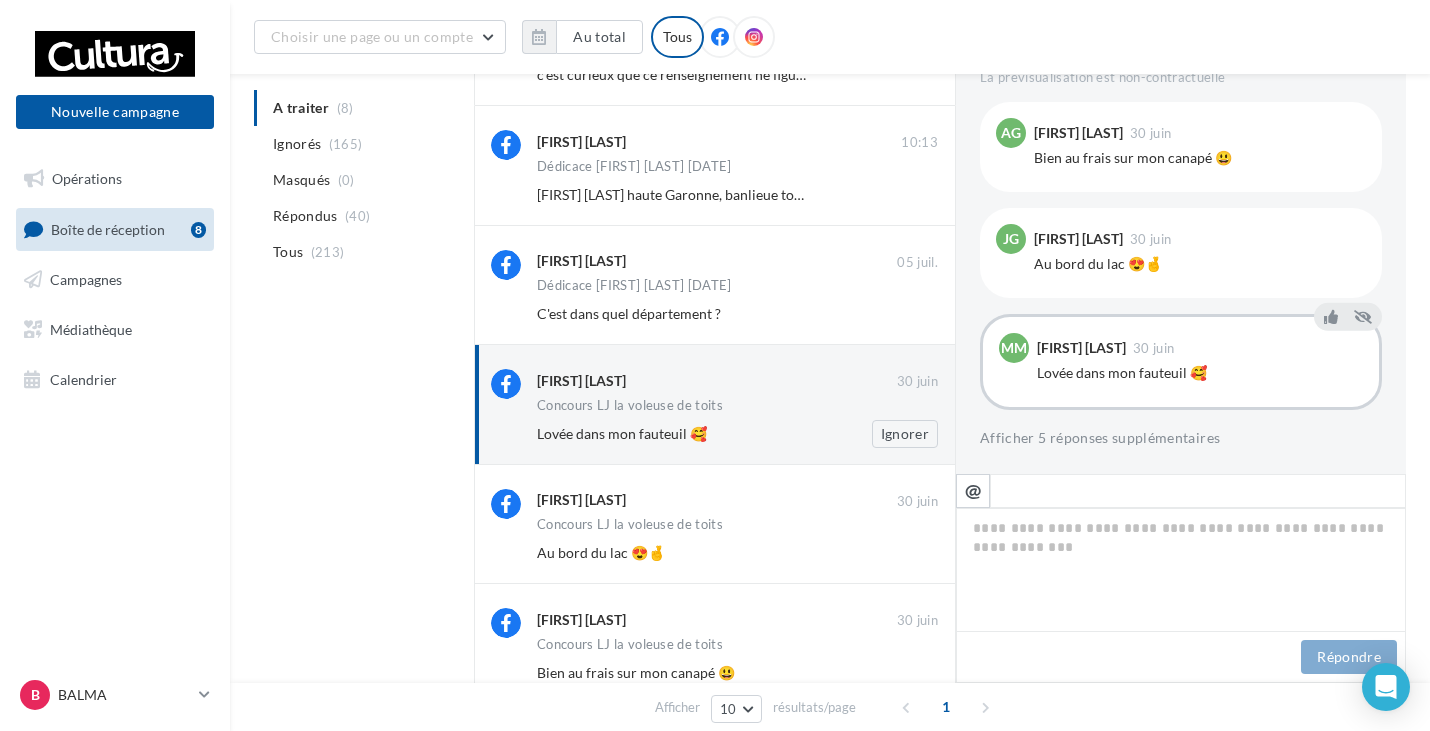 drag, startPoint x: 532, startPoint y: 387, endPoint x: 632, endPoint y: 386, distance: 100.005 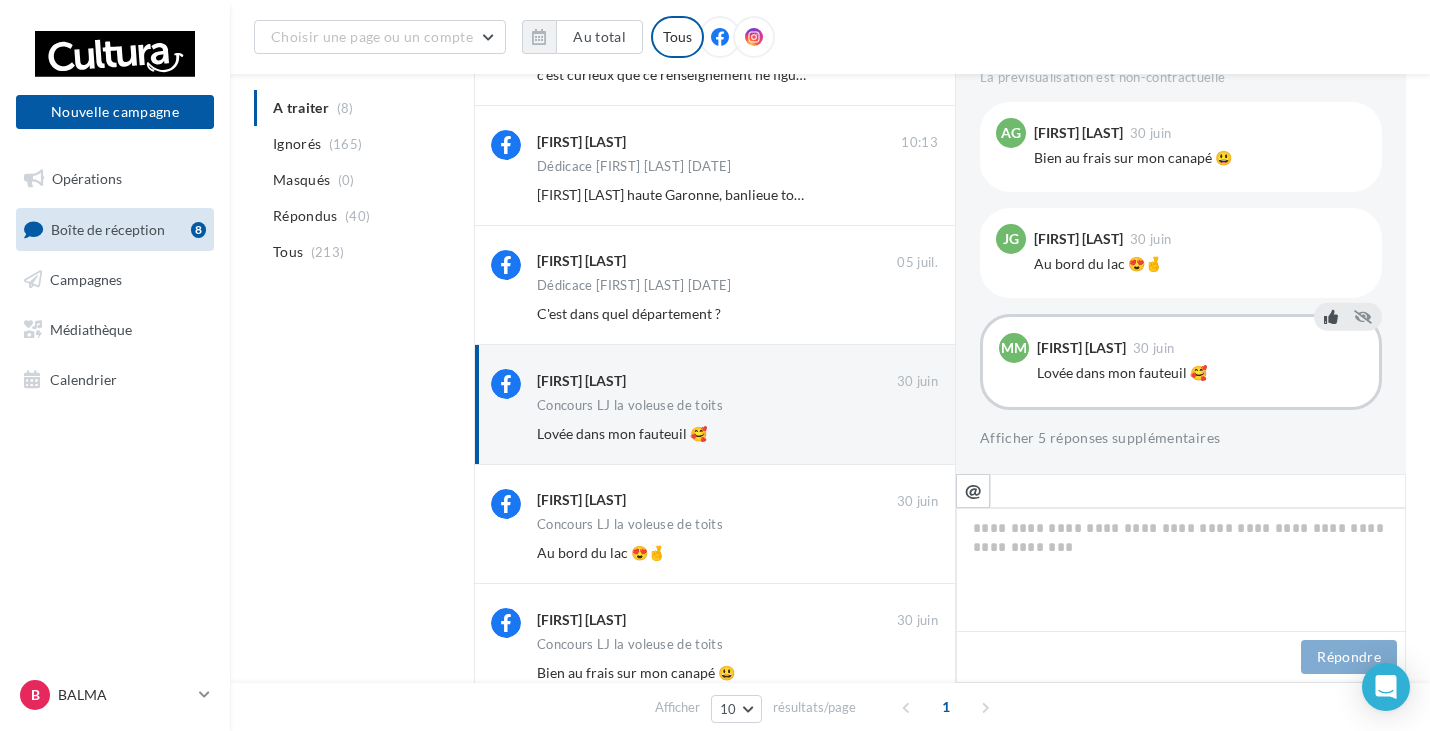 click at bounding box center [1331, 317] 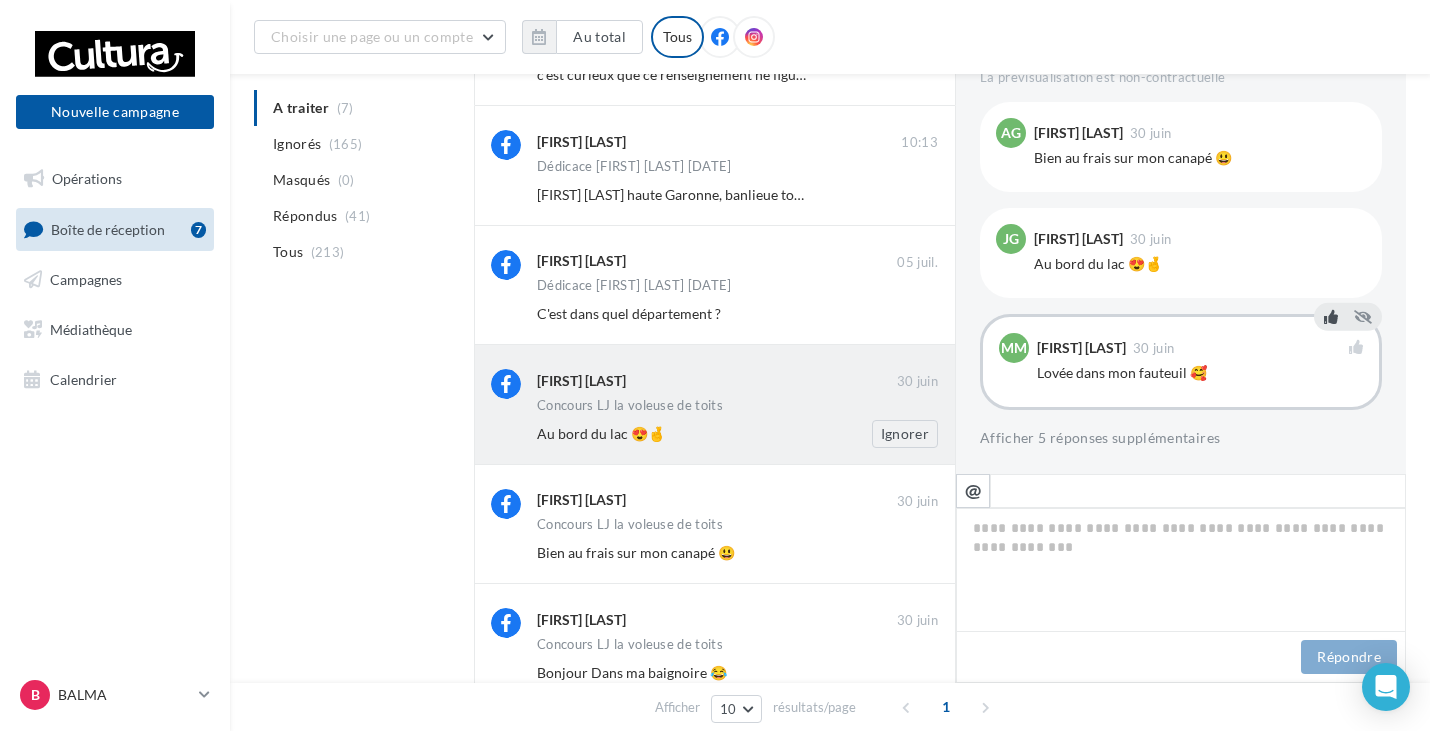 drag, startPoint x: 527, startPoint y: 384, endPoint x: 638, endPoint y: 377, distance: 111.220505 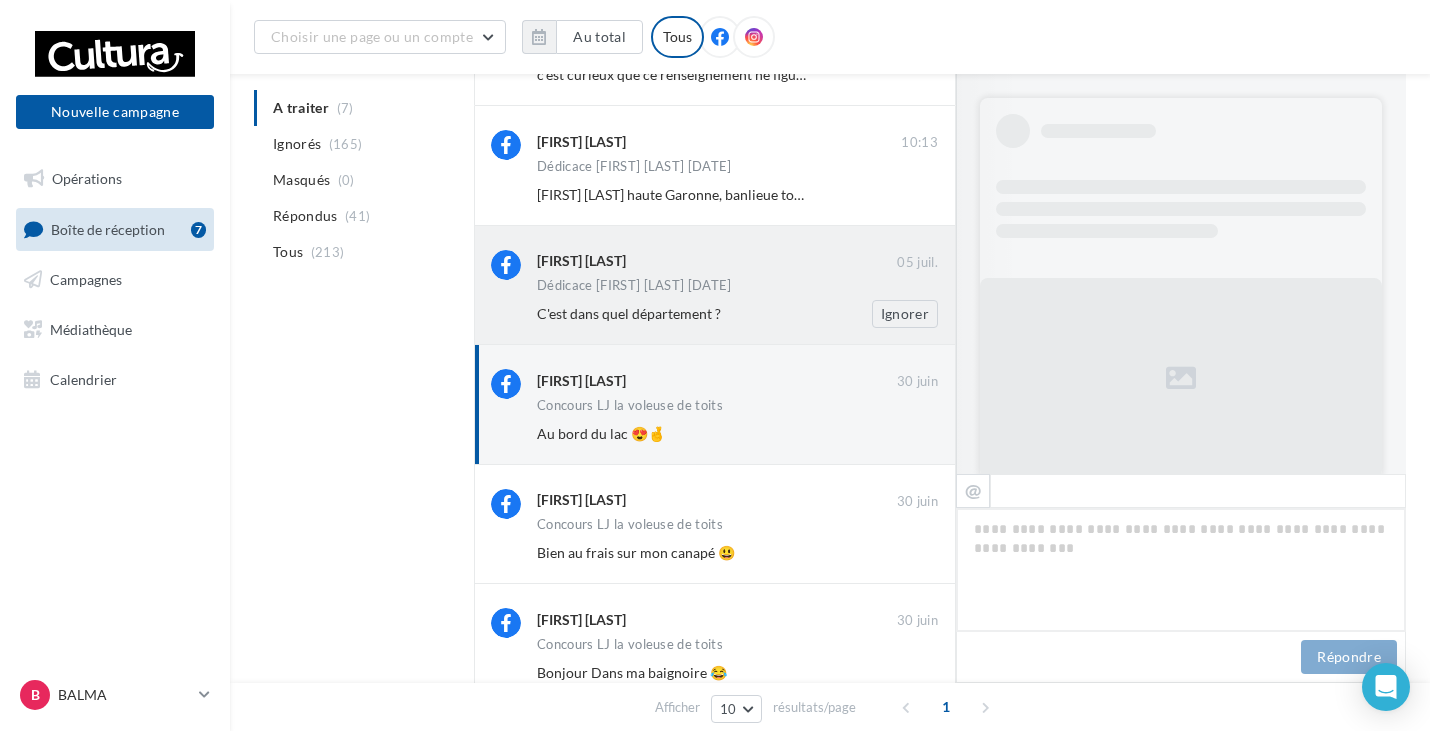 scroll, scrollTop: 795, scrollLeft: 0, axis: vertical 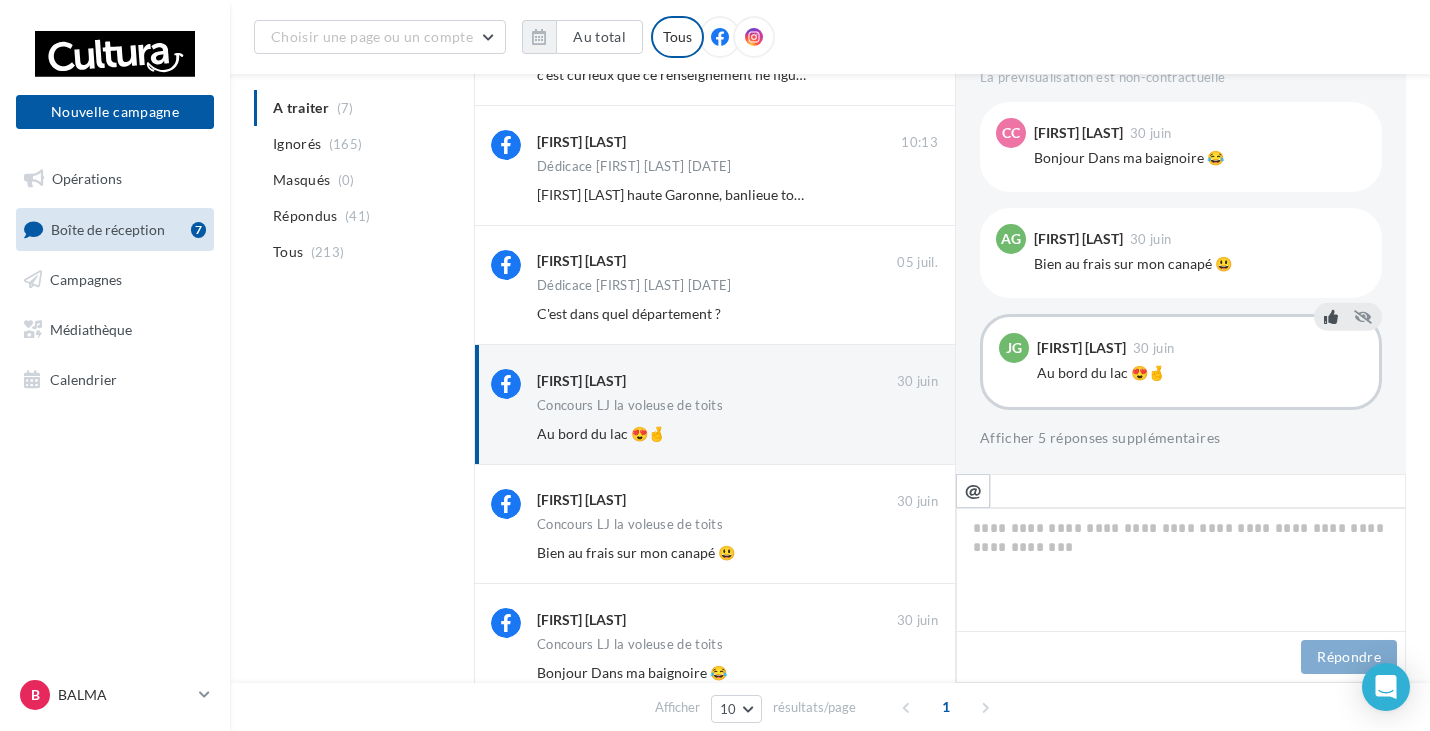 click at bounding box center [1331, 317] 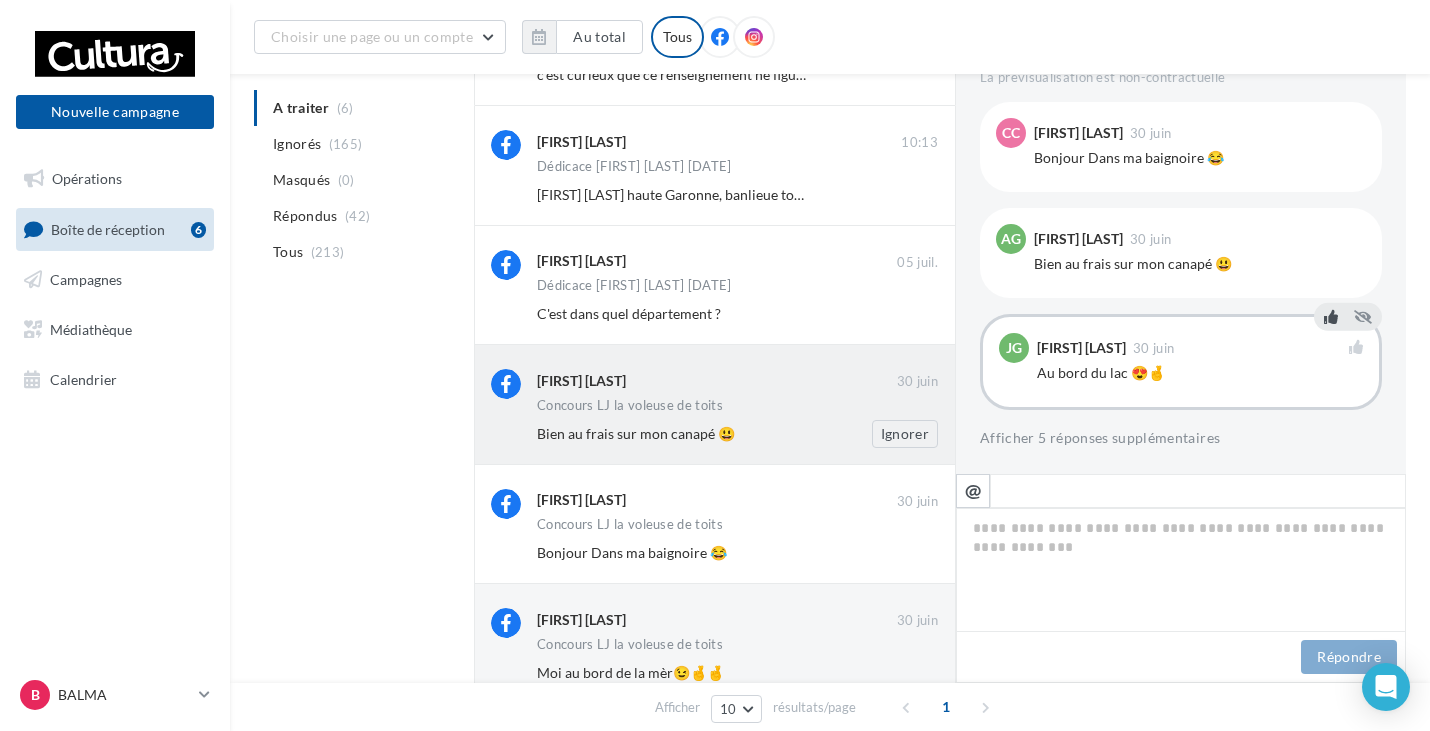 drag, startPoint x: 526, startPoint y: 381, endPoint x: 617, endPoint y: 379, distance: 91.02197 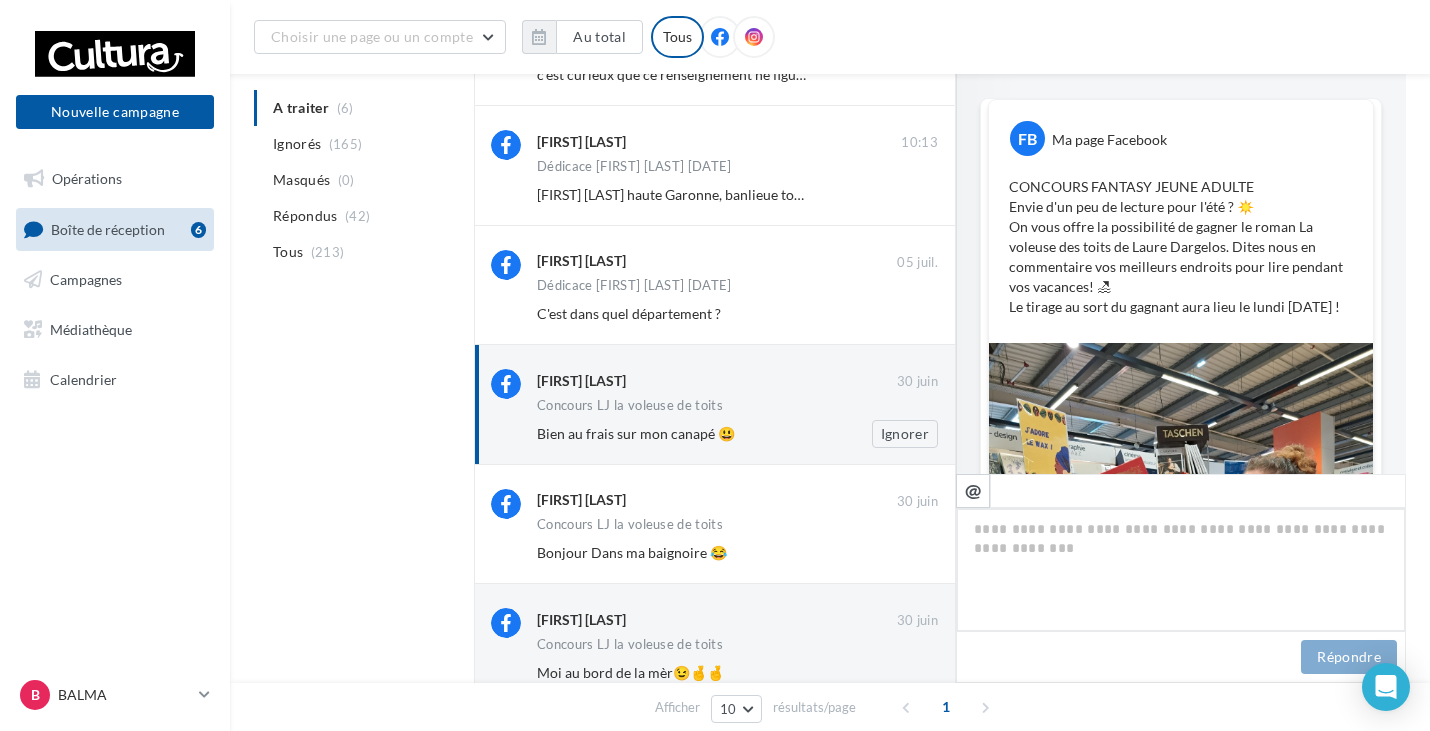 scroll, scrollTop: 795, scrollLeft: 0, axis: vertical 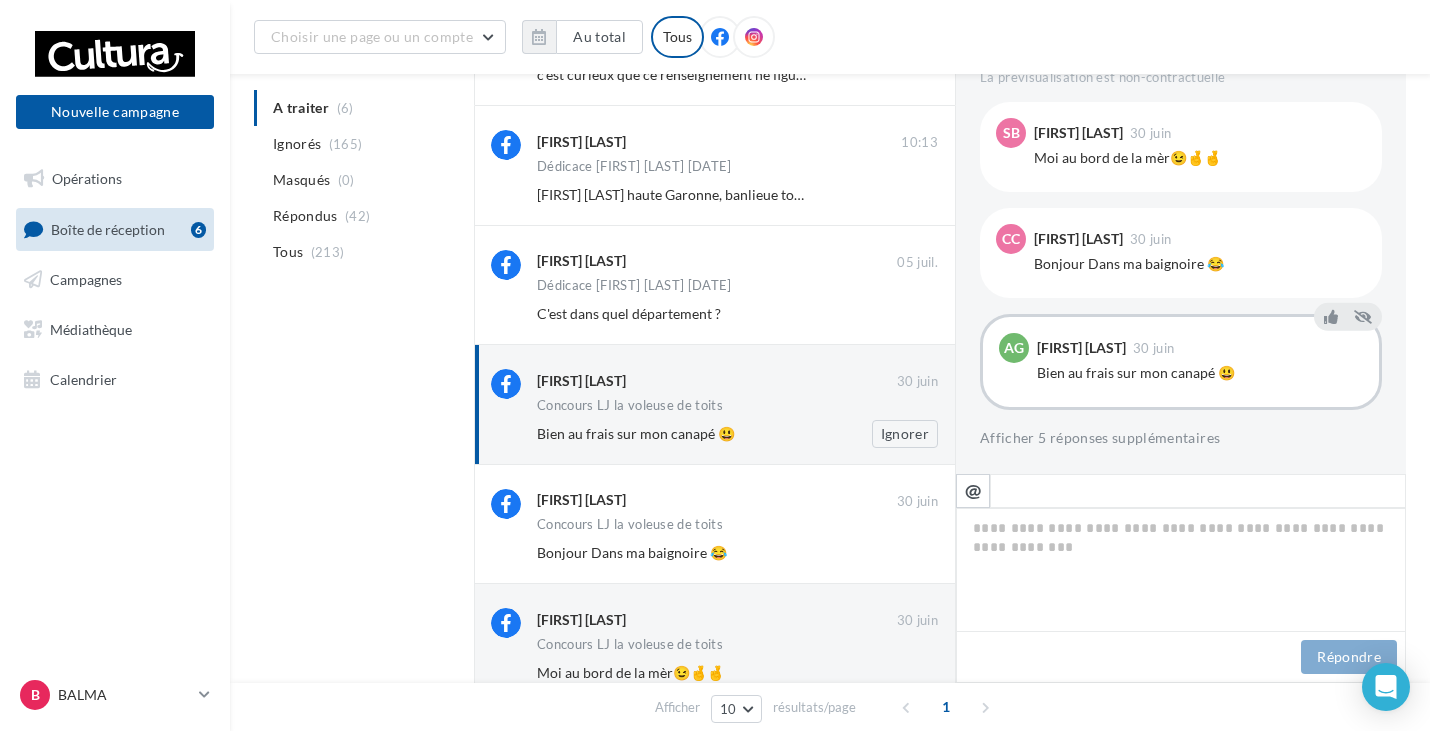 drag, startPoint x: 537, startPoint y: 381, endPoint x: 616, endPoint y: 388, distance: 79.30952 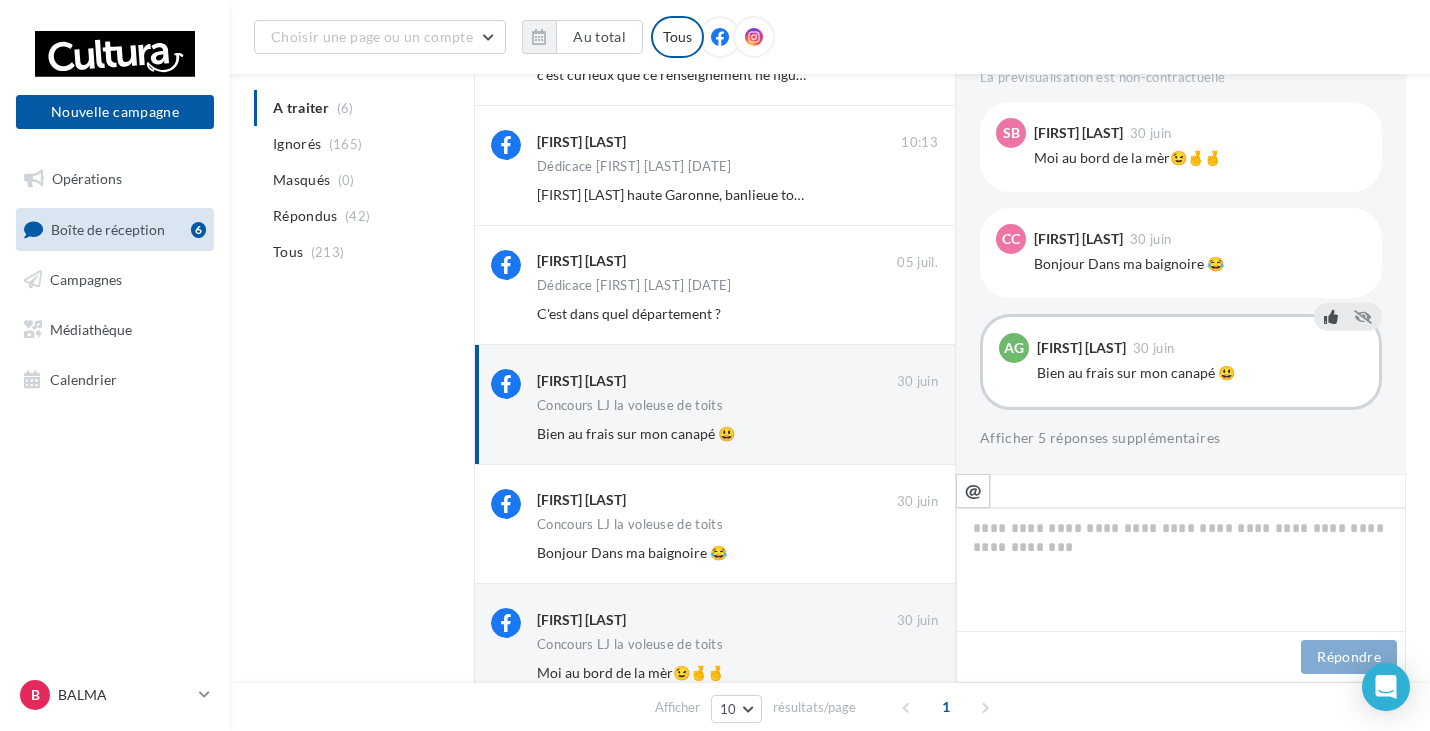 click at bounding box center [1331, 317] 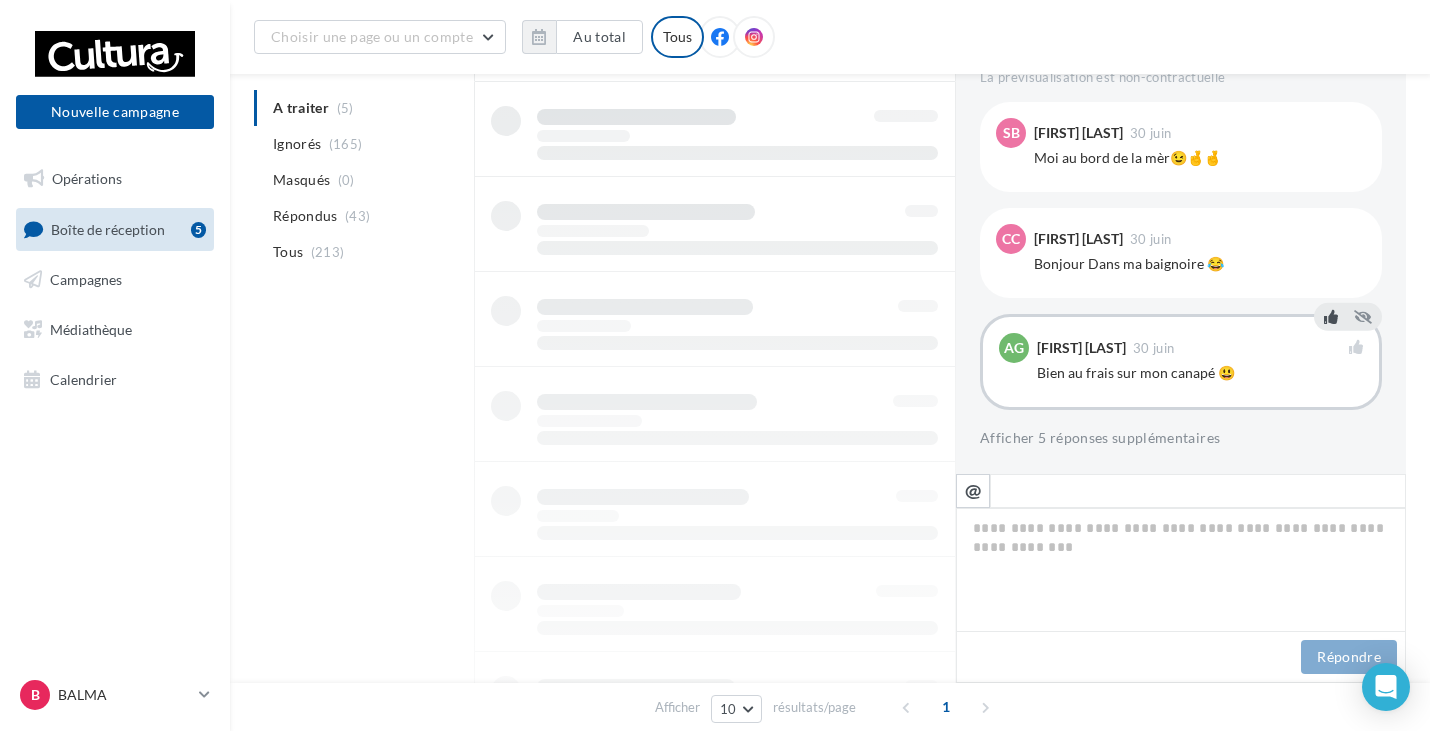scroll, scrollTop: 195, scrollLeft: 0, axis: vertical 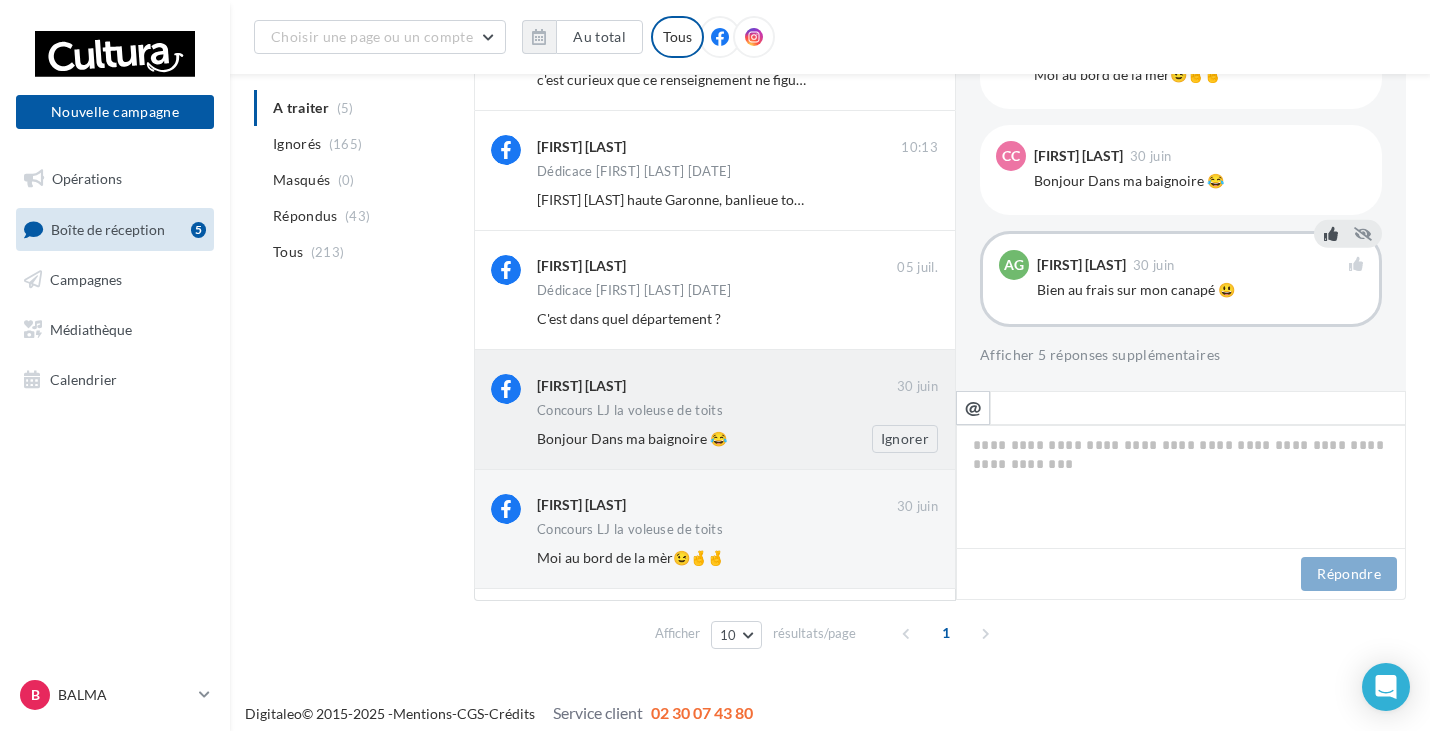drag, startPoint x: 533, startPoint y: 388, endPoint x: 664, endPoint y: 386, distance: 131.01526 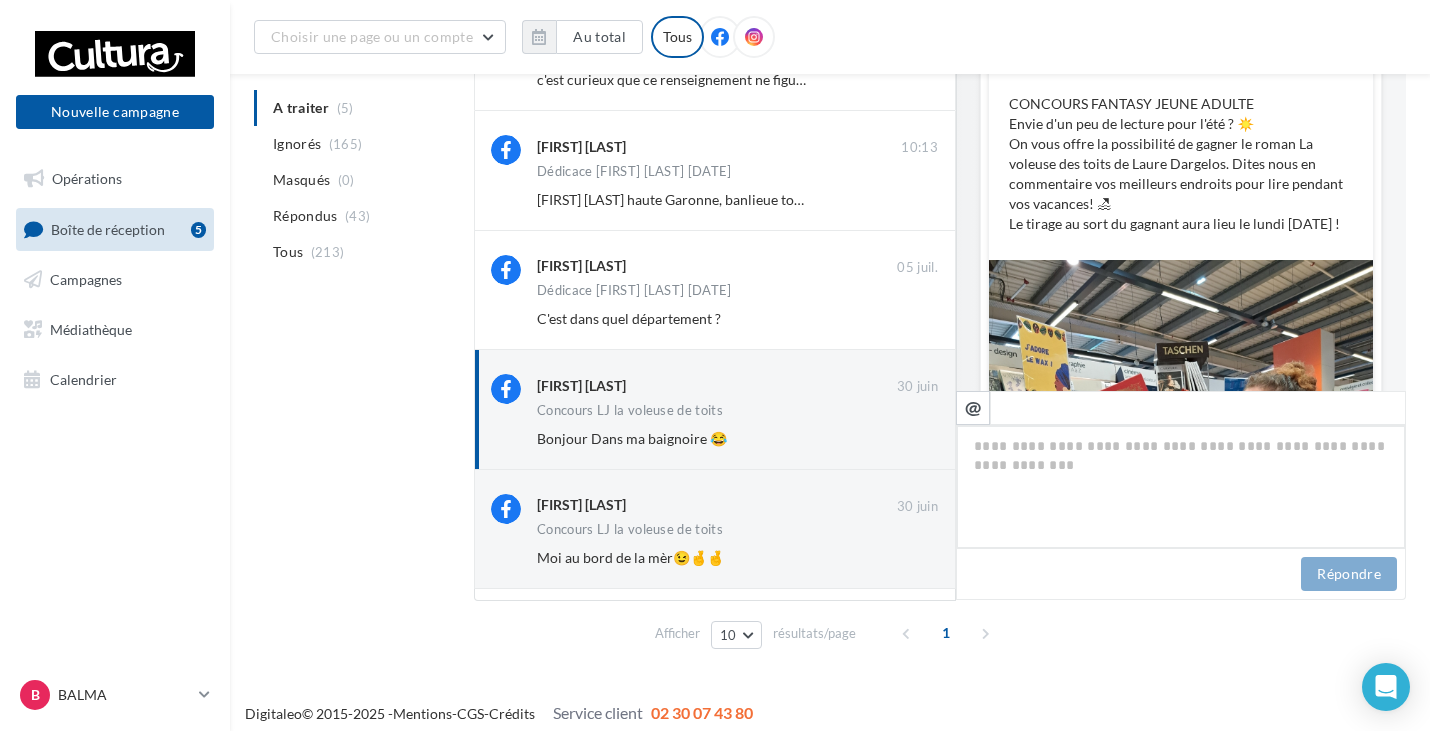 scroll, scrollTop: 689, scrollLeft: 0, axis: vertical 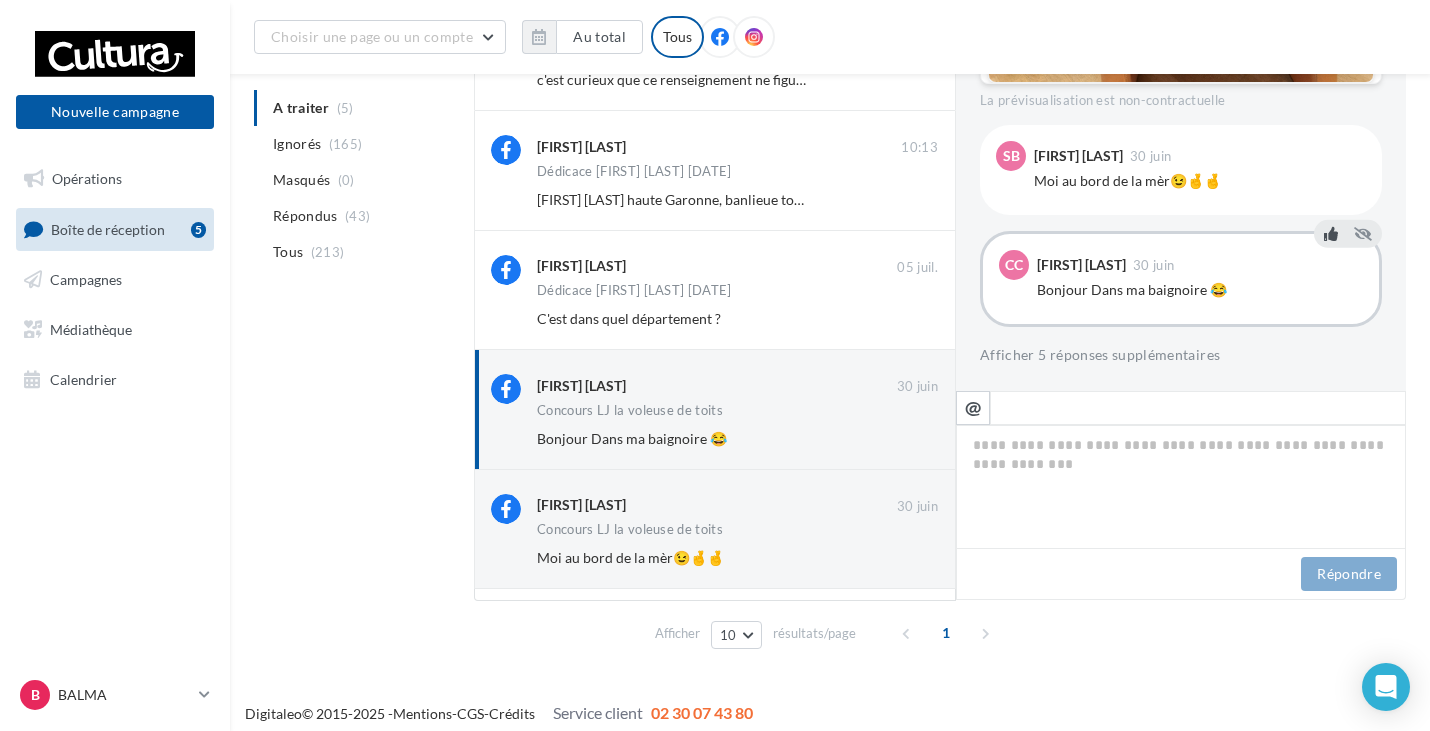 click at bounding box center (1331, 234) 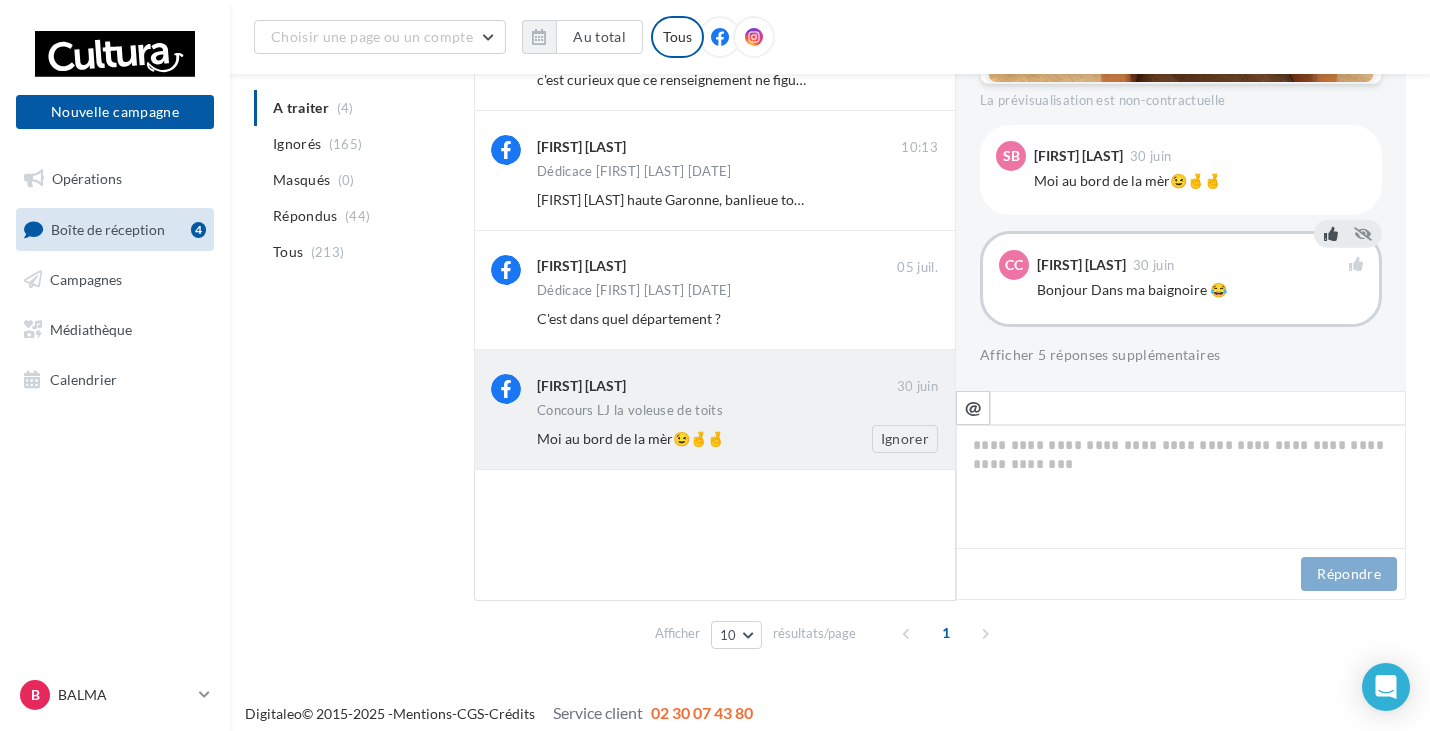 drag, startPoint x: 528, startPoint y: 388, endPoint x: 616, endPoint y: 389, distance: 88.005684 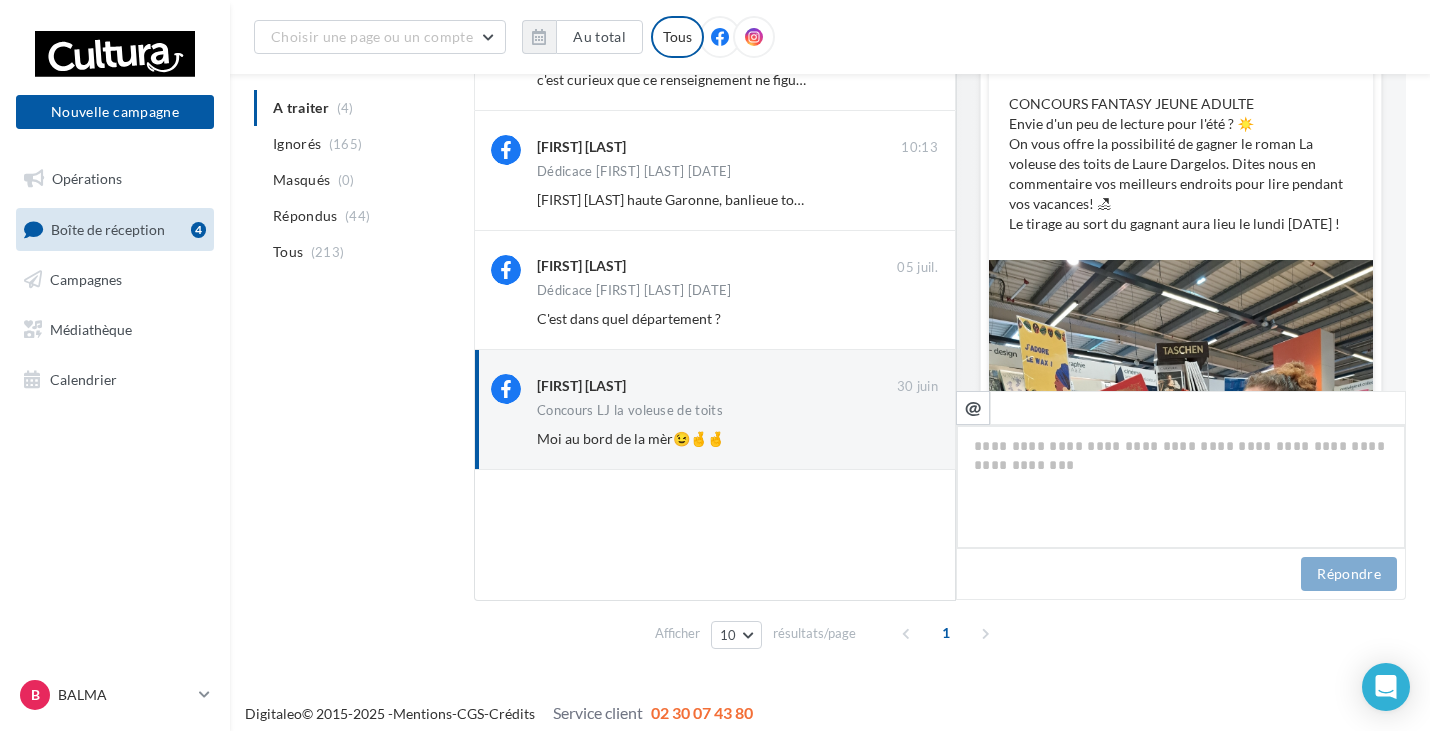 scroll, scrollTop: 583, scrollLeft: 0, axis: vertical 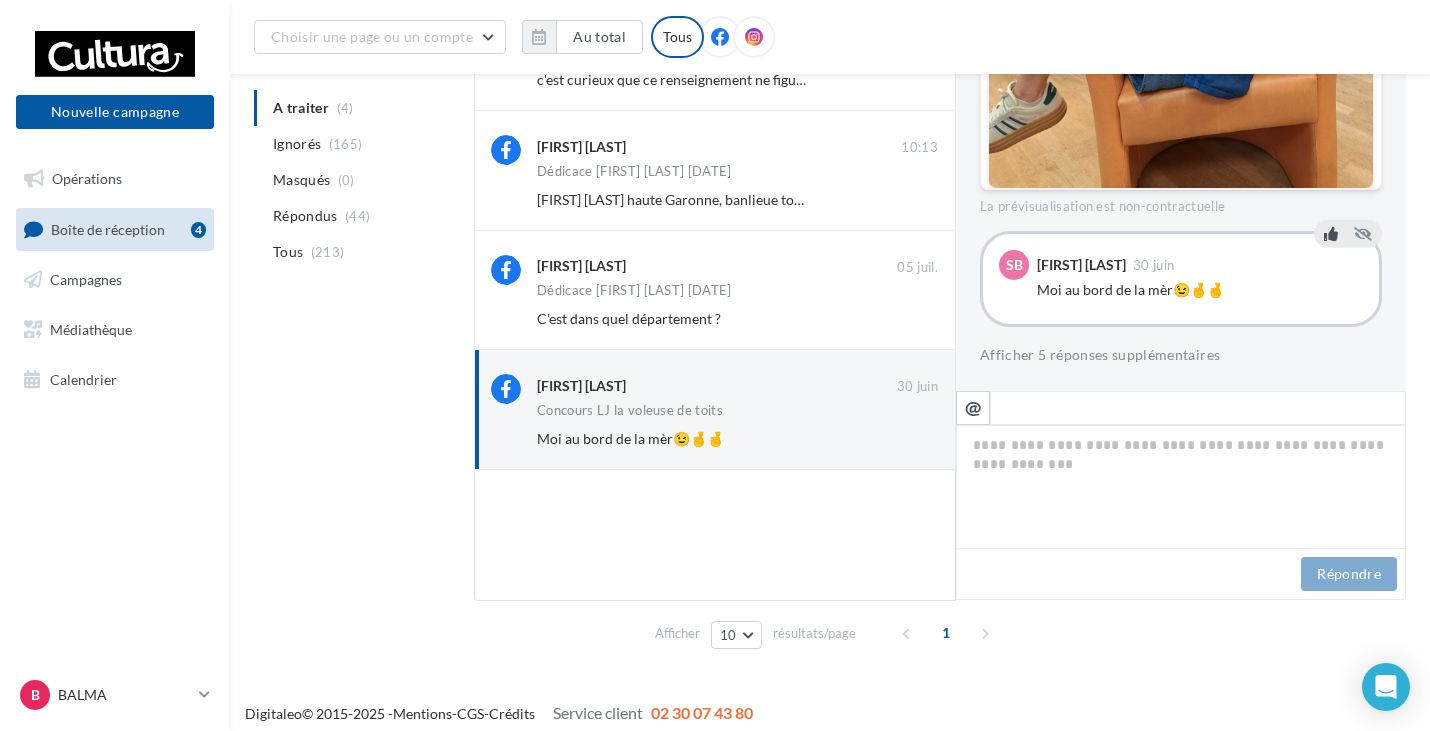 click at bounding box center [1331, 234] 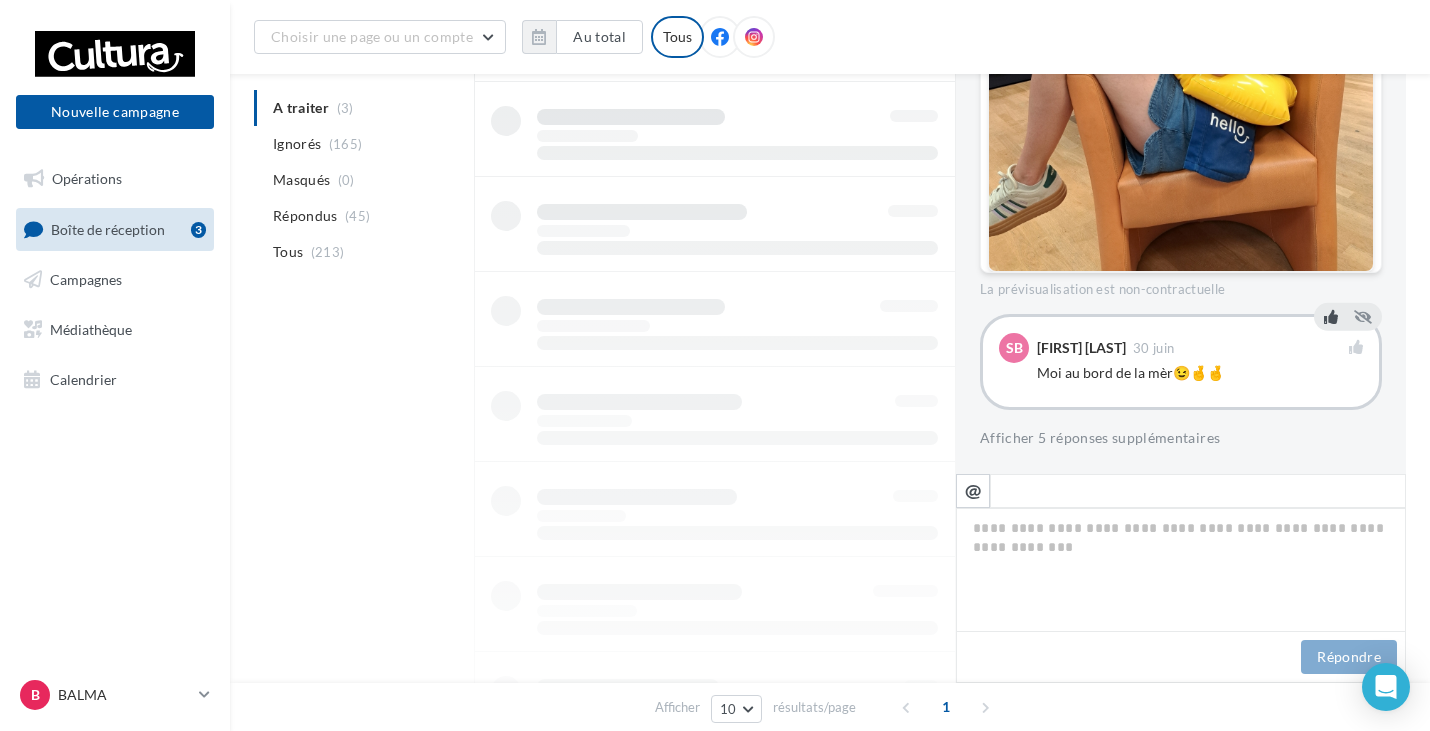 scroll, scrollTop: 32, scrollLeft: 0, axis: vertical 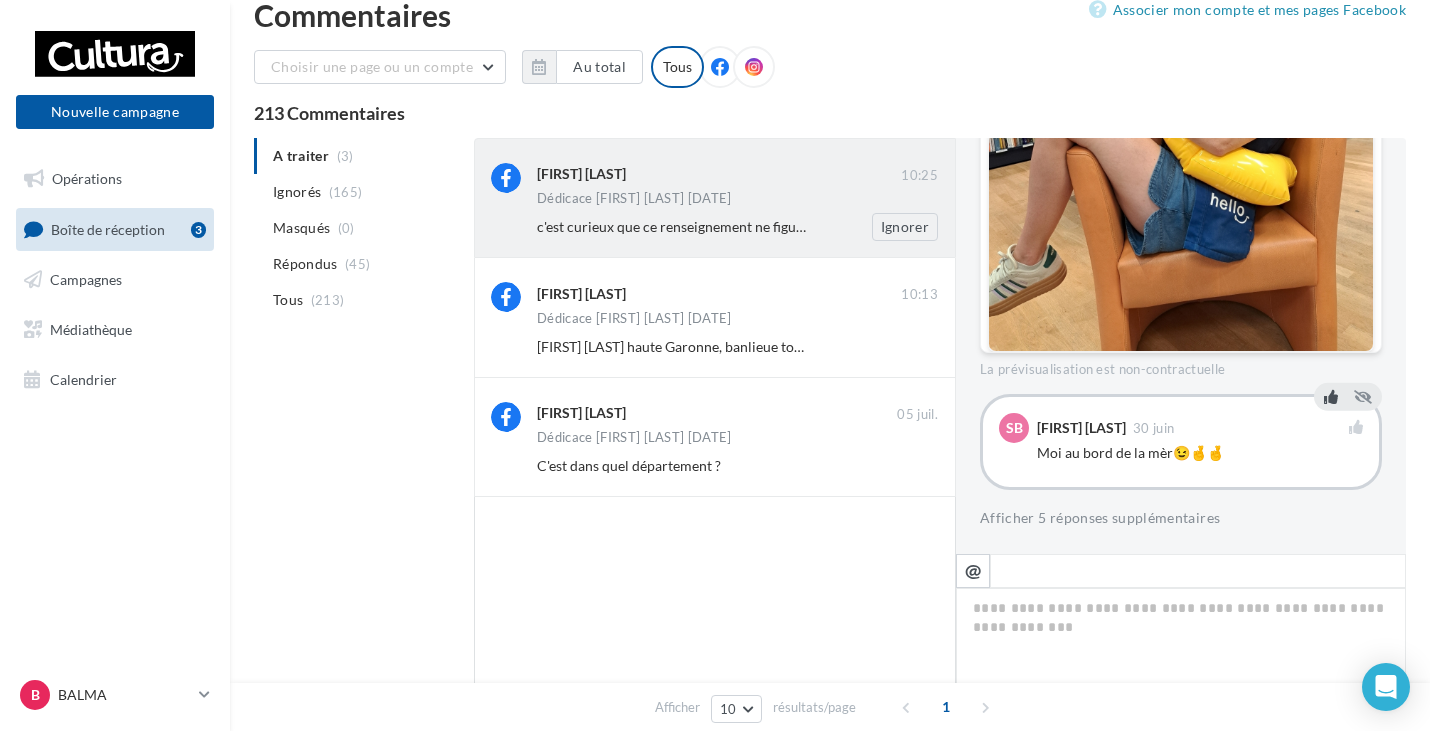 click on "[FIRST] [LAST]" at bounding box center [719, 173] 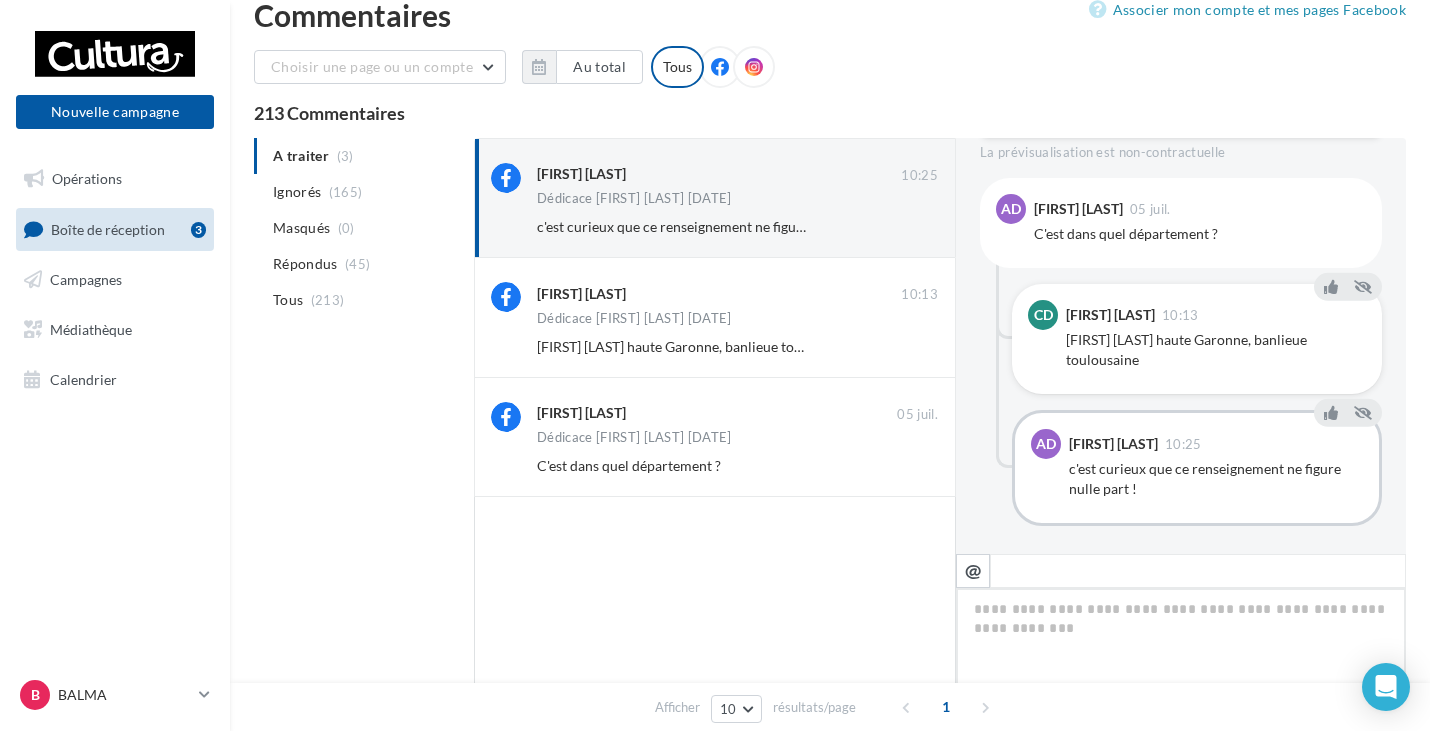 scroll, scrollTop: 788, scrollLeft: 0, axis: vertical 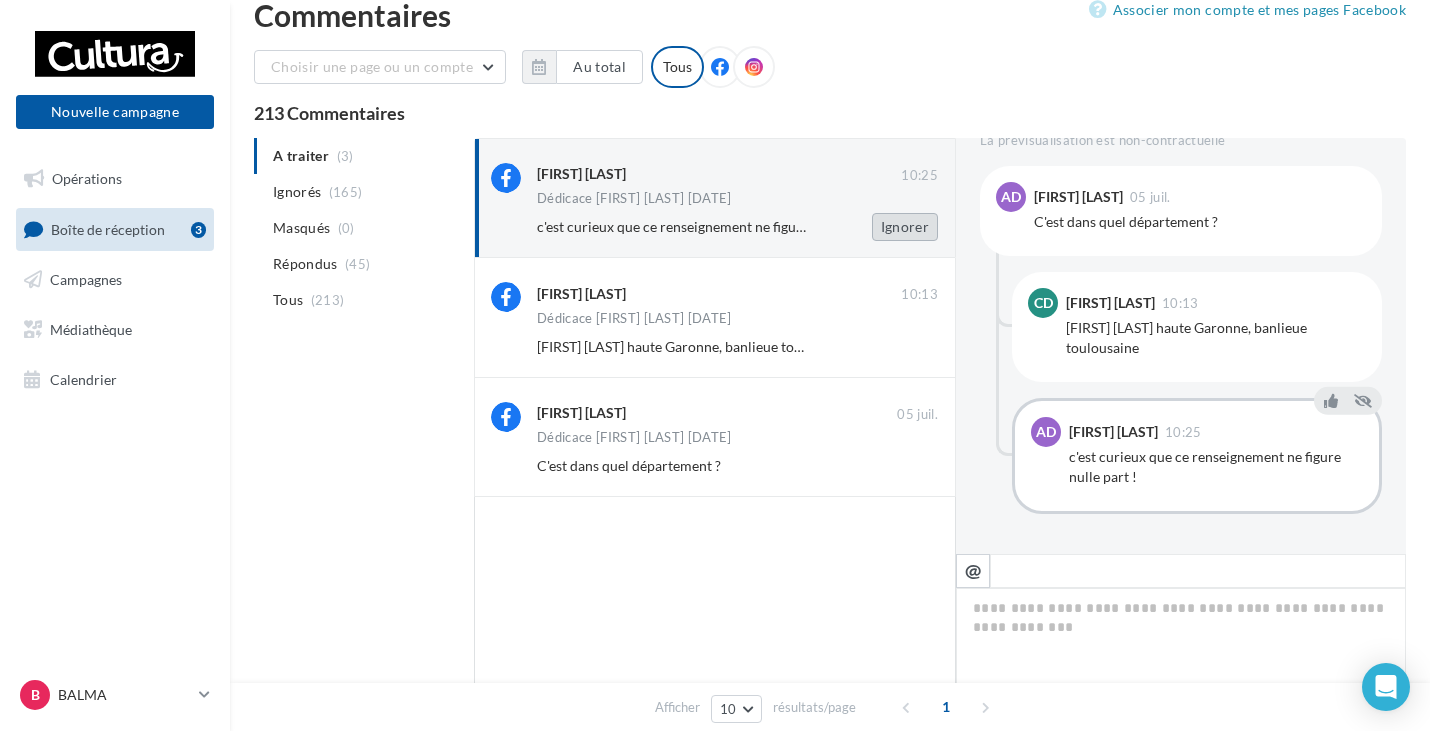 click on "Ignorer" at bounding box center [905, 227] 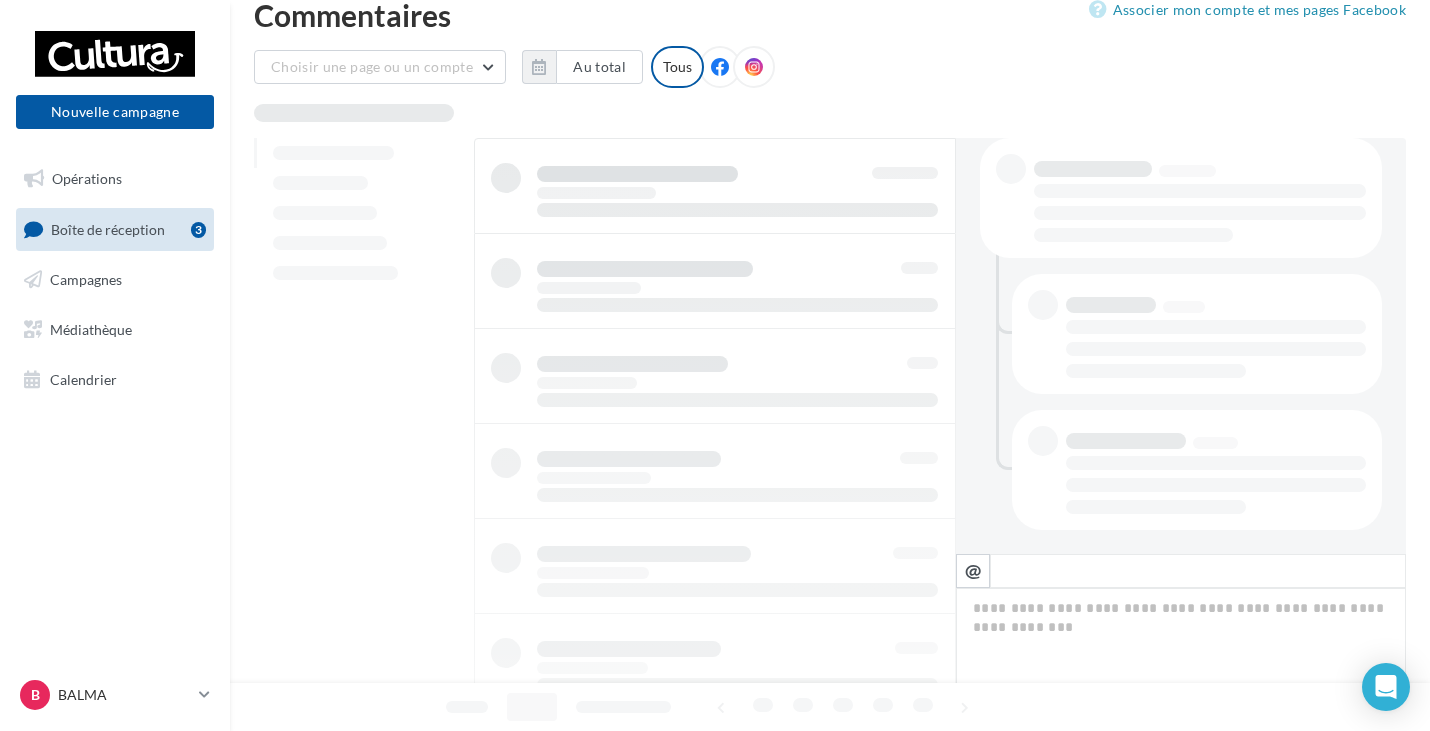 scroll, scrollTop: 420, scrollLeft: 0, axis: vertical 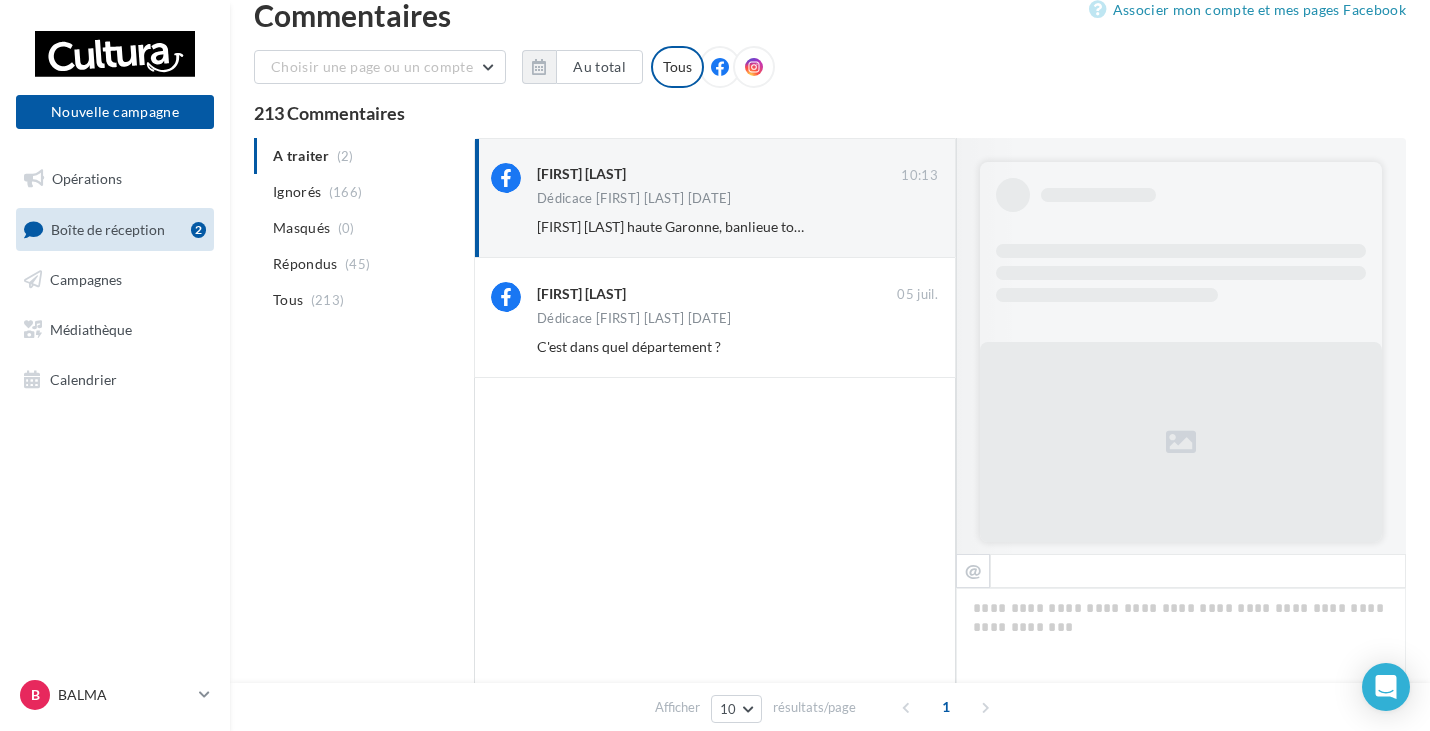click on "Ignorer" at bounding box center [905, 227] 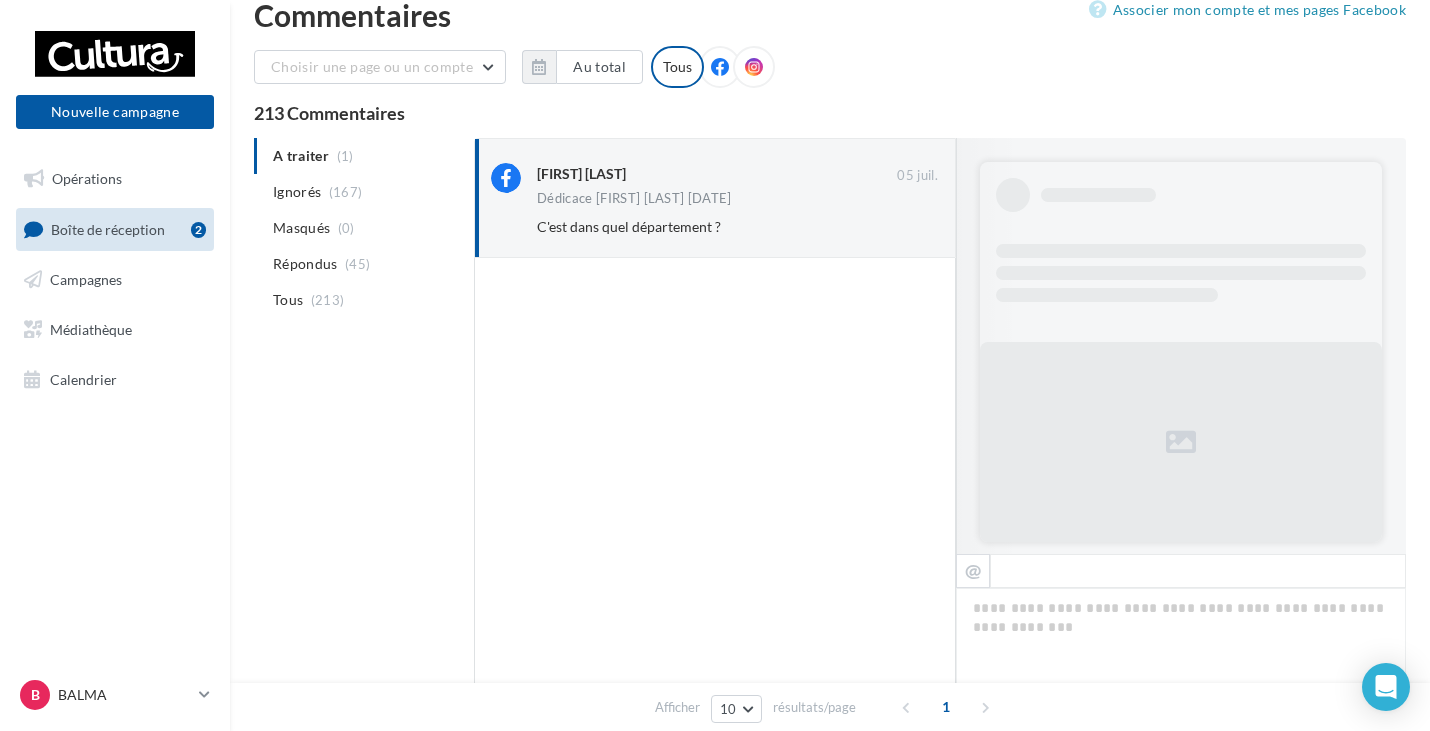 click on "Ignorer" at bounding box center [905, 227] 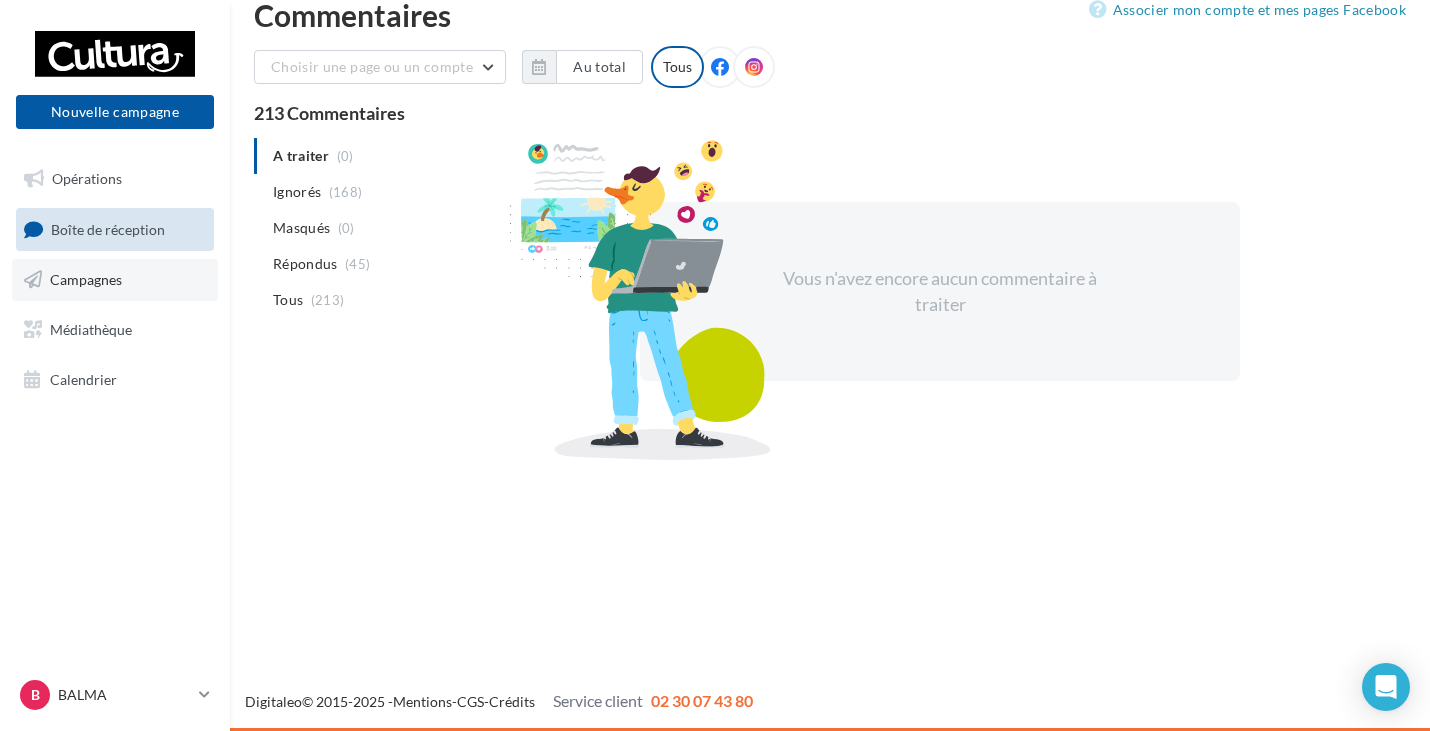 click on "Campagnes" at bounding box center [86, 279] 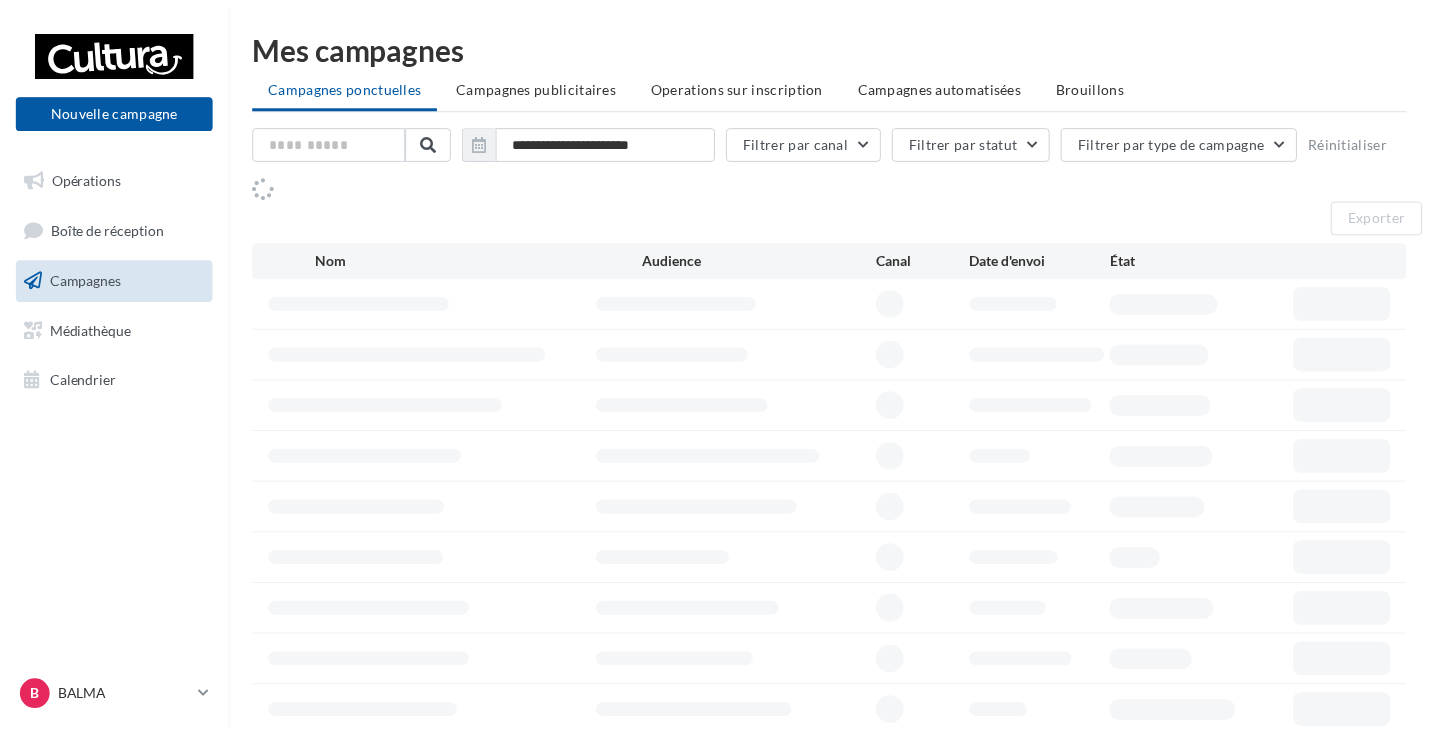 scroll, scrollTop: 0, scrollLeft: 0, axis: both 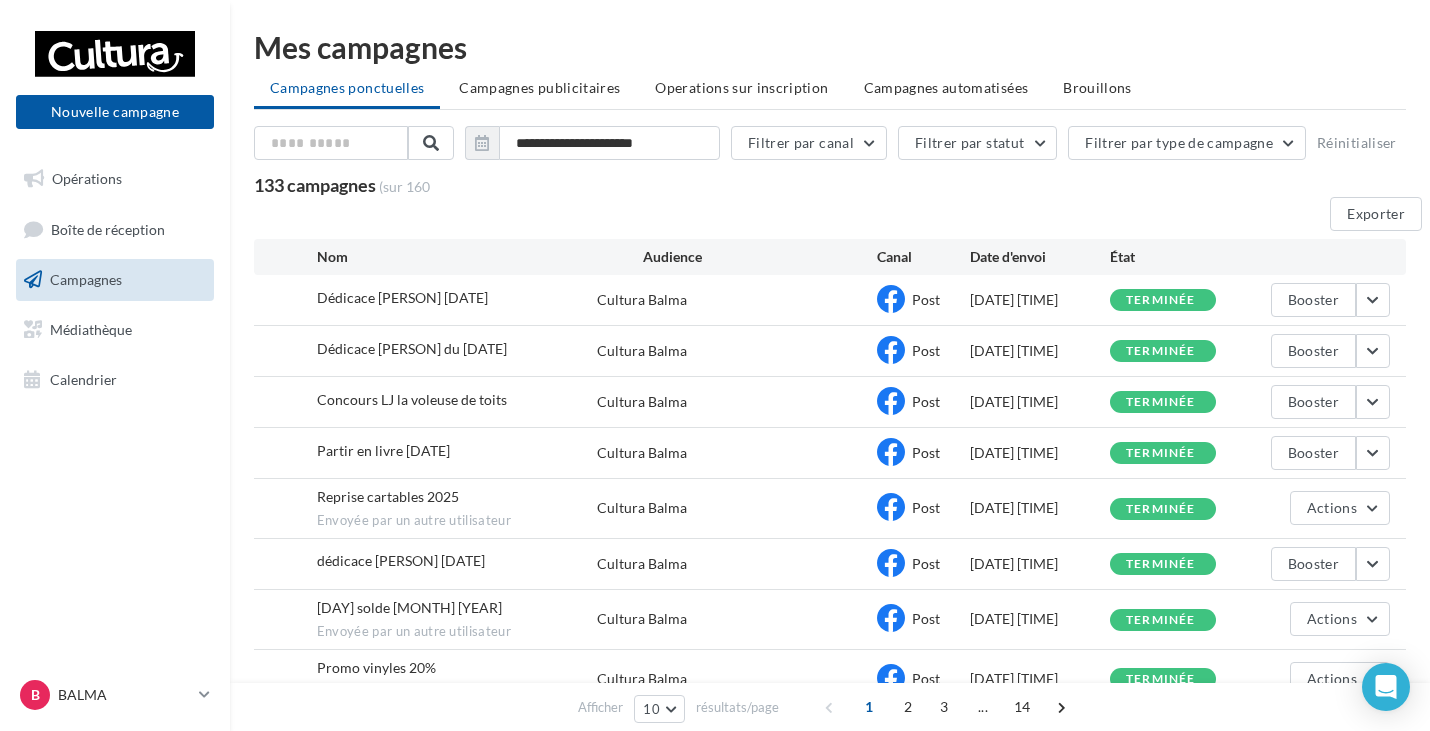 click on "Concours LJ  la voleuse de toits" at bounding box center [412, 399] 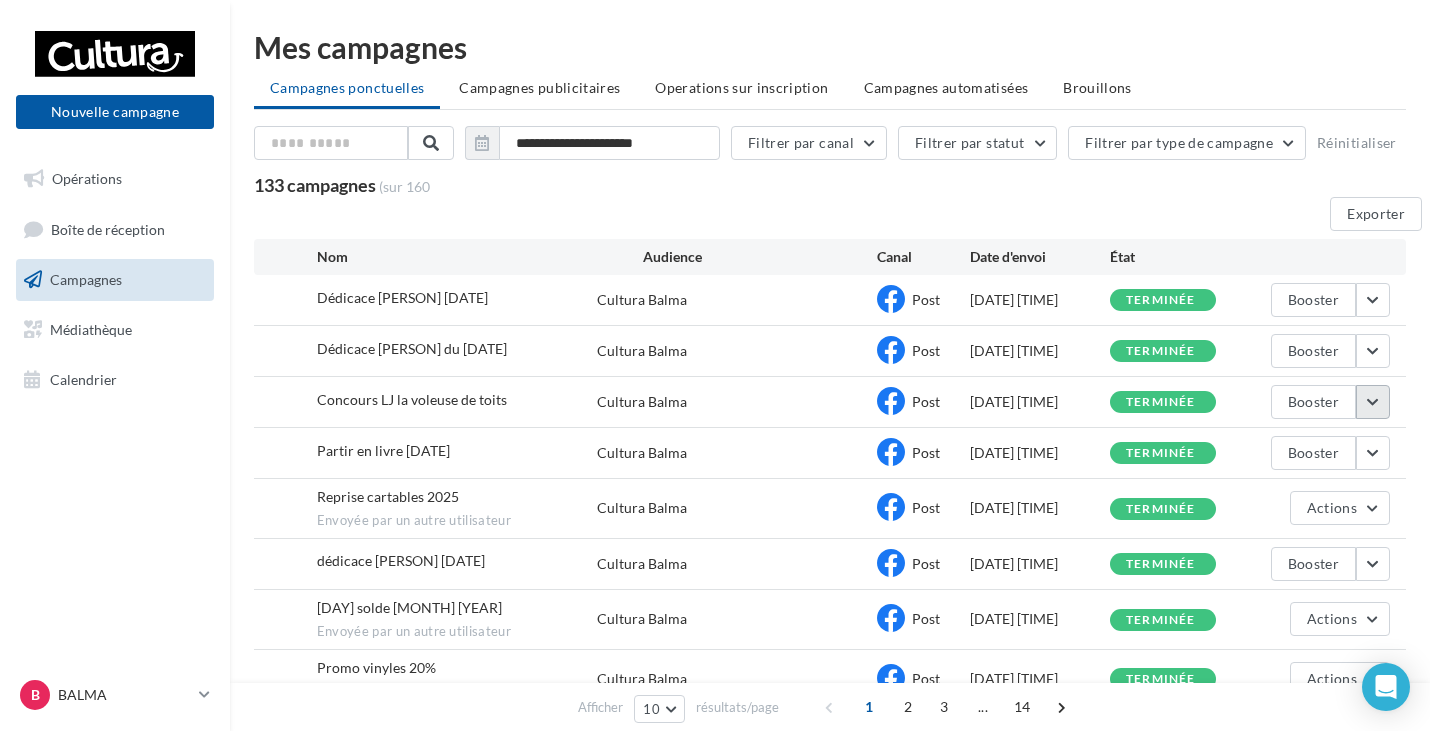 click at bounding box center [1373, 300] 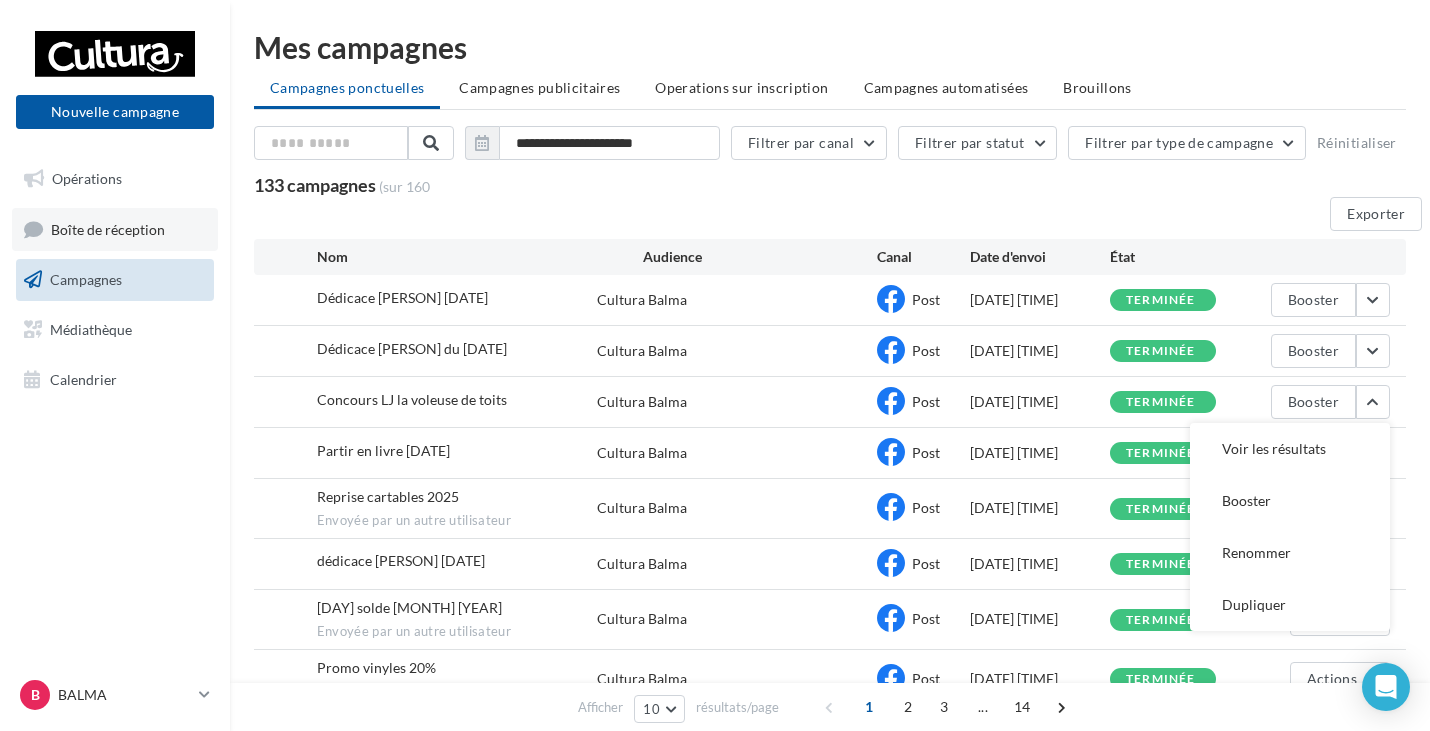 click on "Boîte de réception" at bounding box center [108, 228] 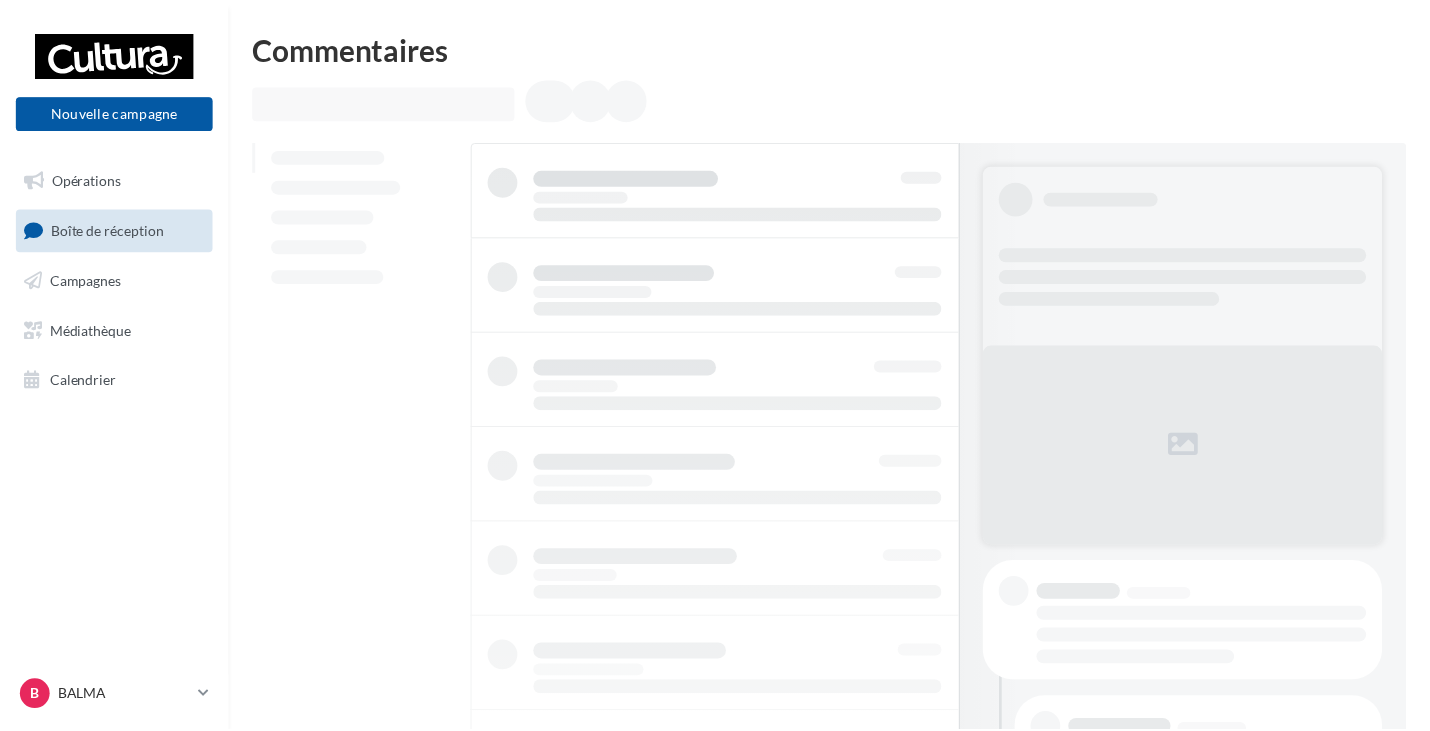 scroll, scrollTop: 0, scrollLeft: 0, axis: both 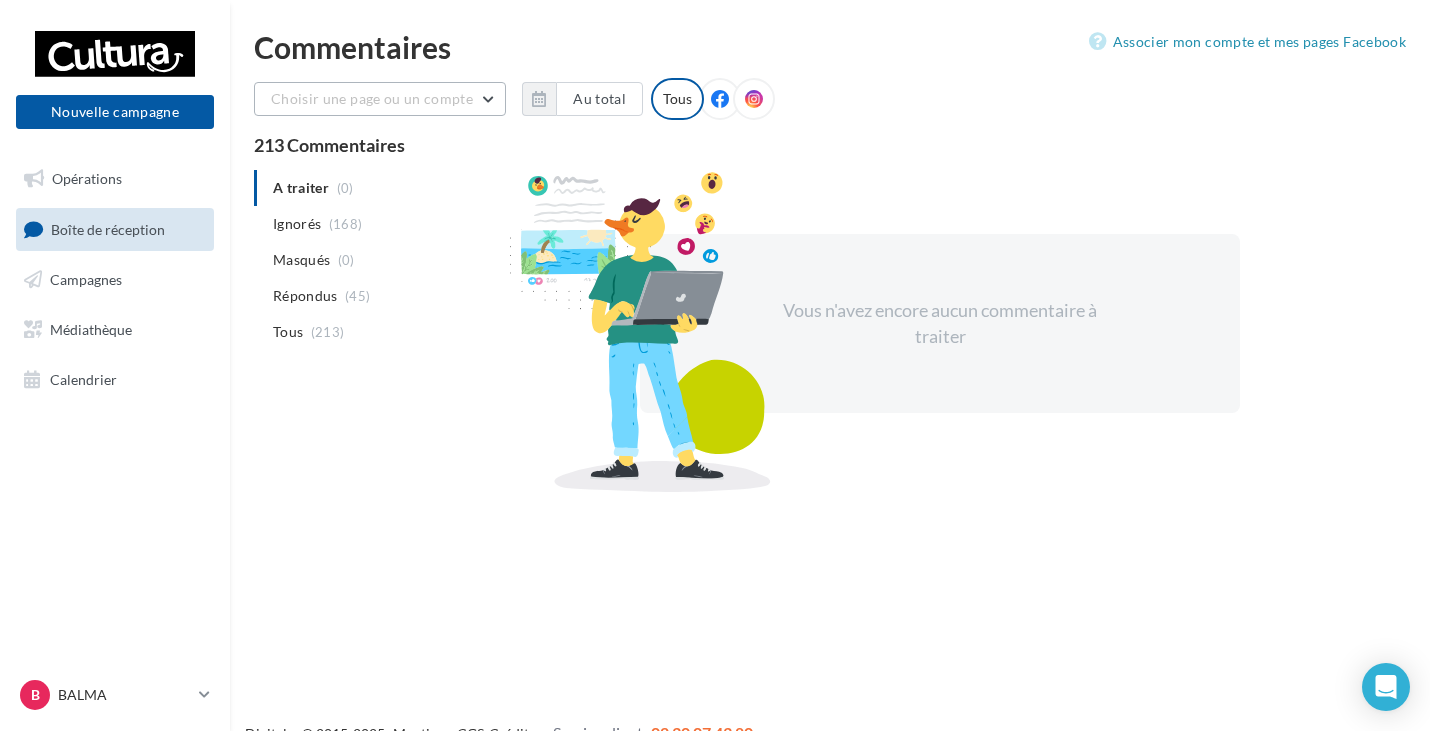 click on "Choisir une page ou un compte" at bounding box center [380, 99] 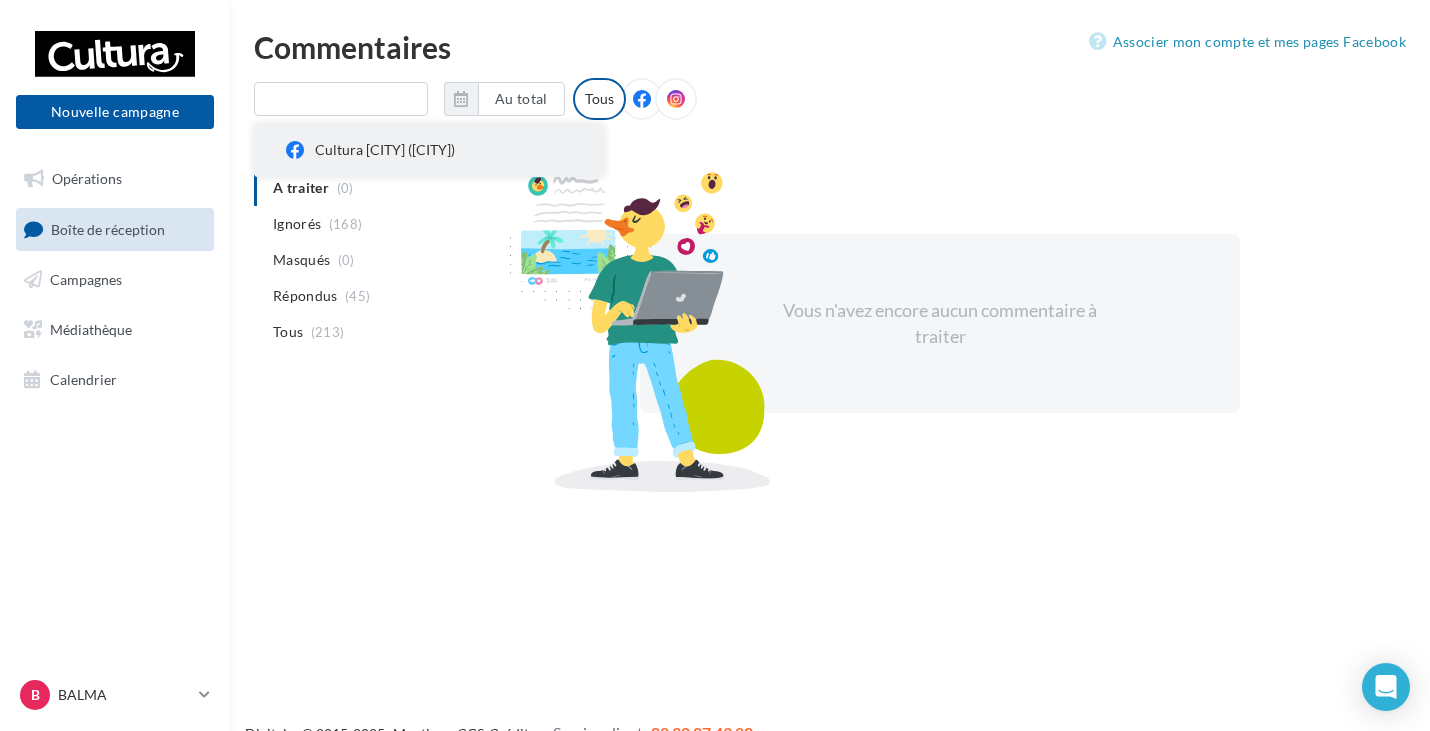 click on "Cultura Balma
([CITY])" at bounding box center (429, 150) 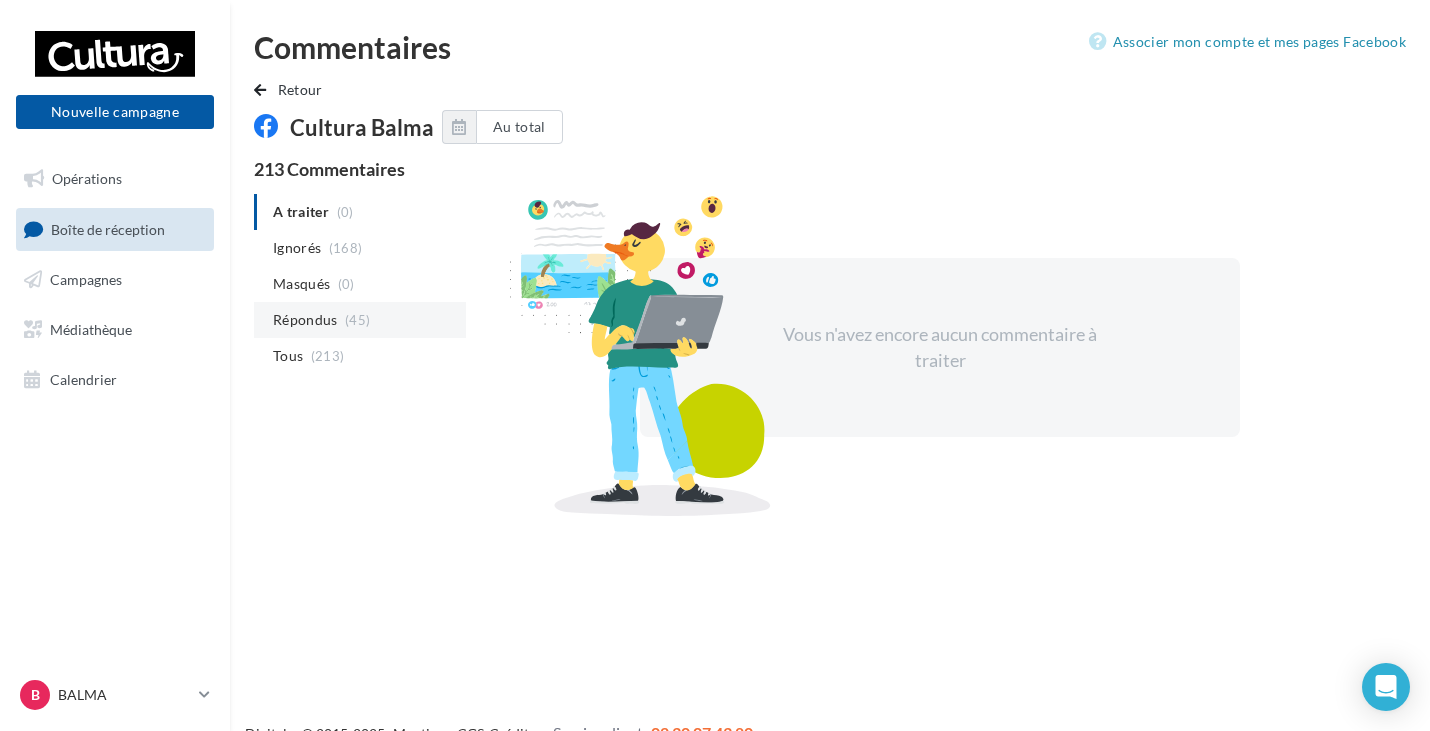 click on "Répondus" at bounding box center (297, 248) 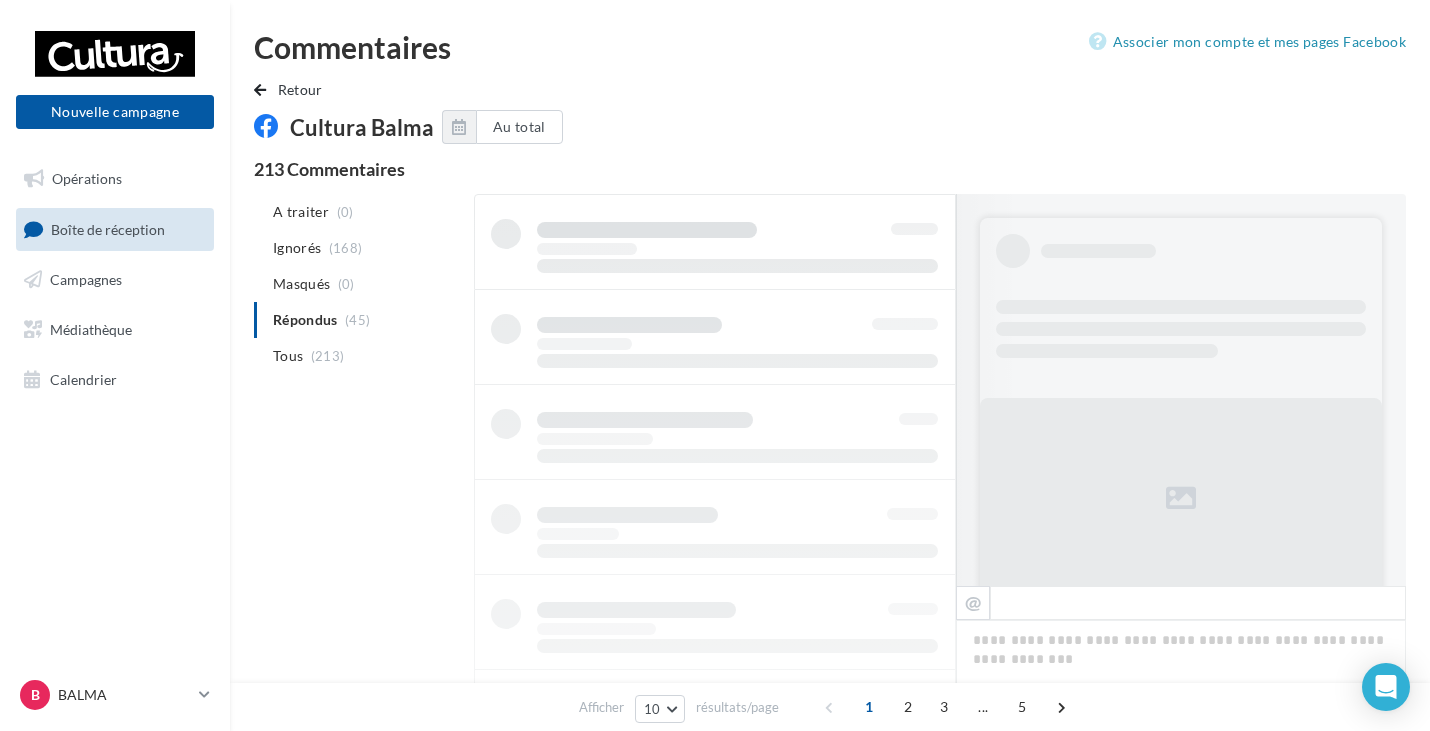 scroll, scrollTop: 1, scrollLeft: 0, axis: vertical 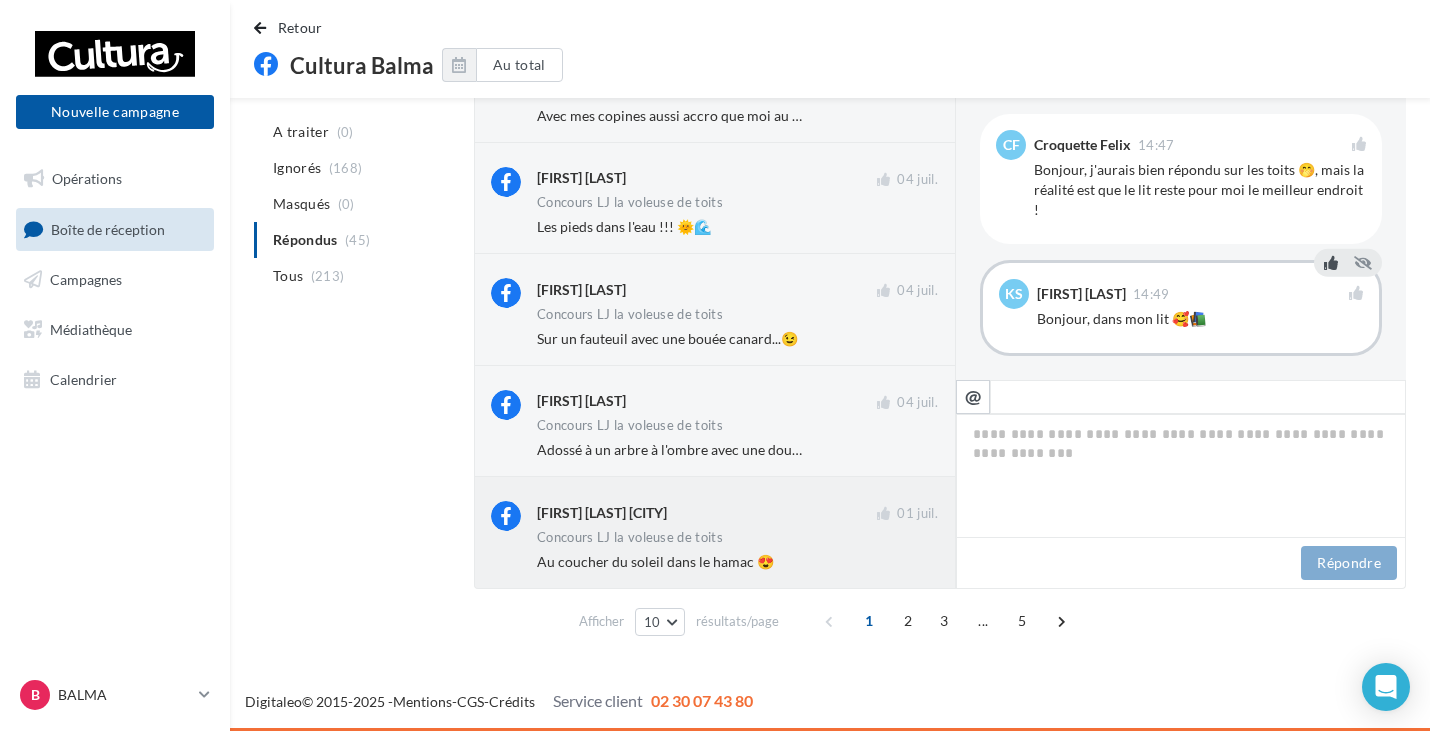 click on "Edua Piopio Cormery
01 juil.
Concours LJ  la voleuse de toits
Au coucher du soleil dans le hamac 😍" at bounding box center [715, 532] 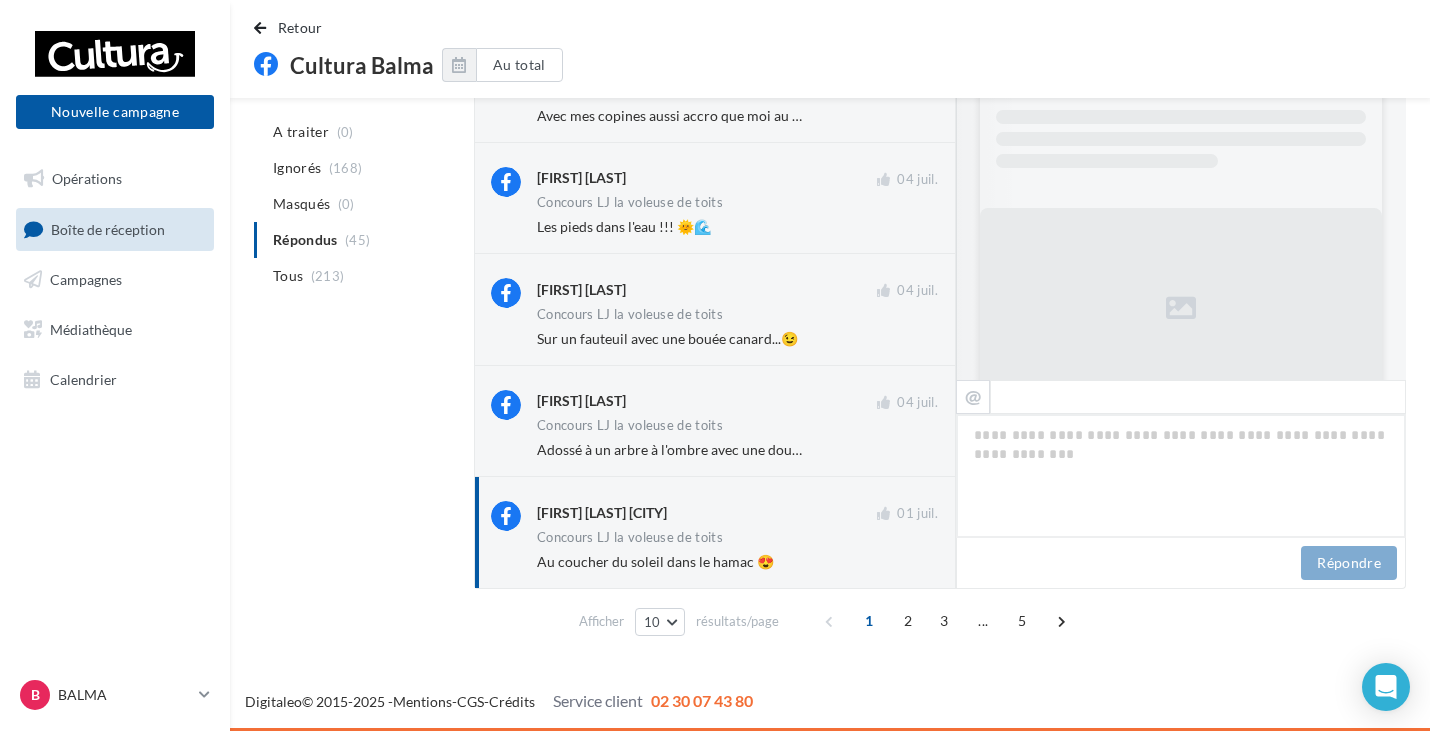 scroll, scrollTop: 819, scrollLeft: 0, axis: vertical 